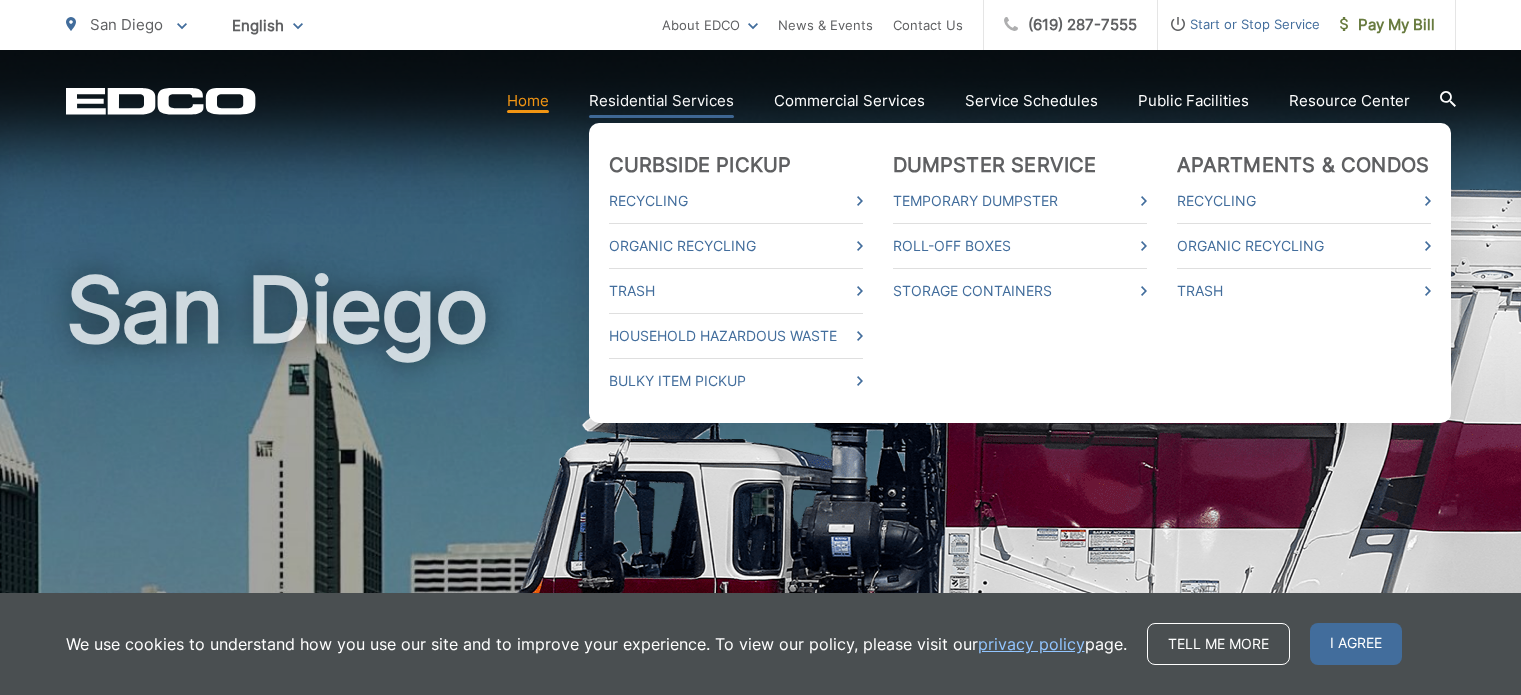 scroll, scrollTop: 0, scrollLeft: 0, axis: both 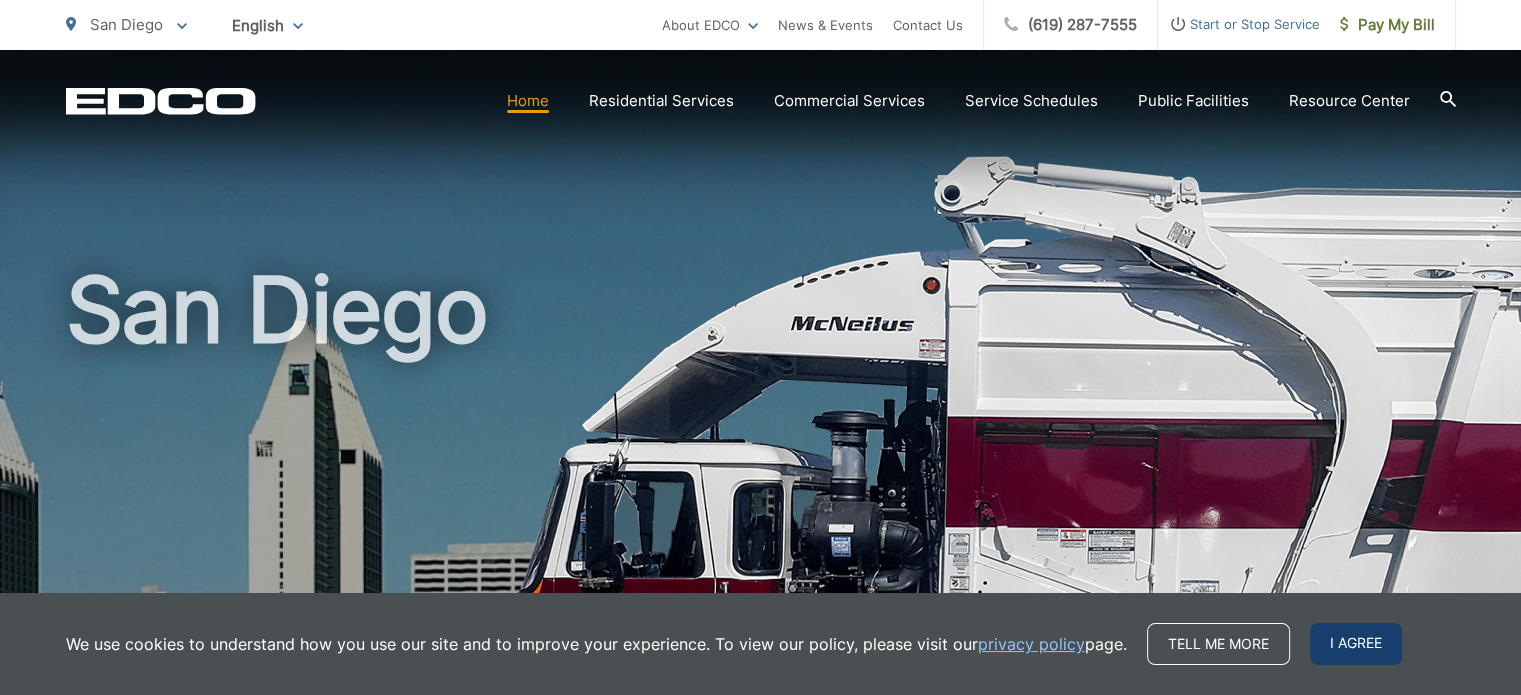click on "I agree" at bounding box center [1356, 644] 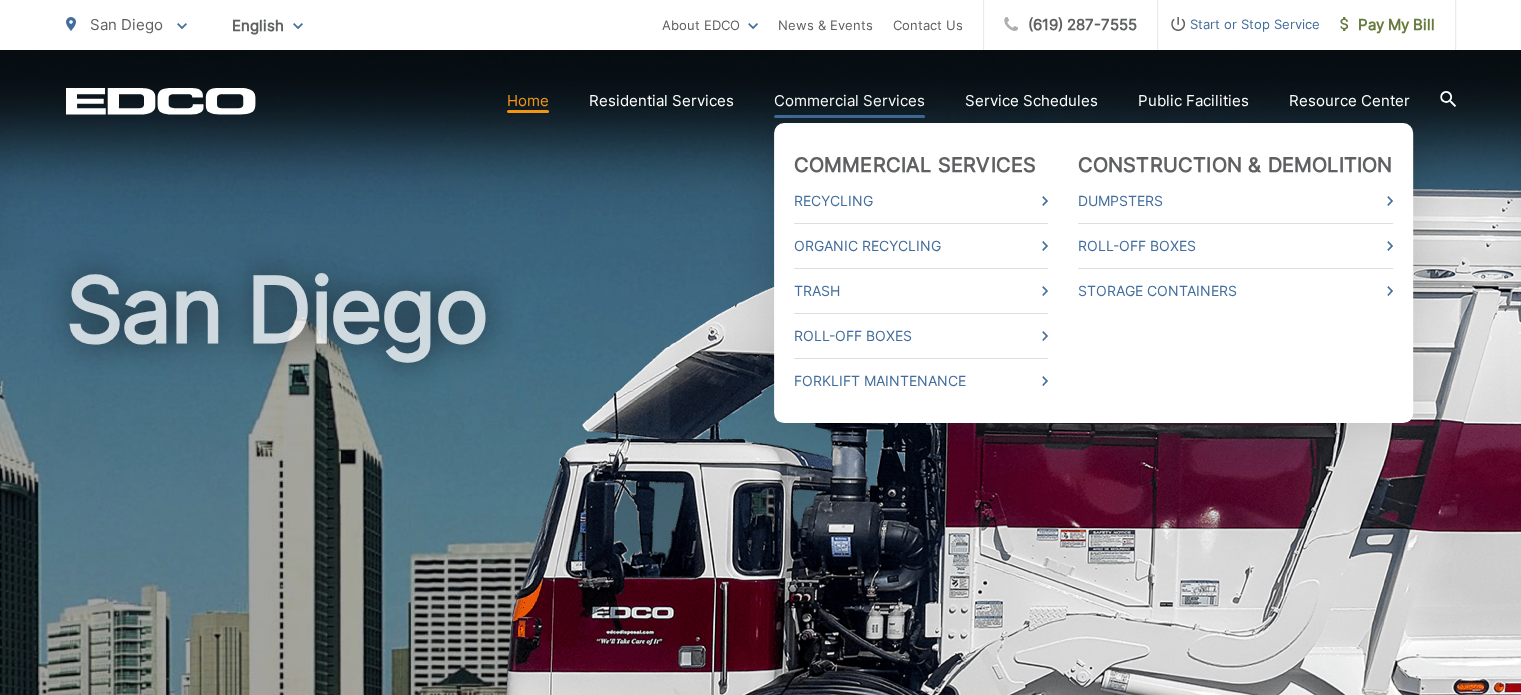 click on "Recycling" at bounding box center (921, 201) 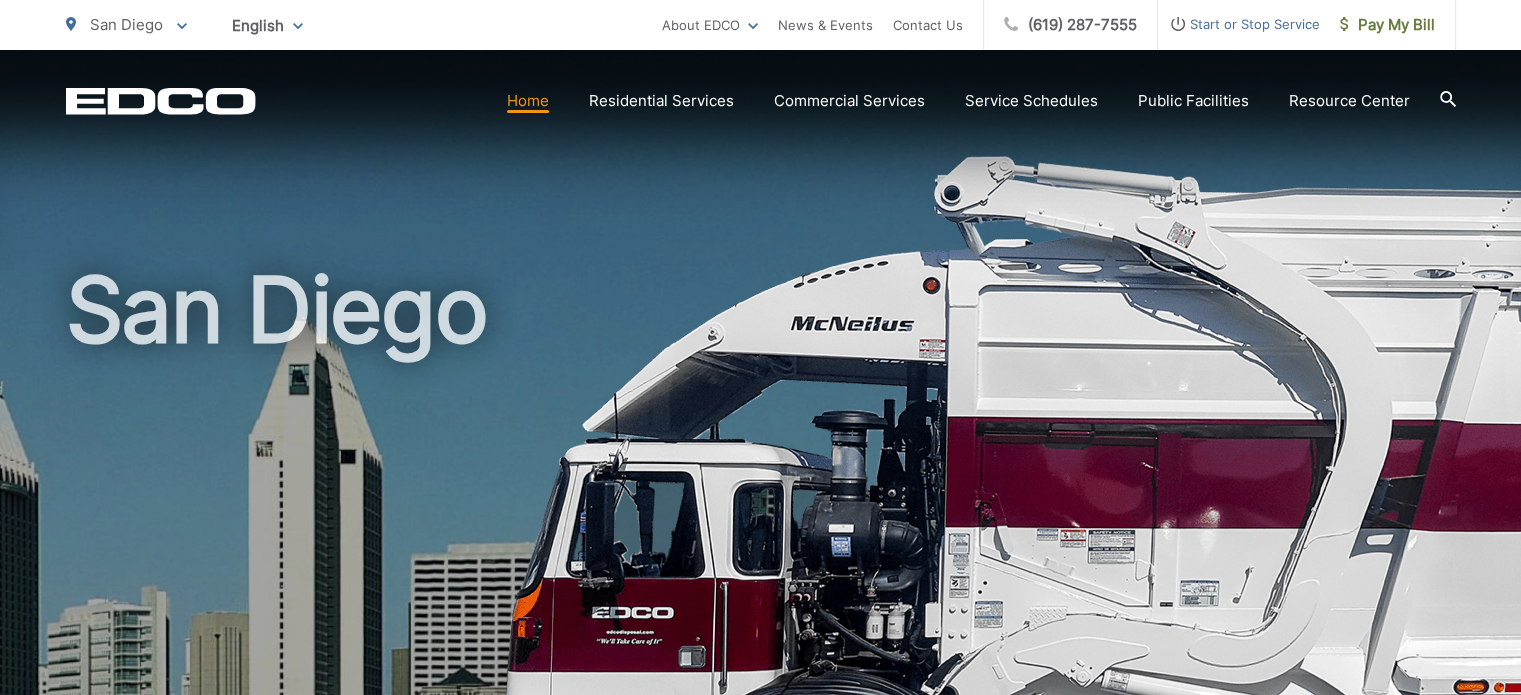 click on "San Diego" at bounding box center (761, 462) 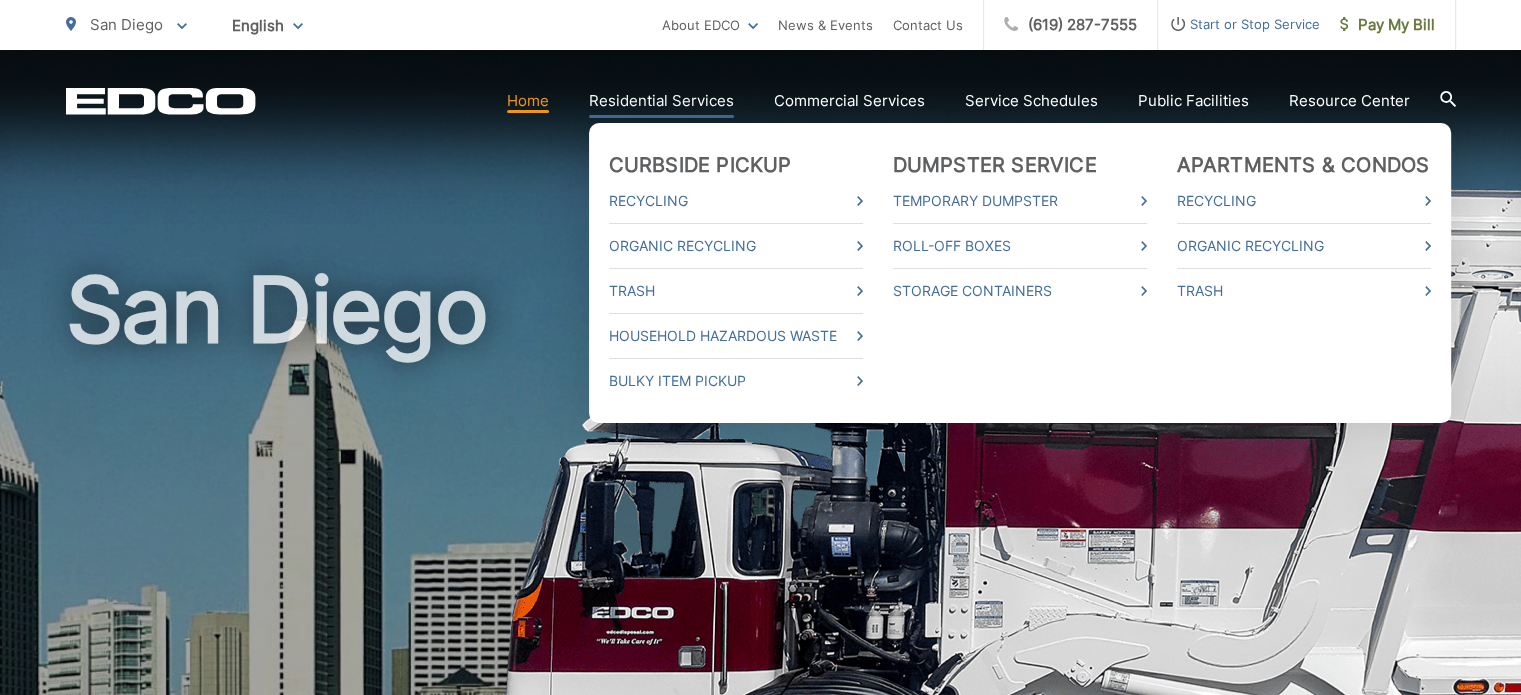 click on "Residential Services" at bounding box center [661, 101] 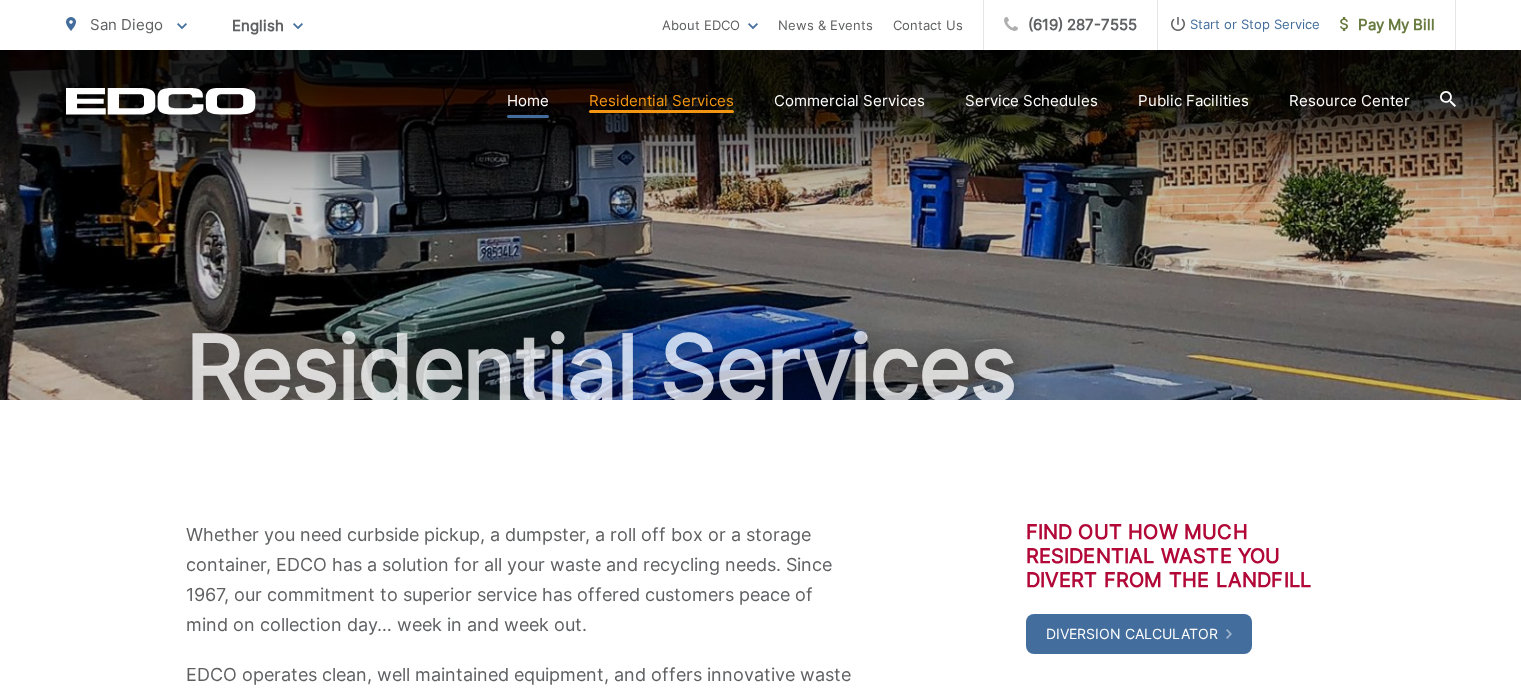 scroll, scrollTop: 0, scrollLeft: 0, axis: both 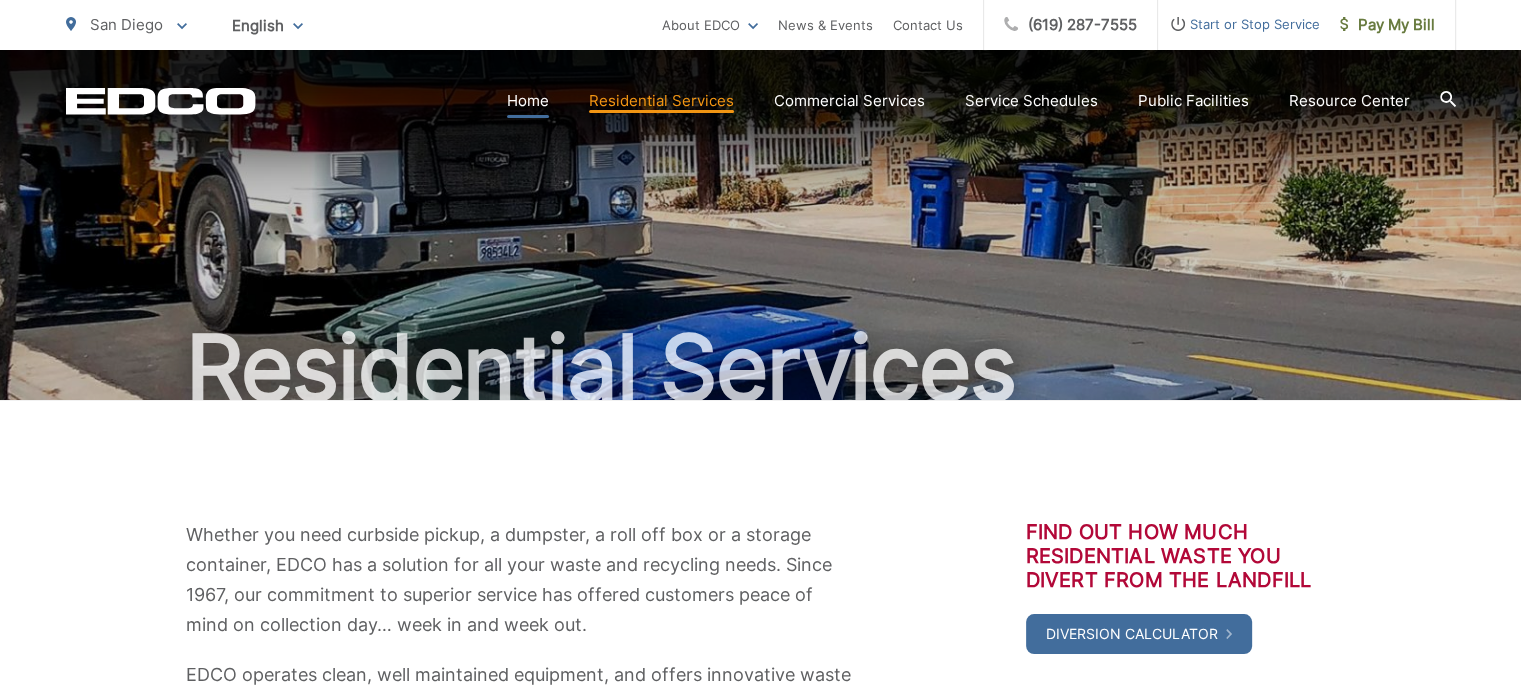 click on "Home" at bounding box center (528, 101) 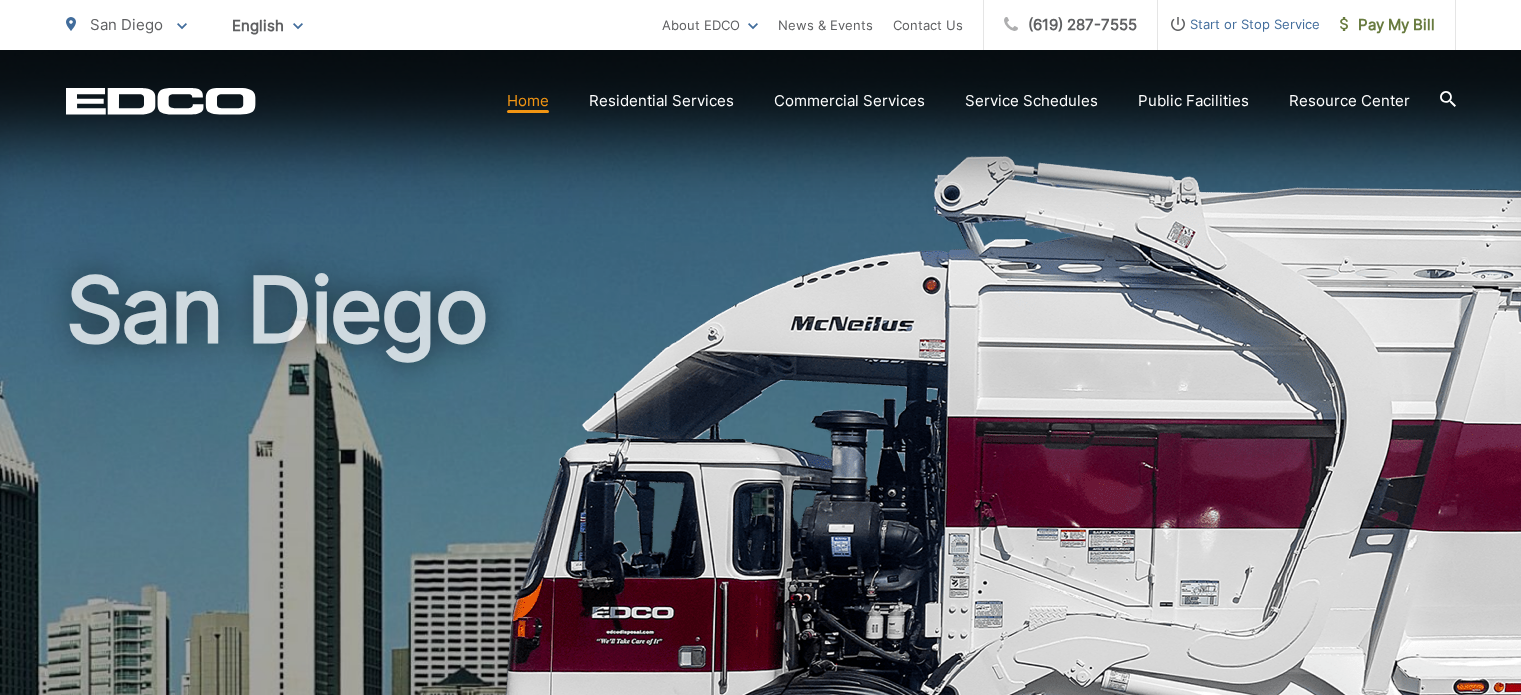 scroll, scrollTop: 0, scrollLeft: 0, axis: both 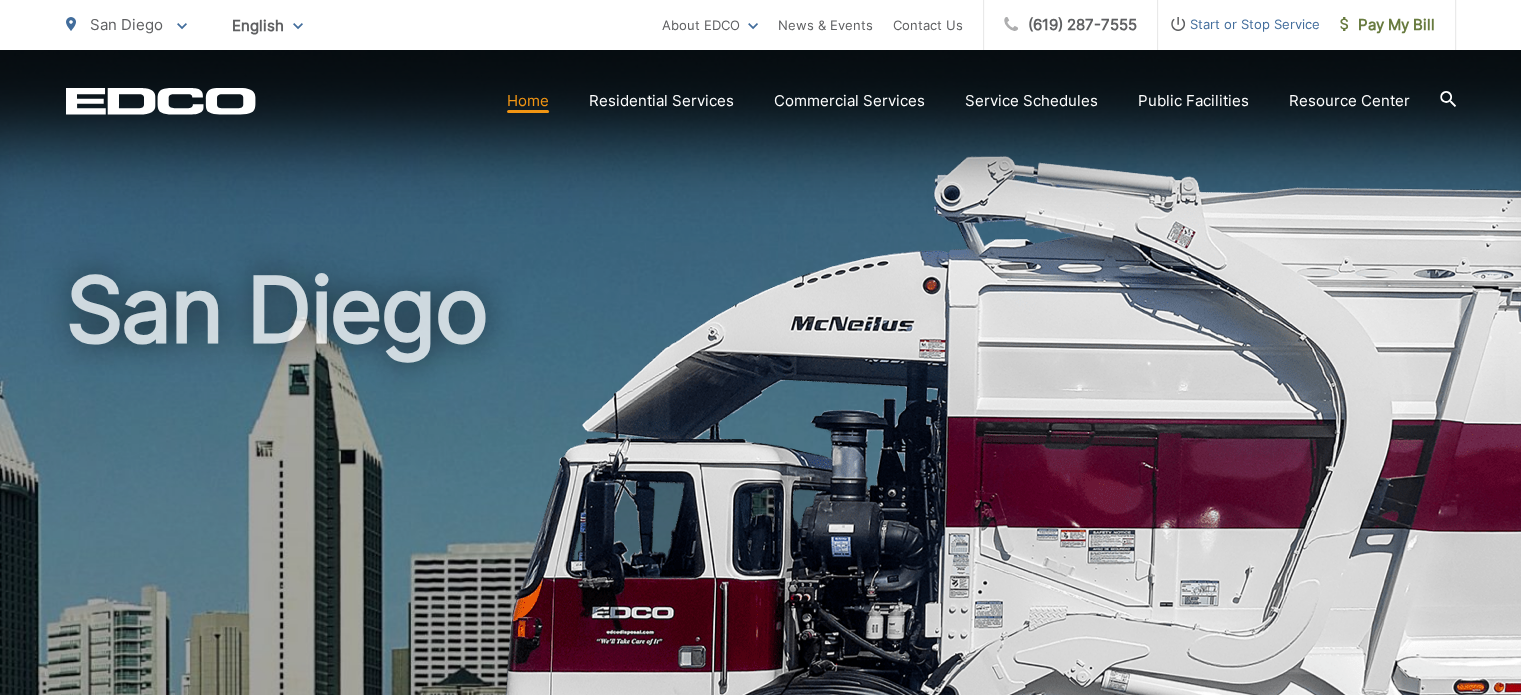 click on "Home" at bounding box center [528, 101] 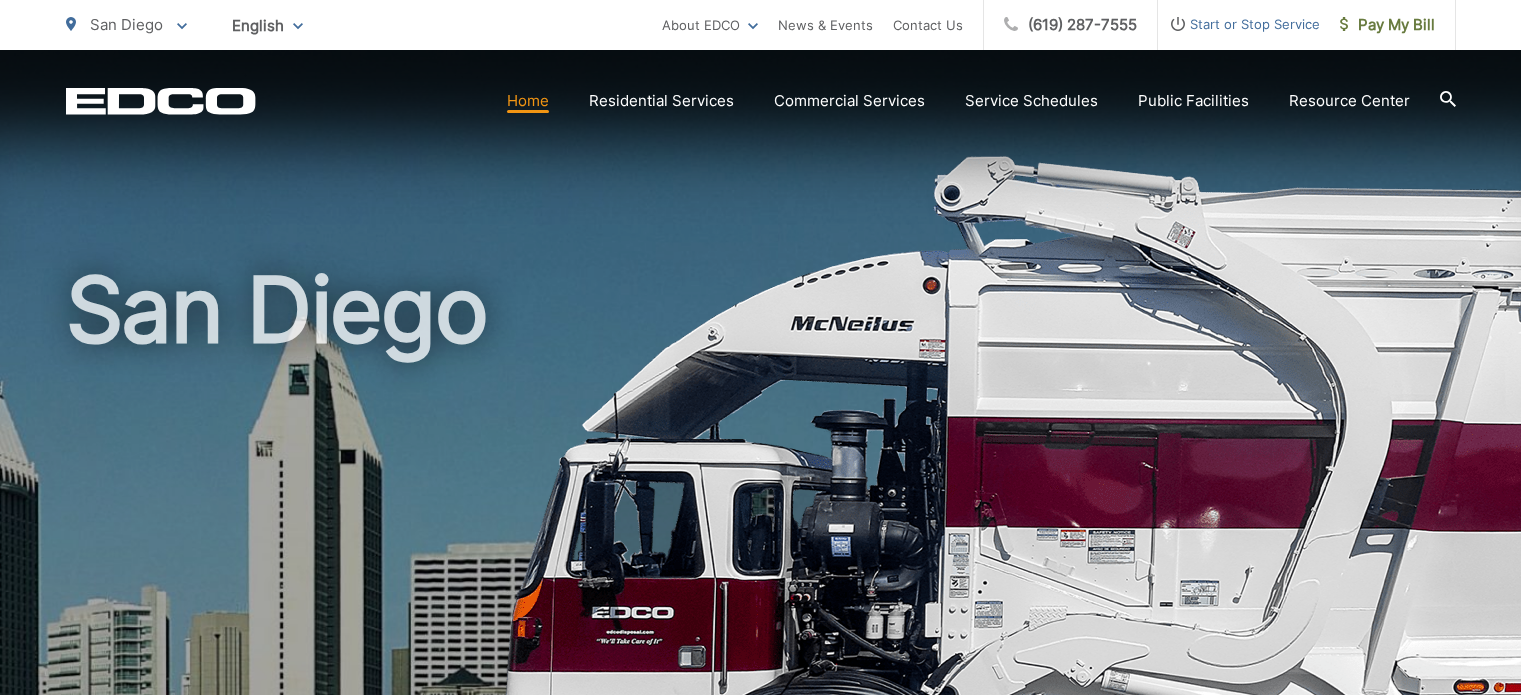 scroll, scrollTop: 0, scrollLeft: 0, axis: both 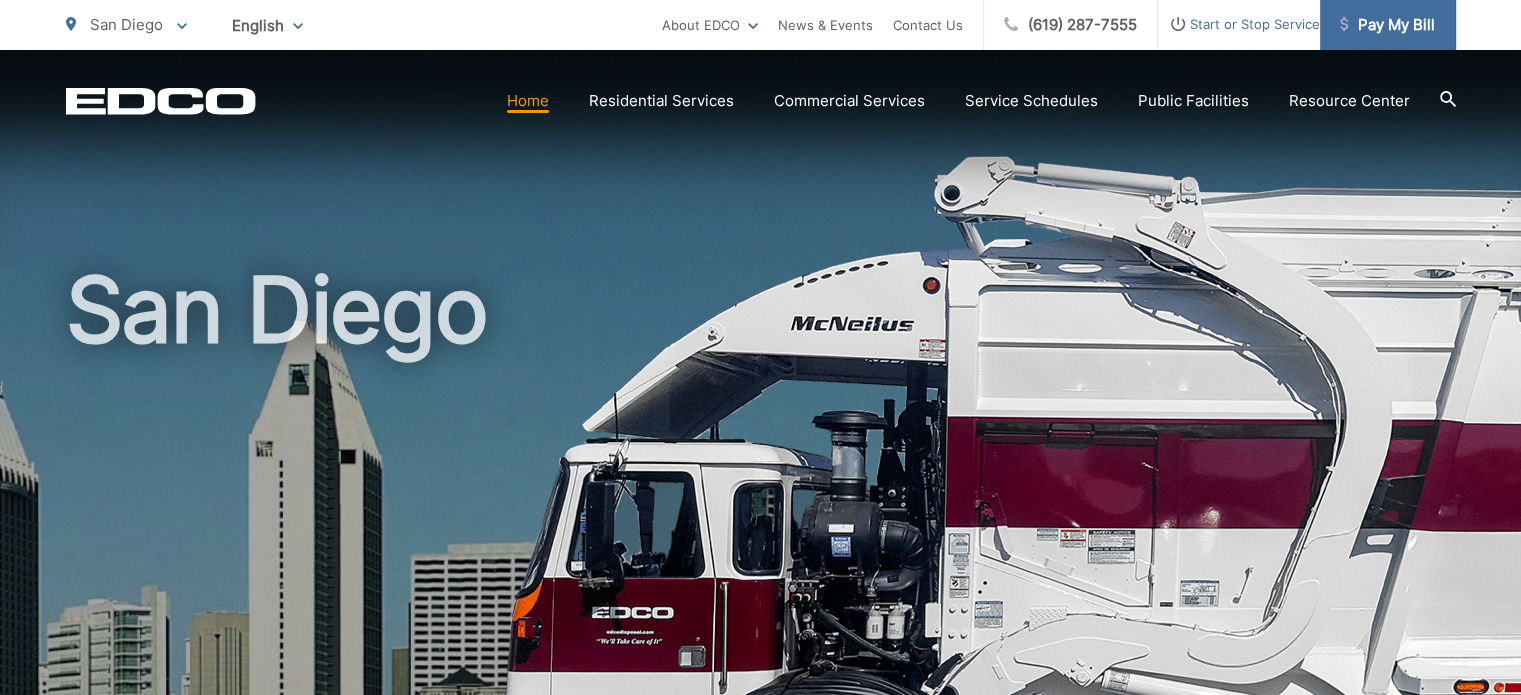 click on "Pay My Bill" at bounding box center [1388, 25] 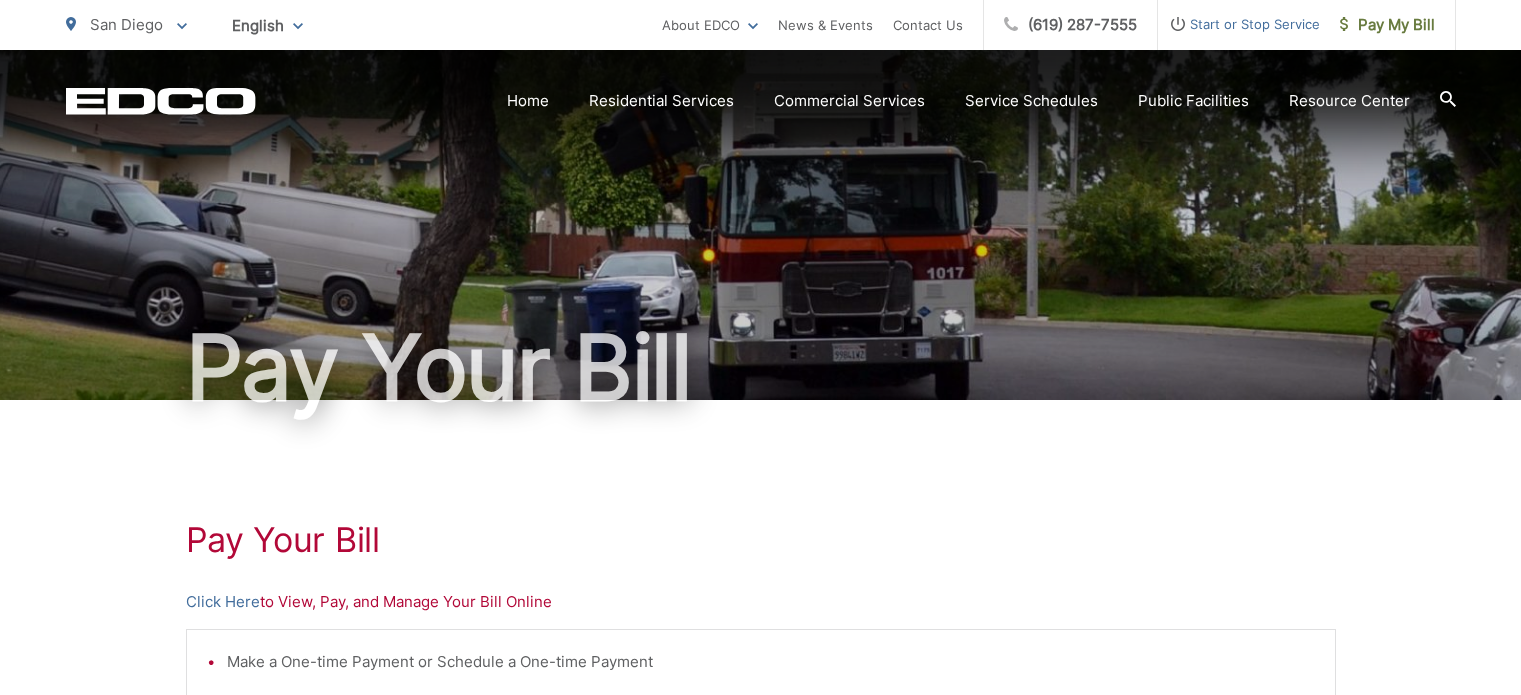 scroll, scrollTop: 0, scrollLeft: 0, axis: both 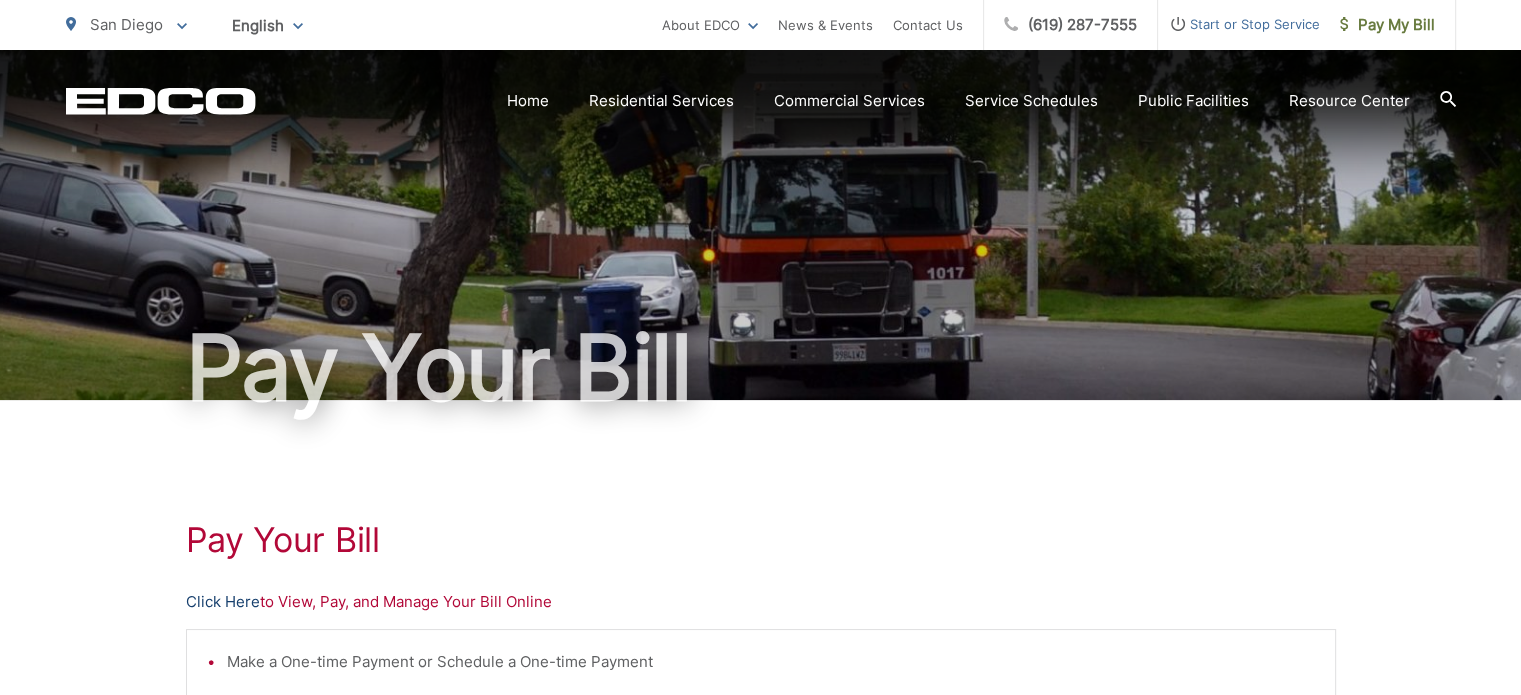 click on "Click Here" at bounding box center [223, 602] 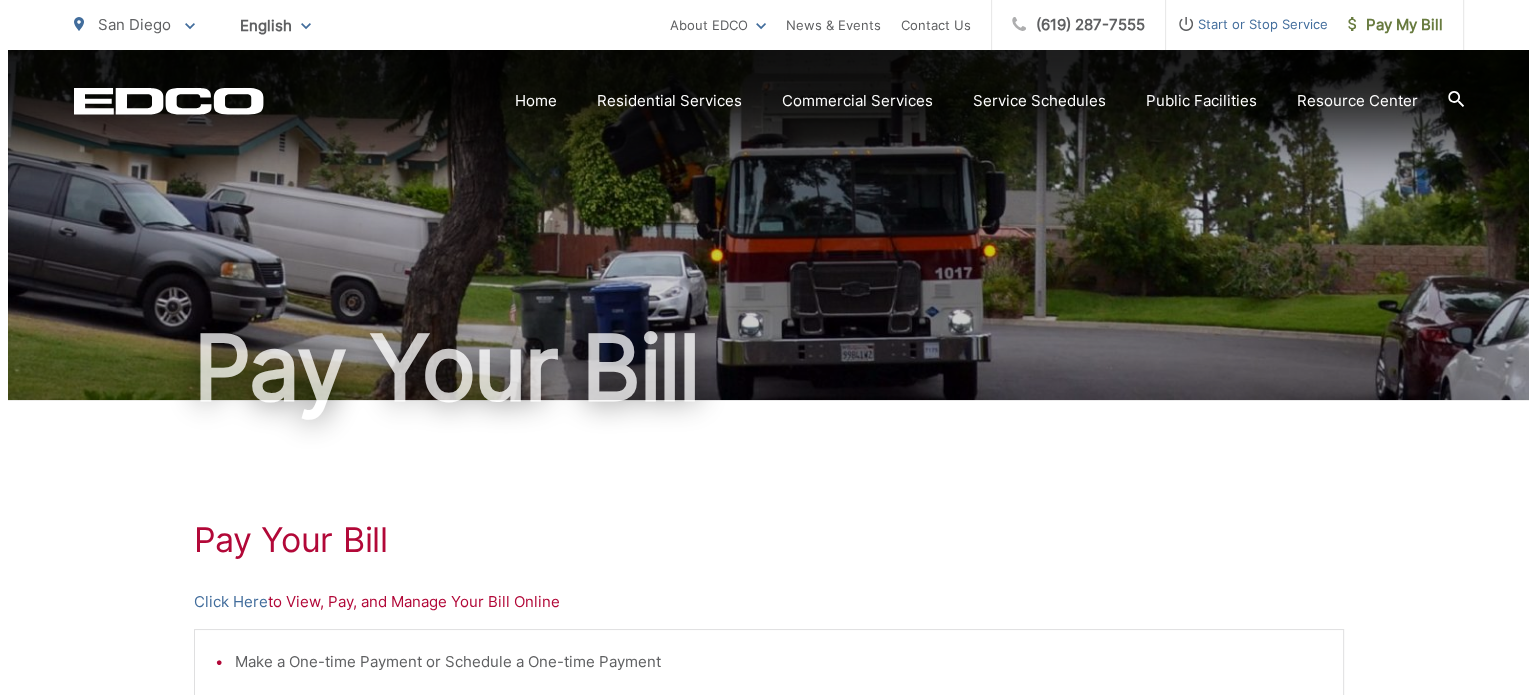 scroll, scrollTop: 311, scrollLeft: 0, axis: vertical 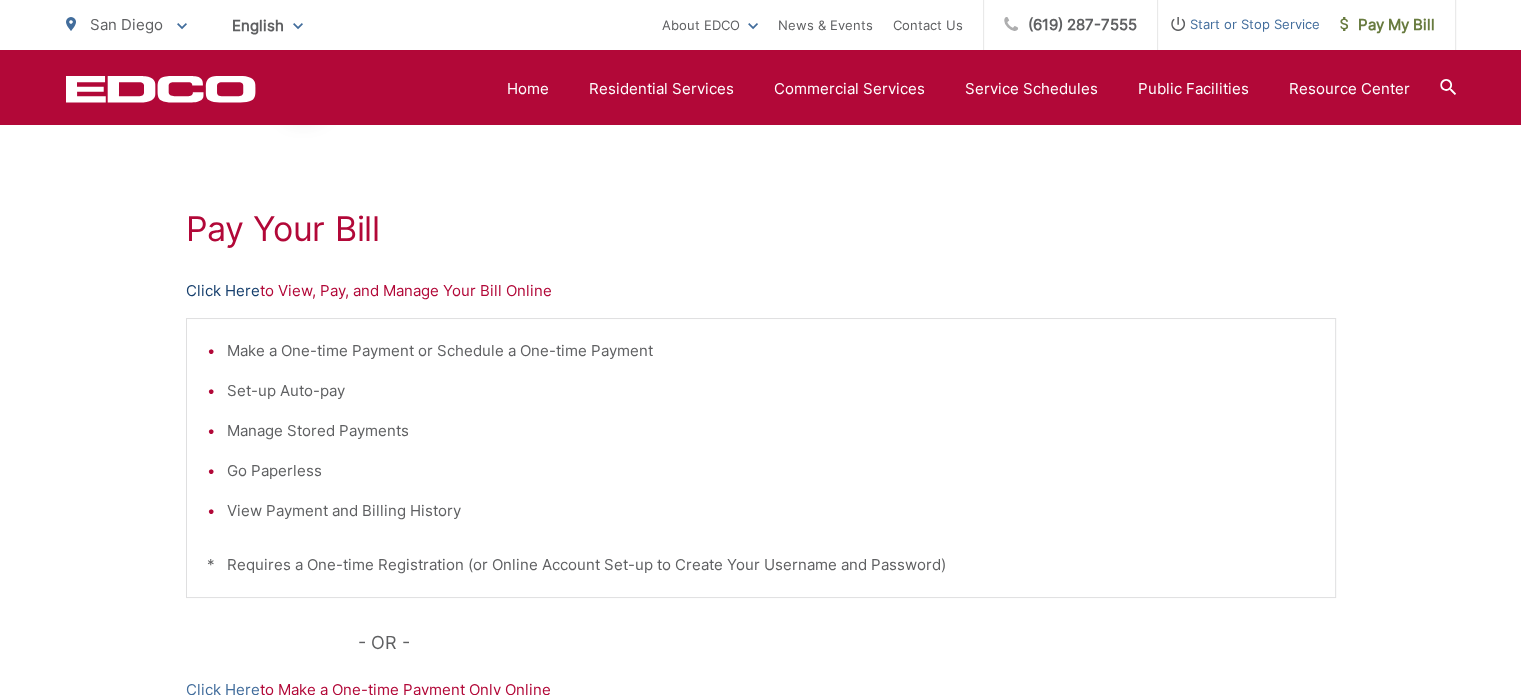 click on "Click Here" at bounding box center [223, 291] 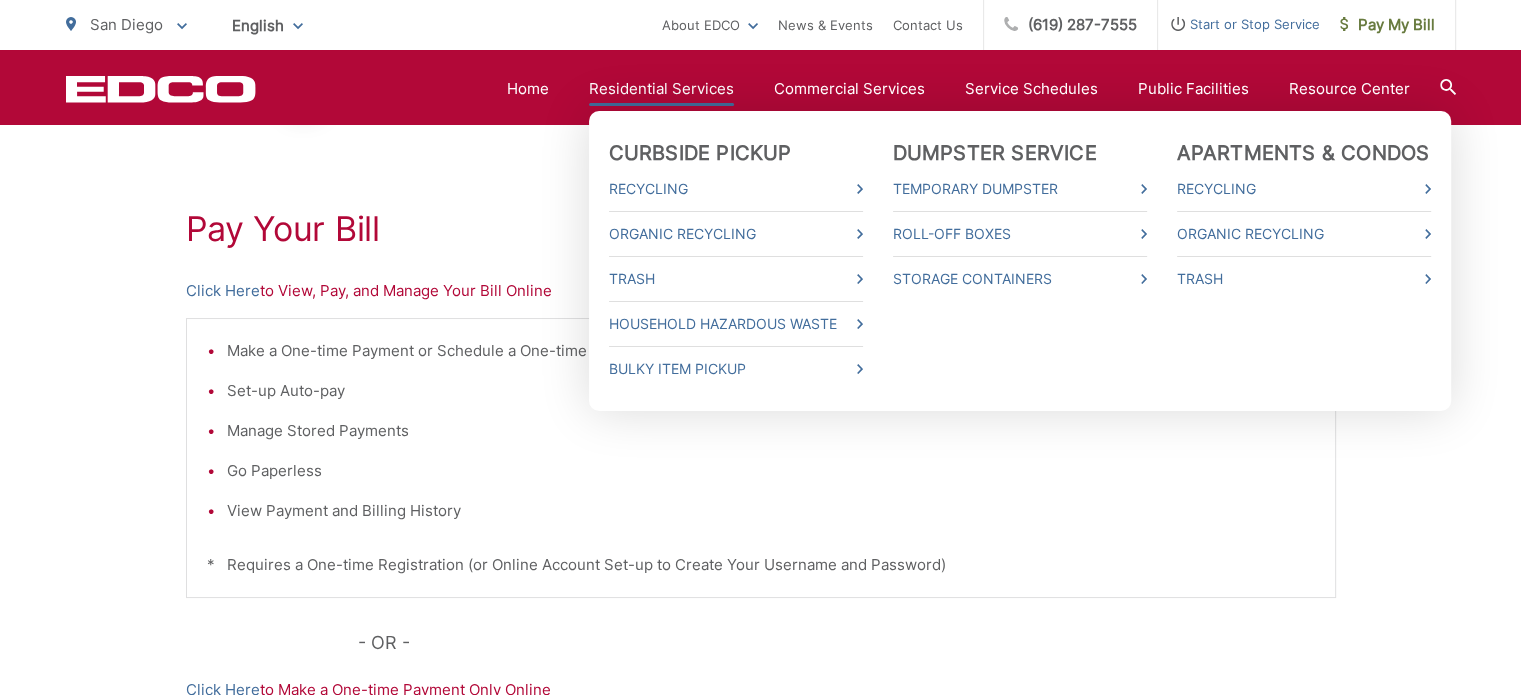 click on "Click Here" at bounding box center [223, 291] 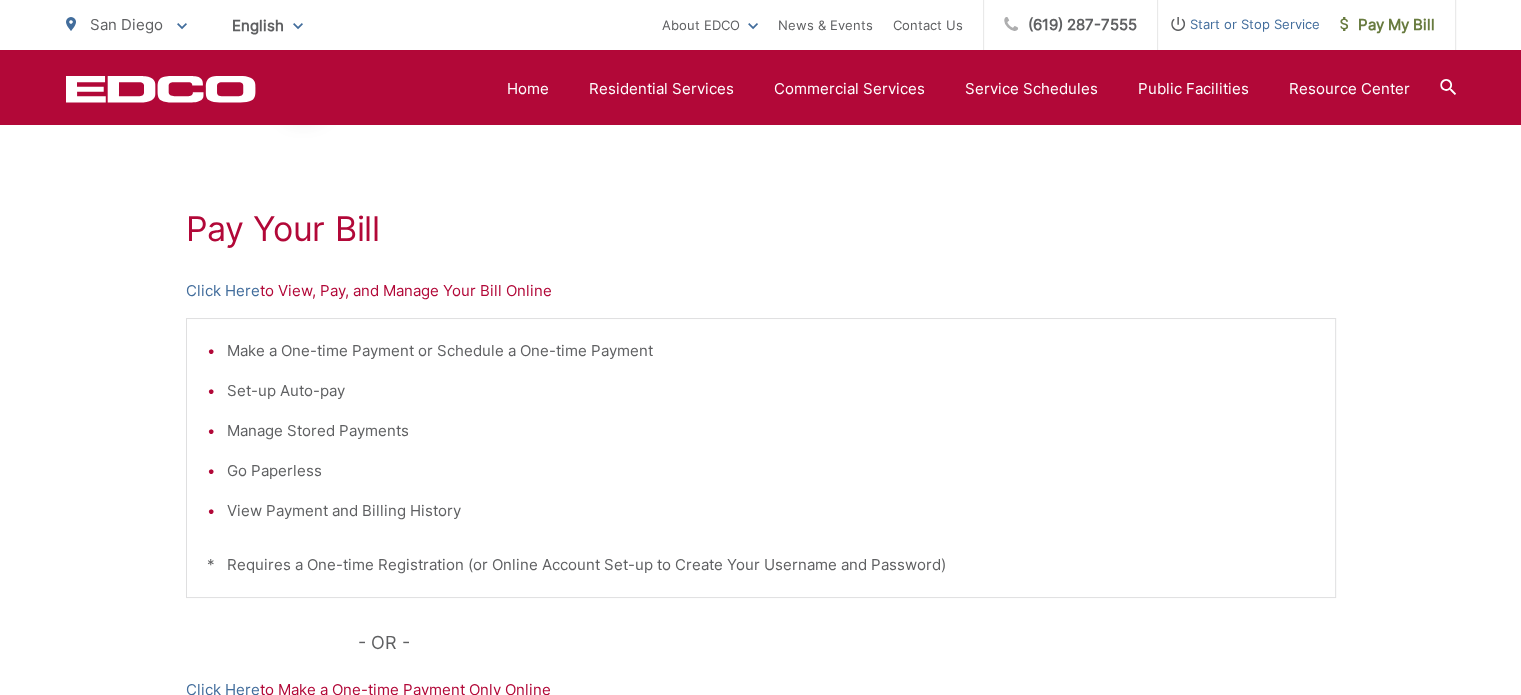 click on "Start or Stop Service" at bounding box center (1239, 24) 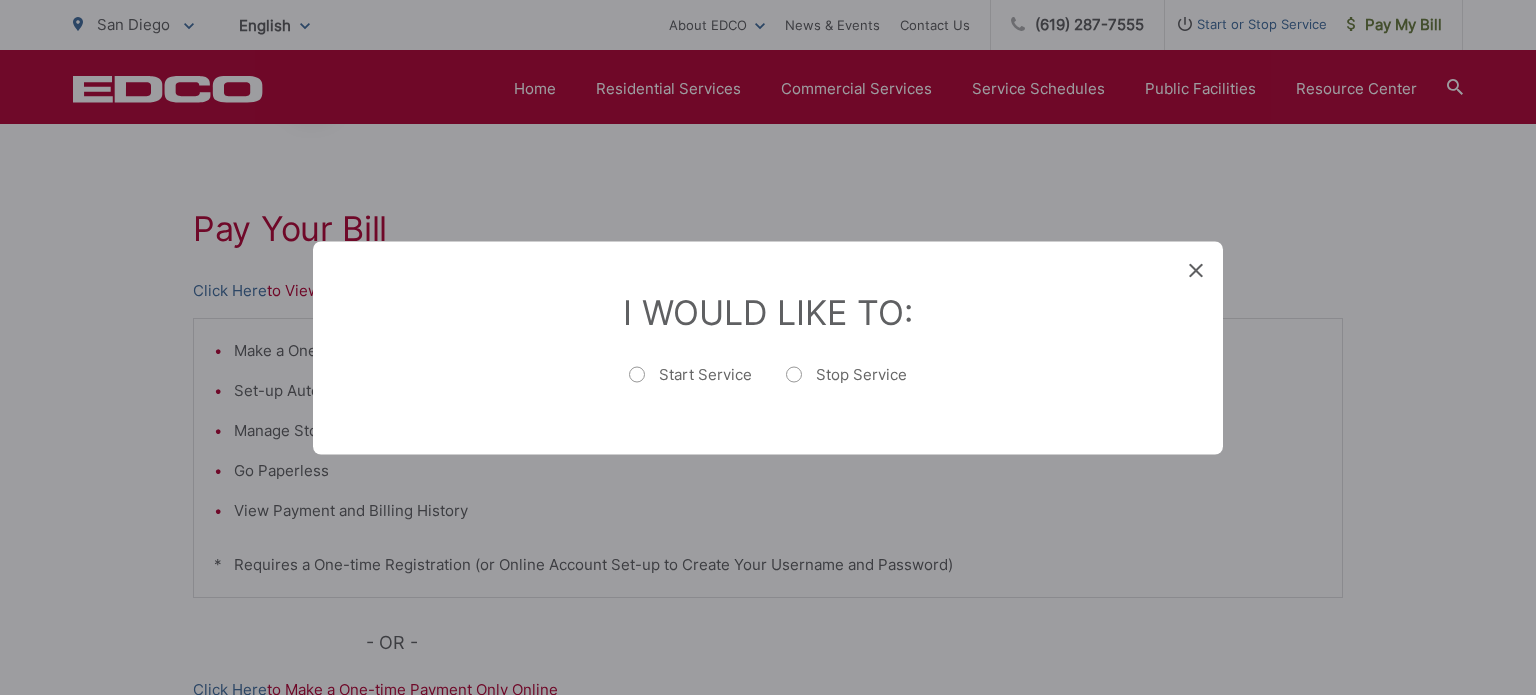 click on "Stop Service" at bounding box center [846, 384] 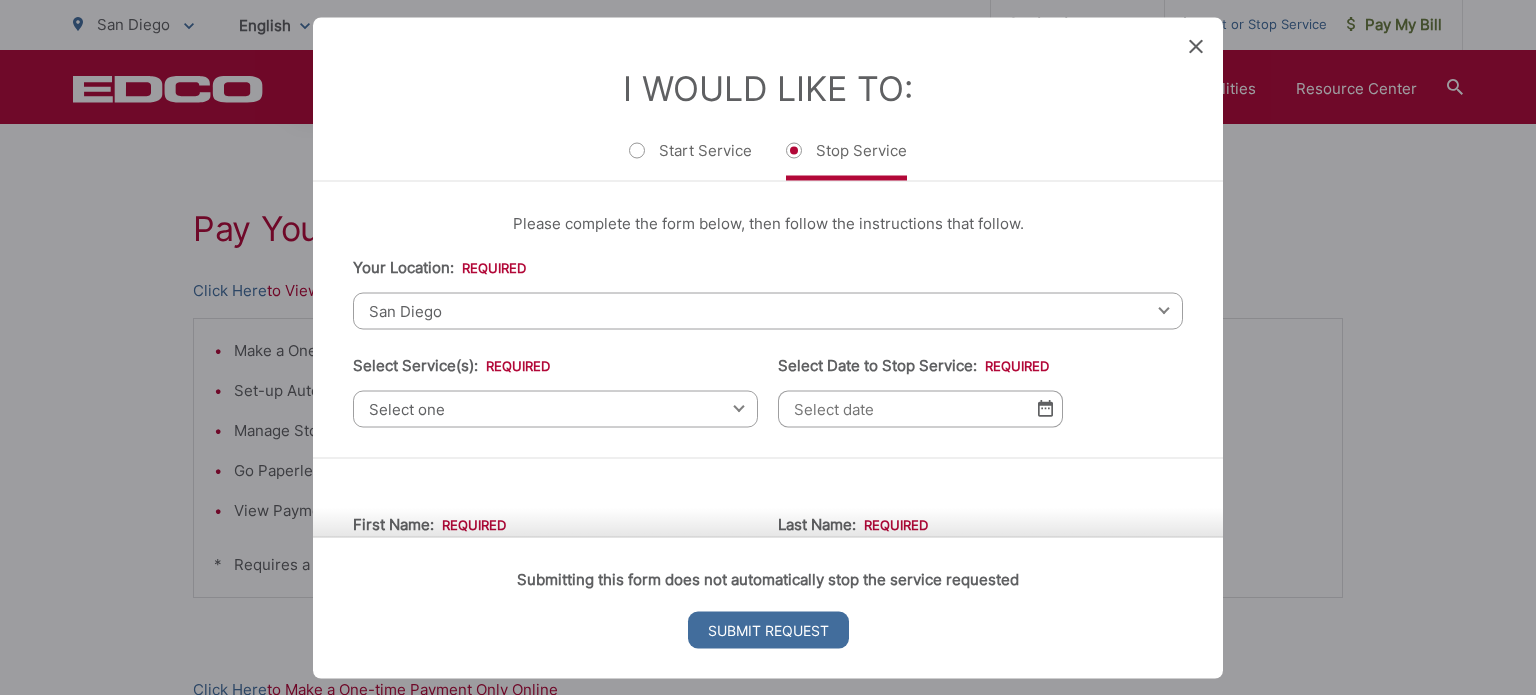 click on "Select one" at bounding box center [555, 408] 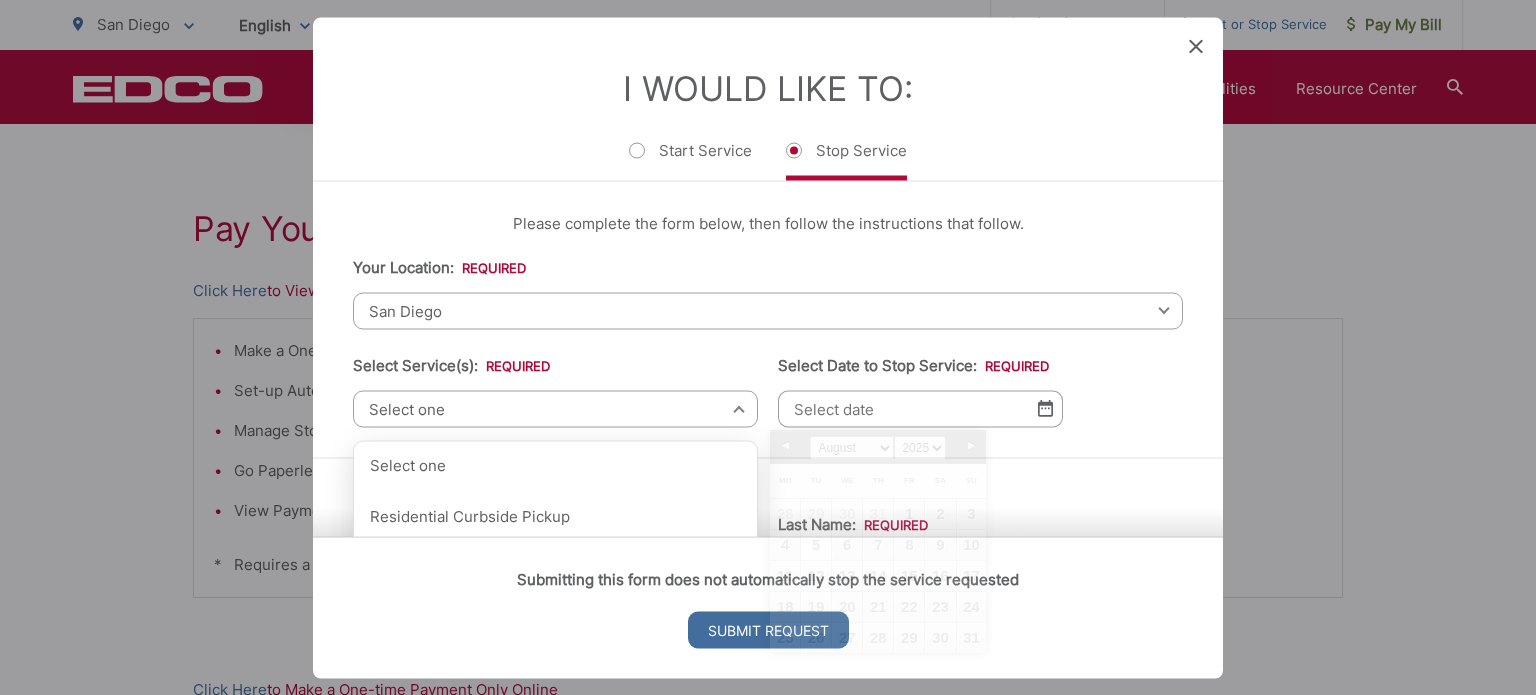 click on "Select Date to Stop Service: *" at bounding box center (920, 408) 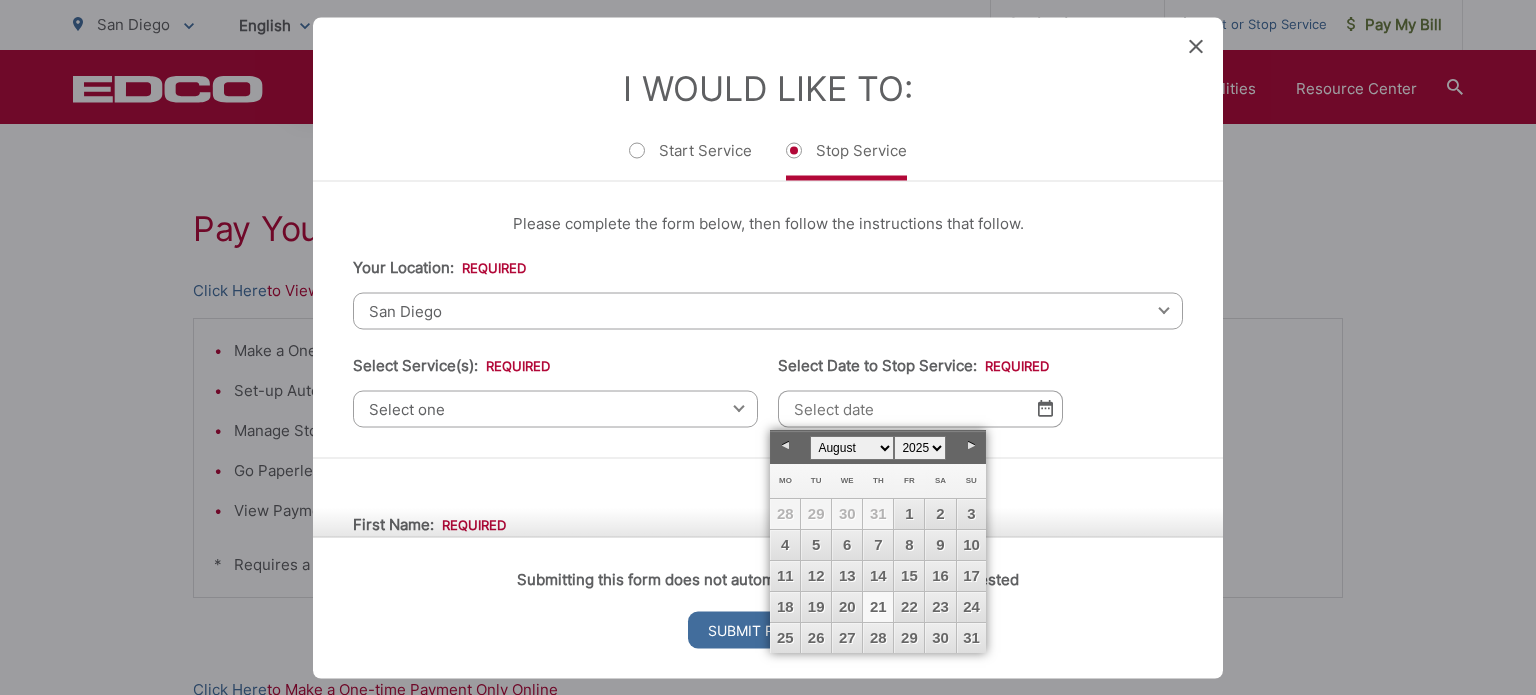 click on "21" at bounding box center (878, 607) 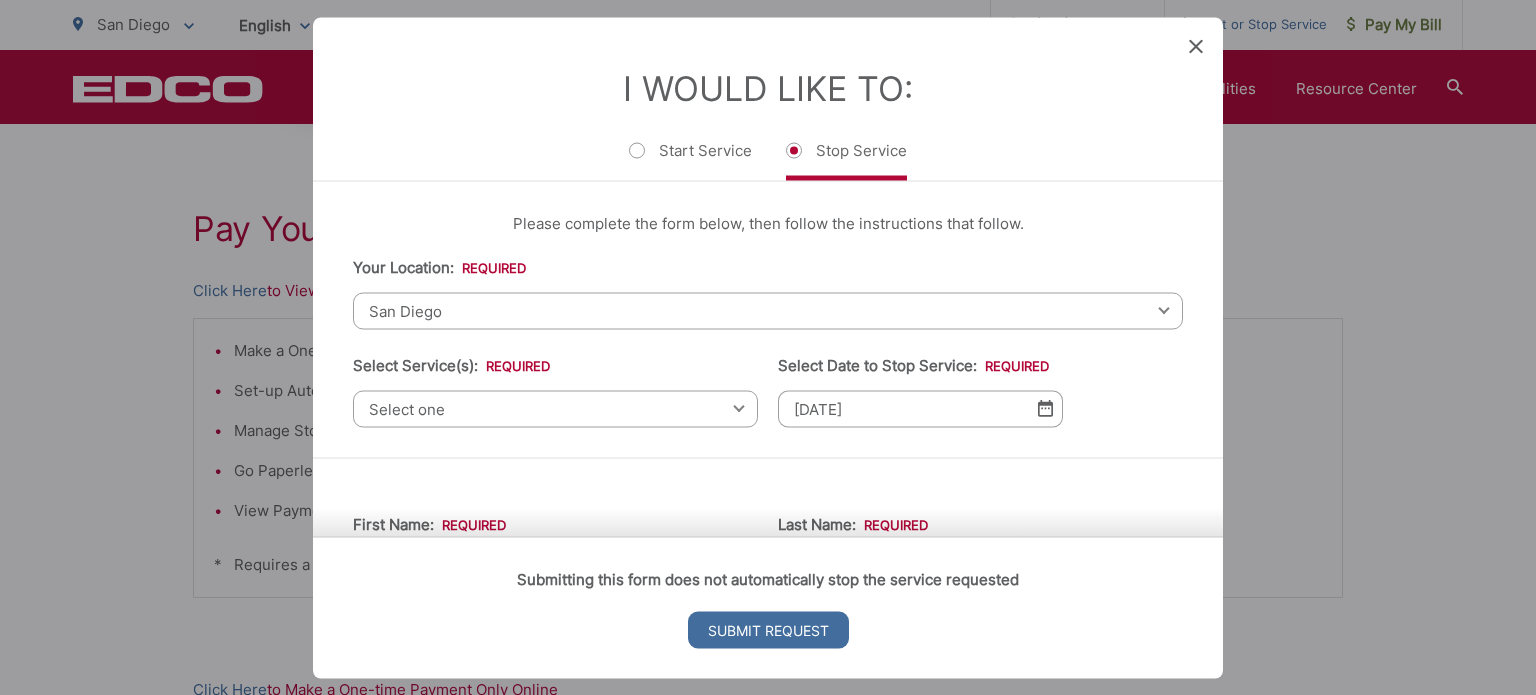 click on "Select one" at bounding box center [555, 408] 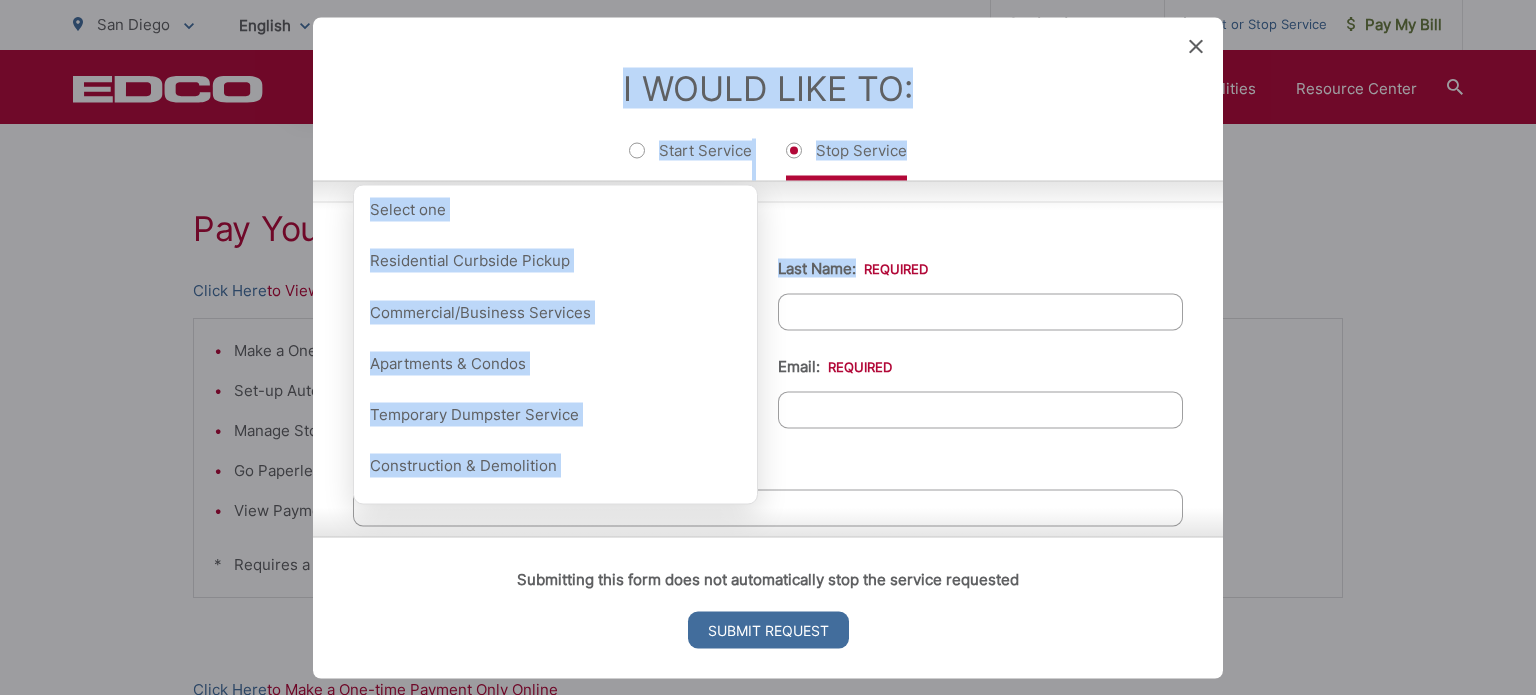 scroll, scrollTop: 236, scrollLeft: 0, axis: vertical 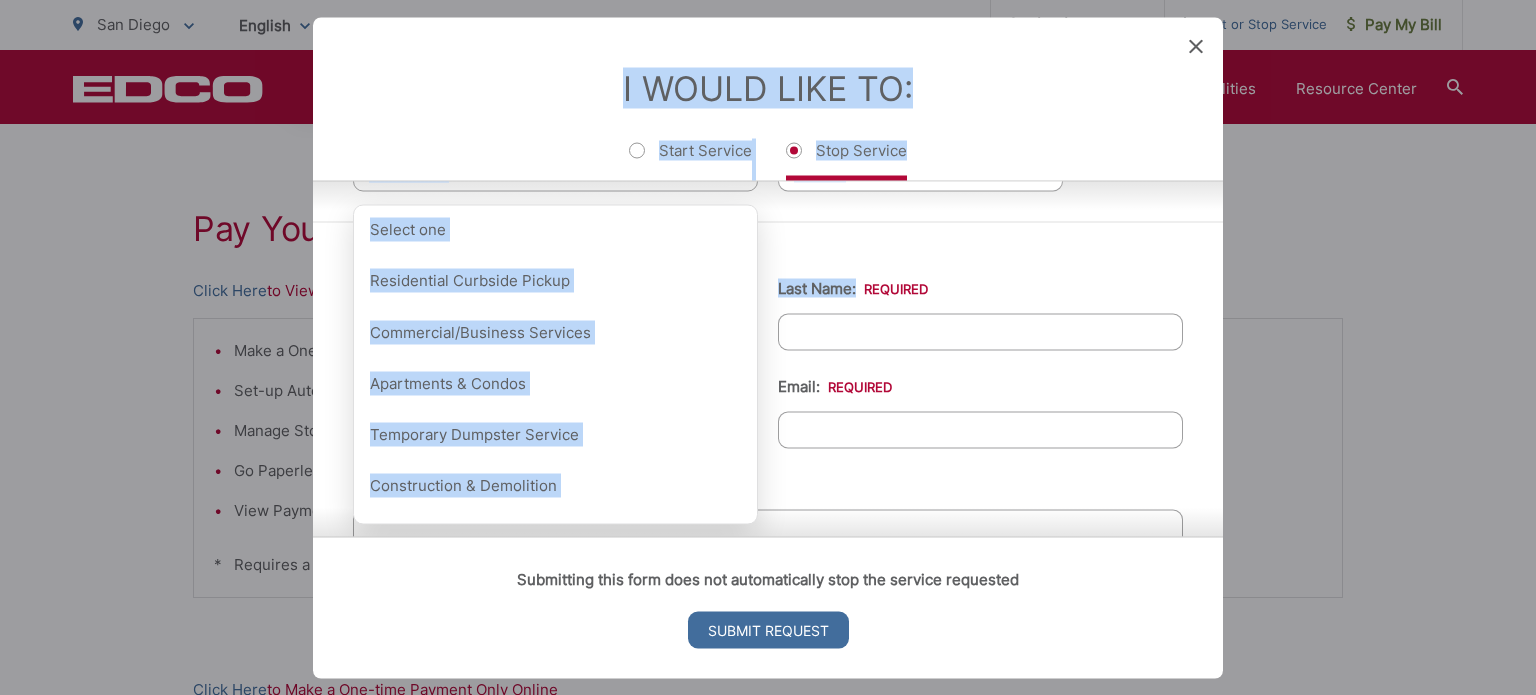 drag, startPoint x: 1223, startPoint y: 235, endPoint x: 1220, endPoint y: 294, distance: 59.07622 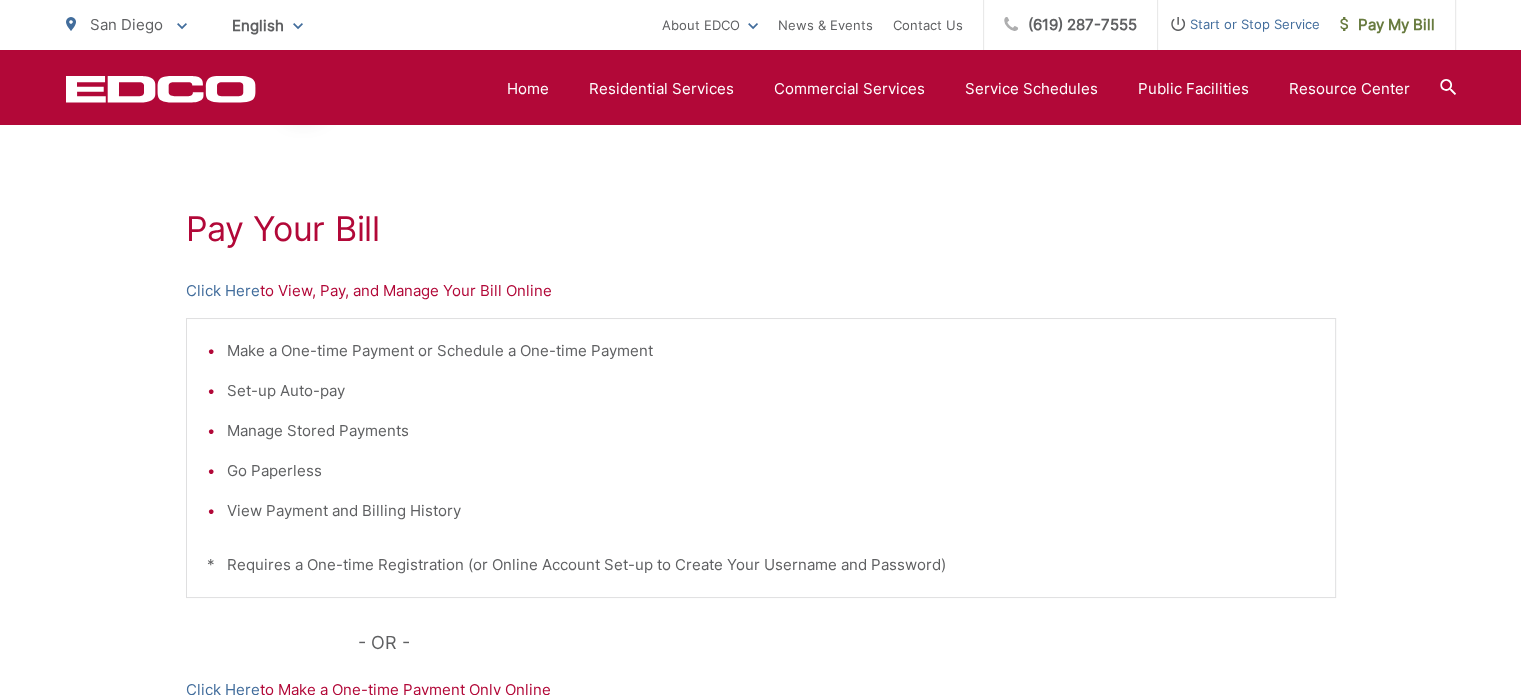 click on "Start or Stop Service" at bounding box center (1239, 24) 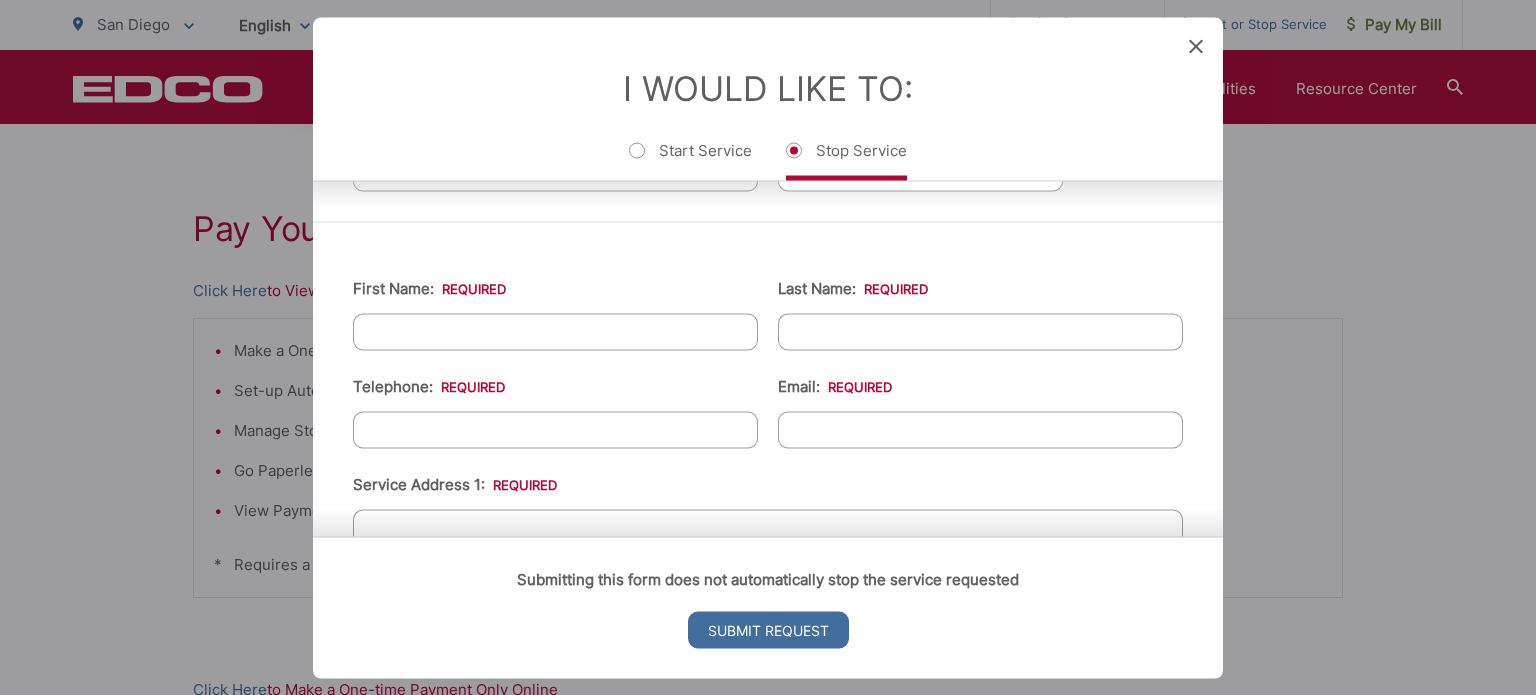 click on "First Name: *" at bounding box center [555, 331] 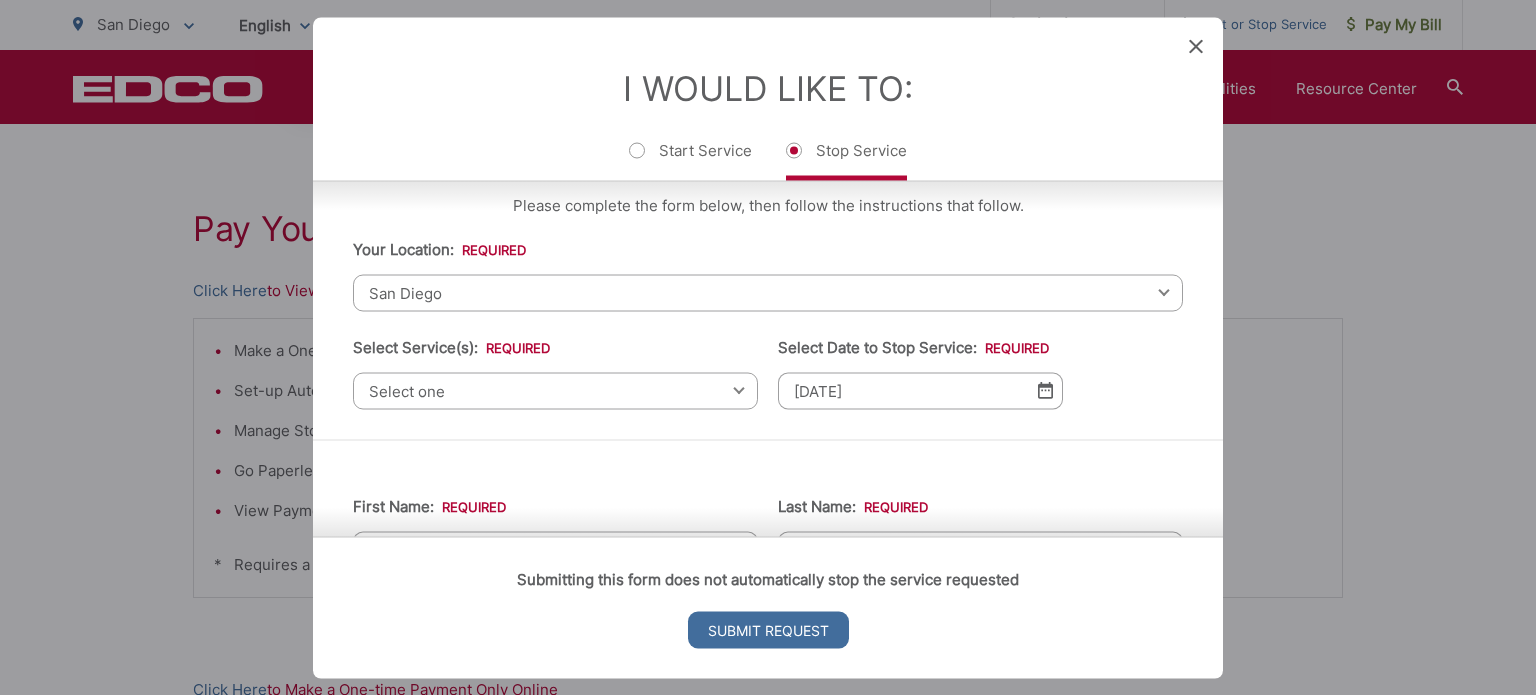 scroll, scrollTop: 15, scrollLeft: 0, axis: vertical 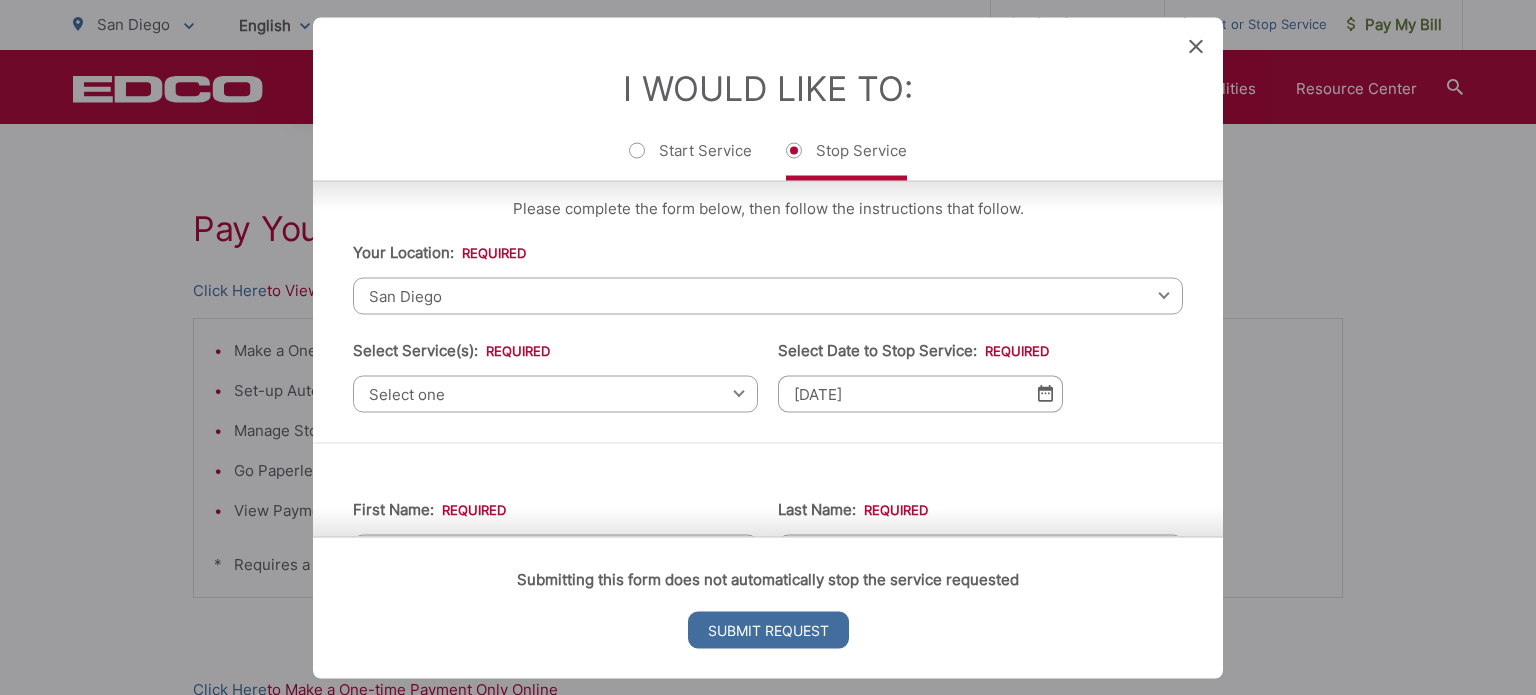 click on "Your Location: * Select your location Alpine Bonita Bonsall Borrego Springs Boulevard Buena Park Campo Coronado Corporate Del Mar Descanso Dulzura City of El Cajon El Cajon County El Segundo Encinitas Escondido Escondido County Fallbrook Guatay Imperial Beach Jacumba Jamul Julian La Mesa City La Mesa County La Mirada La Palma Lakeside Lakewood Lemon Grove Lincoln Acres Long Beach National City Pala Pauma Valley Pine Valley Potrero Poway Rainbow Ramona Rancho Palos Verdes Rancho Santa Fe San Diego San Marcos San Marcos County Signal Hill Solana Beach Spring Valley Tecate Torrance Valley Center City of Vista Vista County San Diego Select your location Alpine Bonita Bonsall Borrego Springs Boulevard Buena Park Campo Coronado Corporate Del Mar Descanso Dulzura City of El Cajon El Cajon County El Segundo Encinitas Escondido Escondido County Fallbrook Guatay Imperial Beach Jacumba Jamul Julian La Mesa City La Mesa County La Mirada La Palma Lakeside Lakewood Lemon Grove Lincoln Acres Long Beach National City Pala" at bounding box center [768, 277] 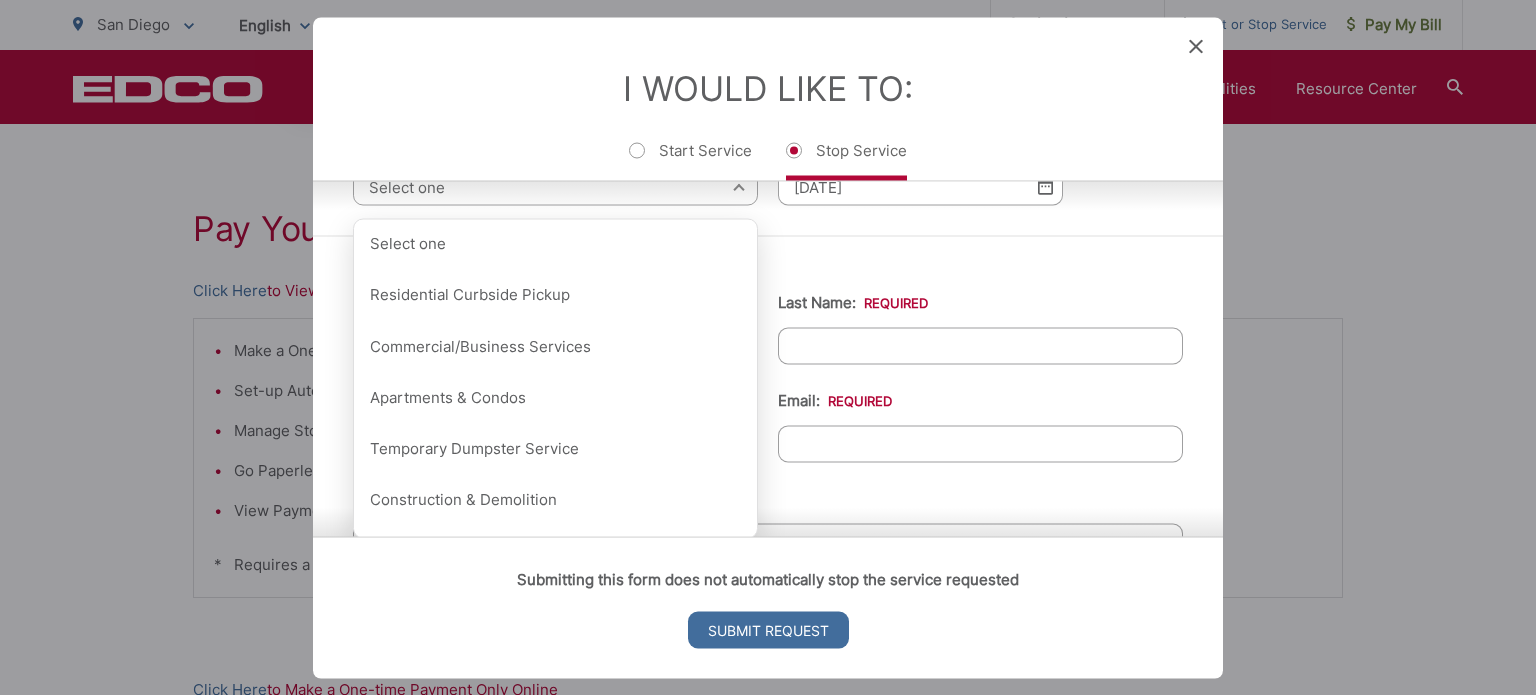 scroll, scrollTop: 205, scrollLeft: 0, axis: vertical 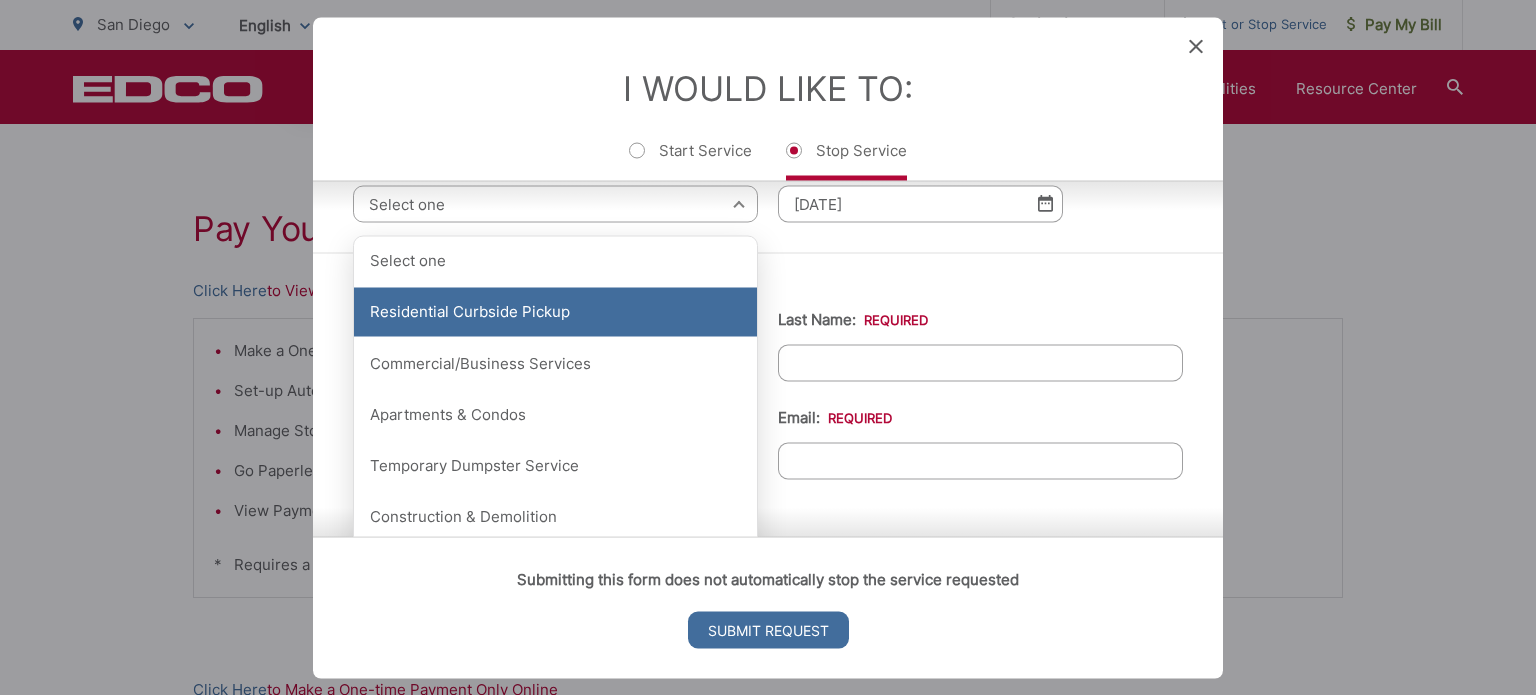 click on "Residential Curbside Pickup" at bounding box center (555, 312) 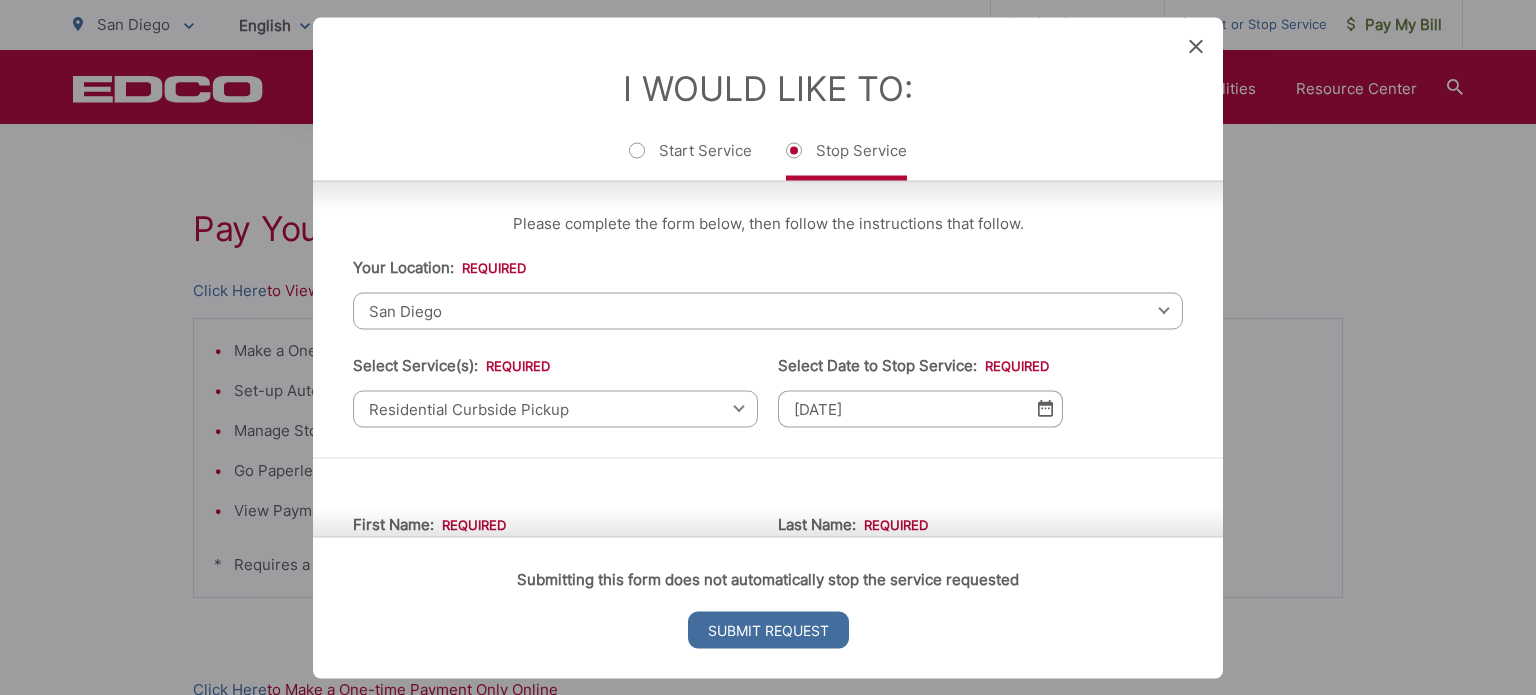 scroll, scrollTop: 205, scrollLeft: 0, axis: vertical 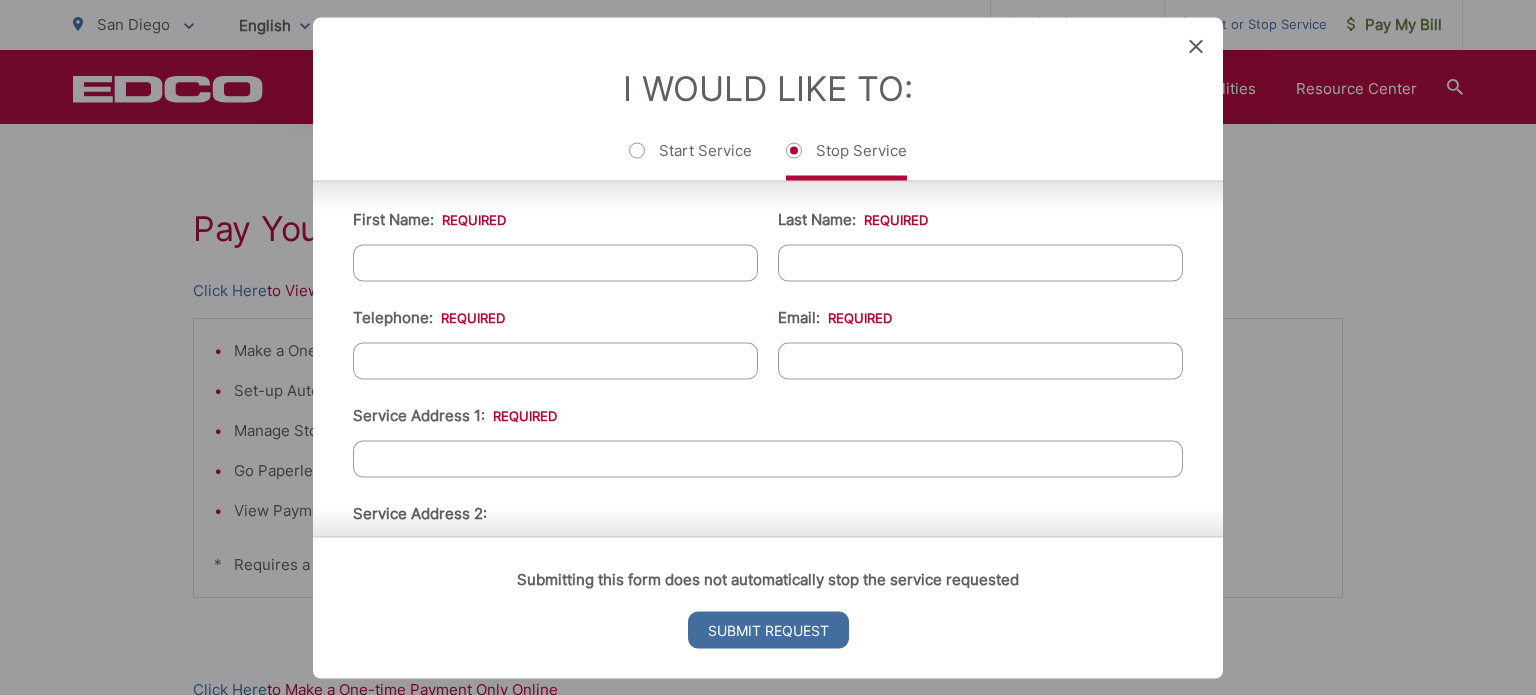click on "First Name: *" at bounding box center (555, 262) 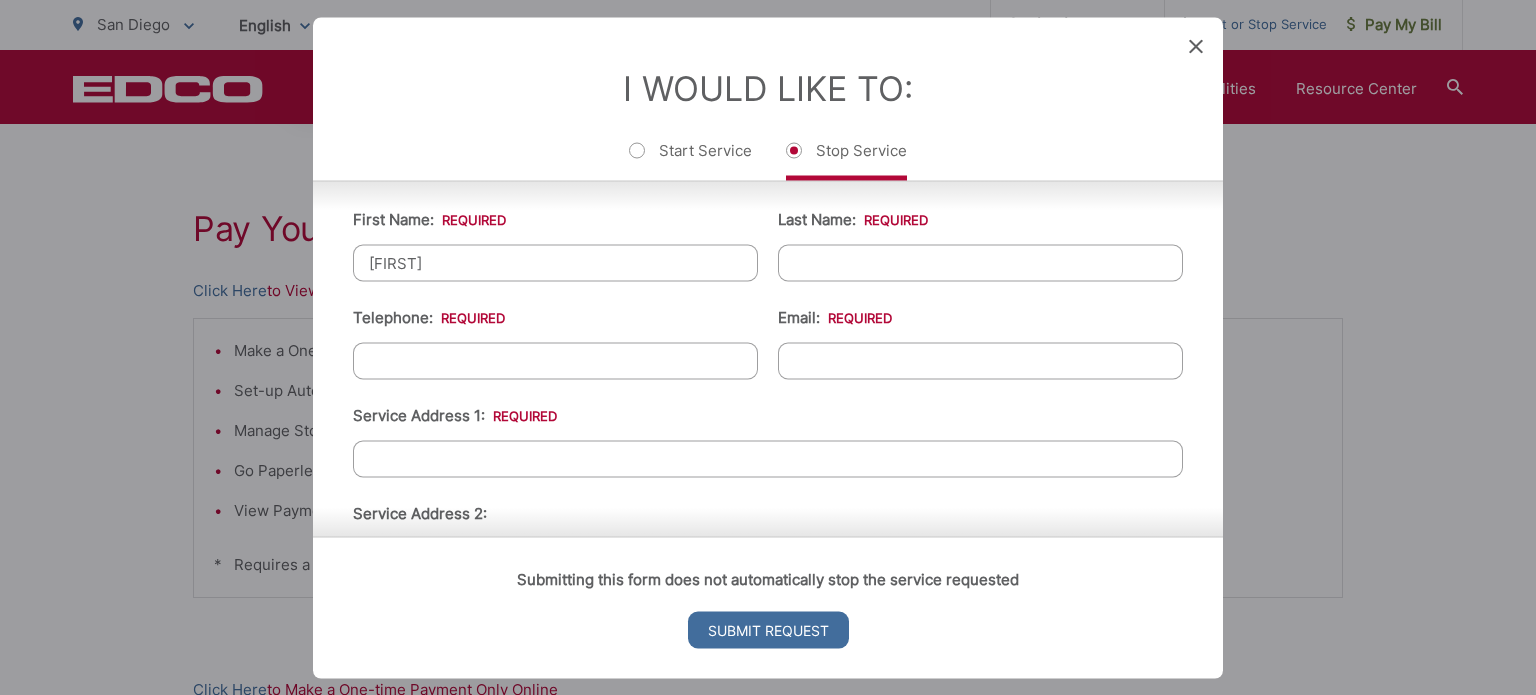 type on "[LAST]" 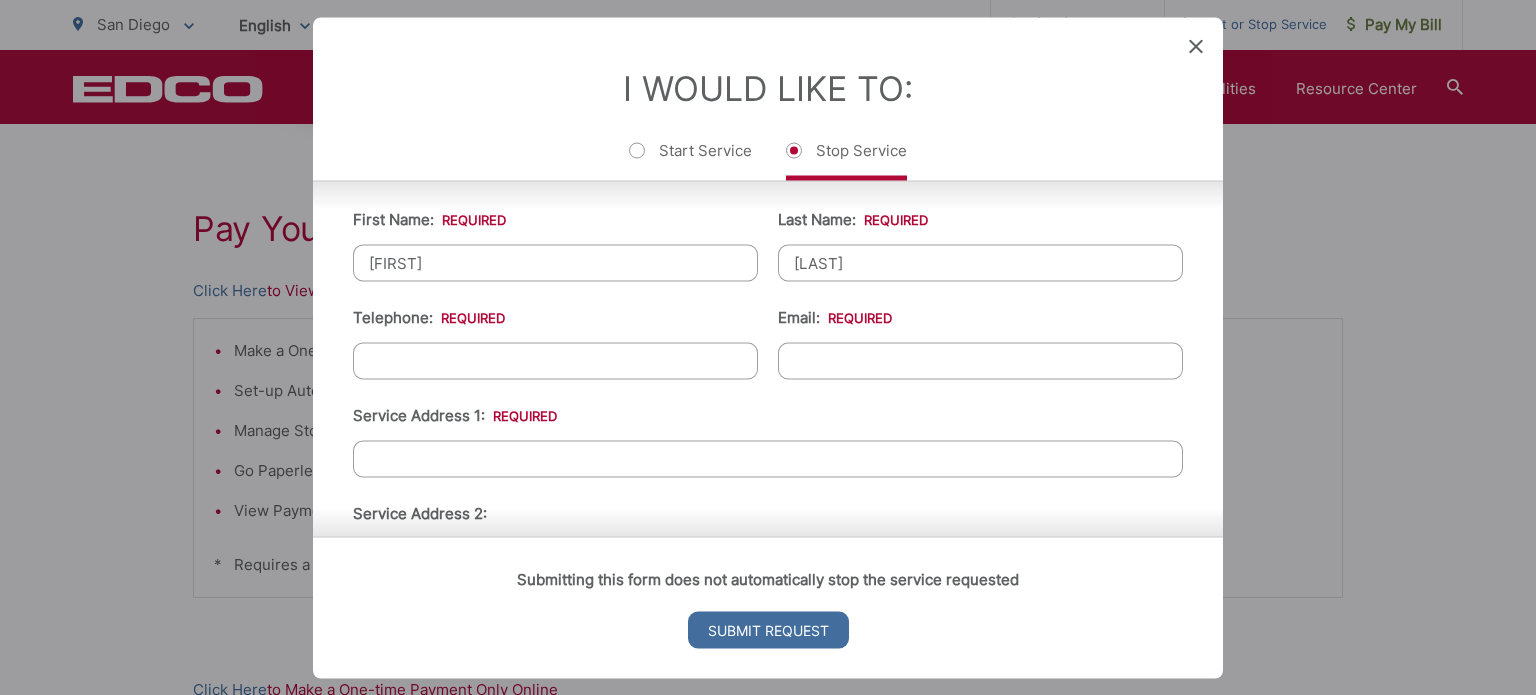 type on "[PHONE]" 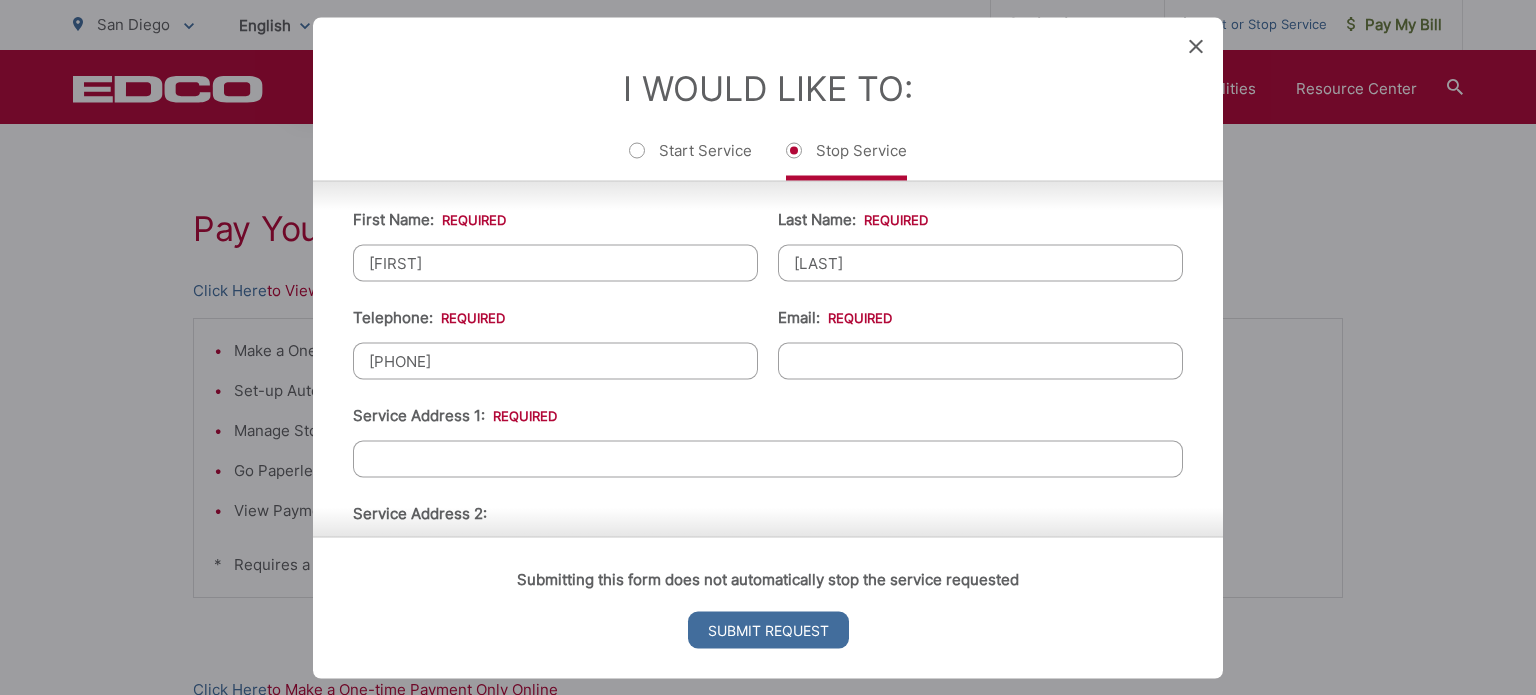 type on "[EMAIL]" 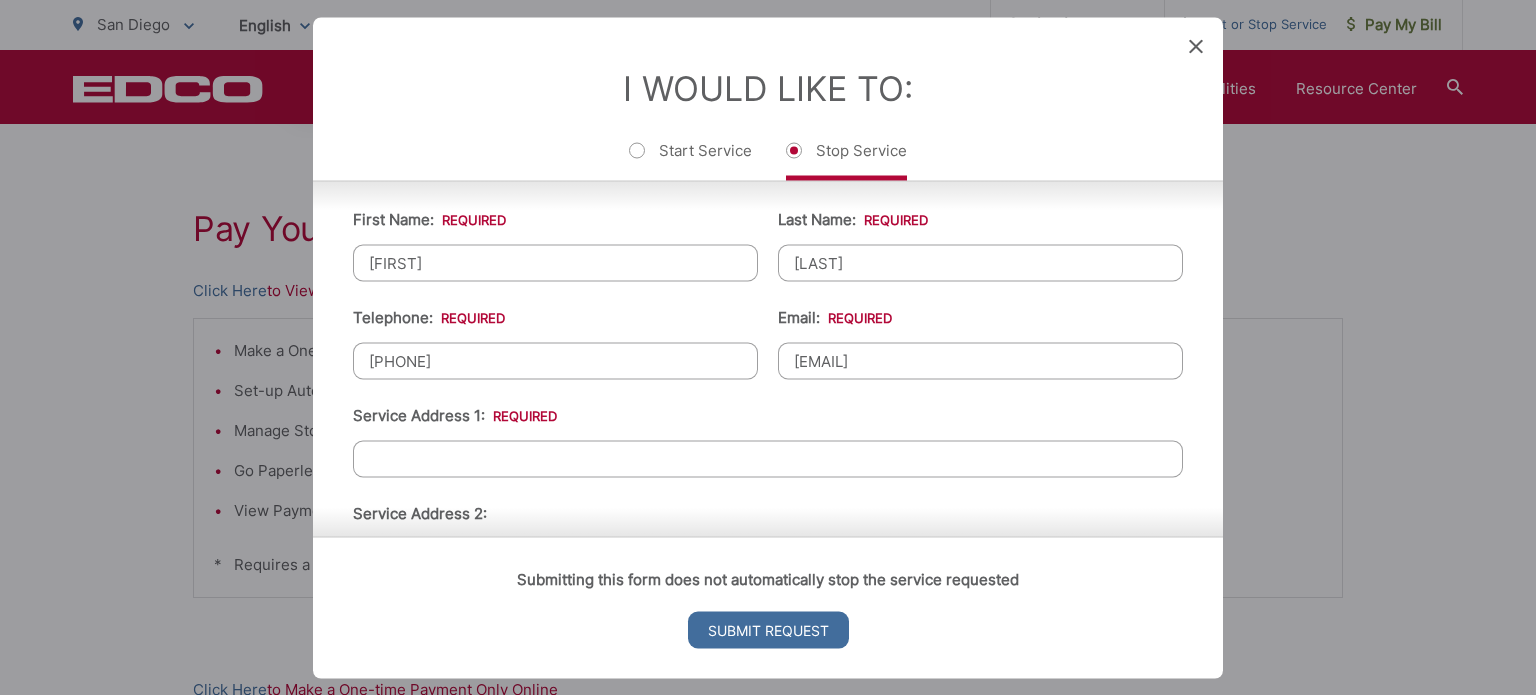 type on "13637 Los Olivos Avenue" 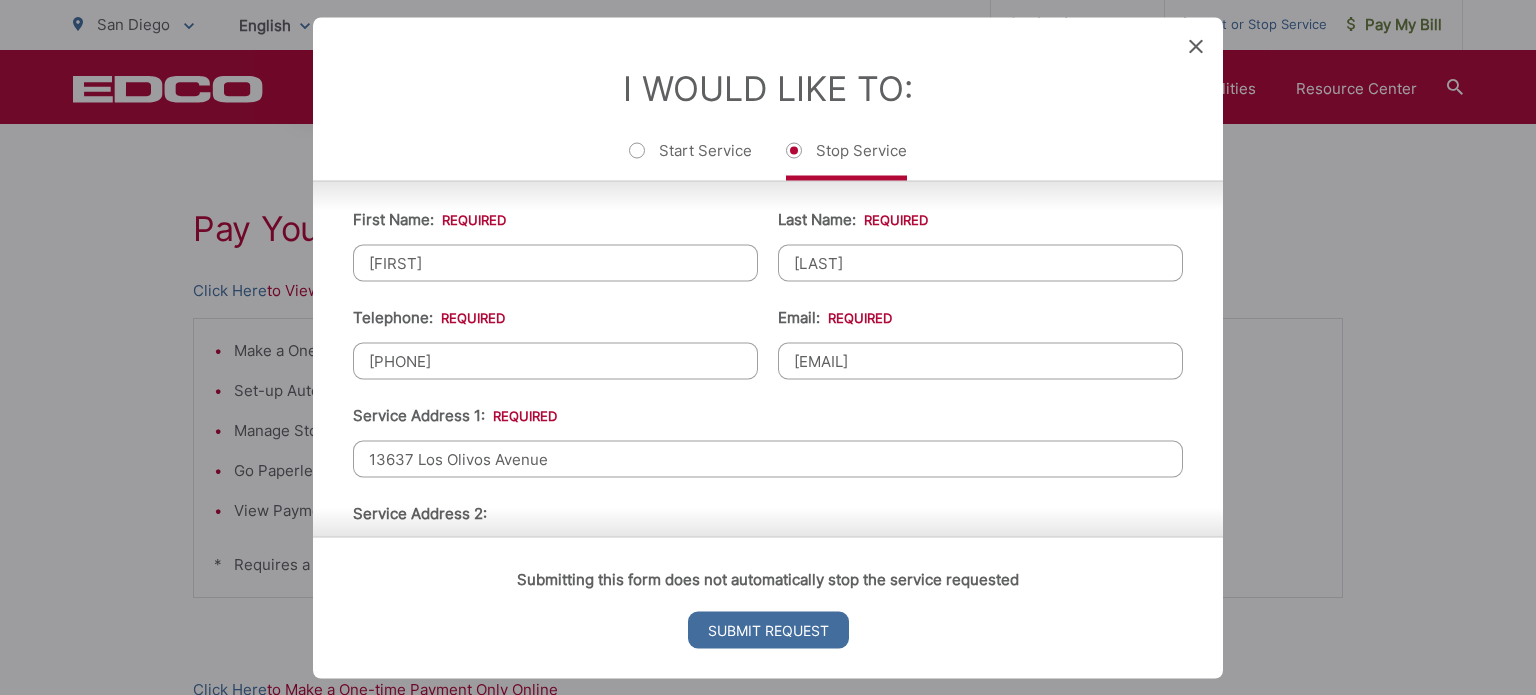 type on "[PHONE]" 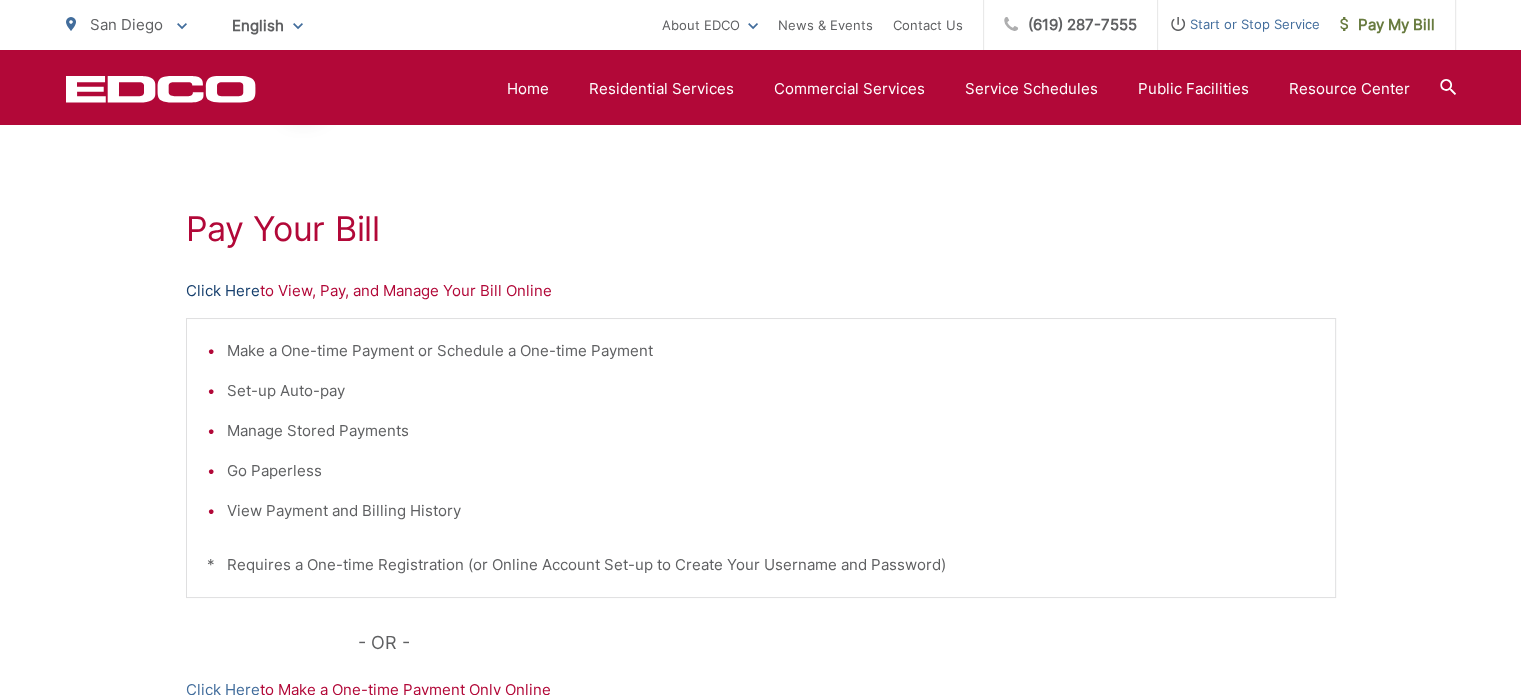 click on "Click Here" at bounding box center [223, 291] 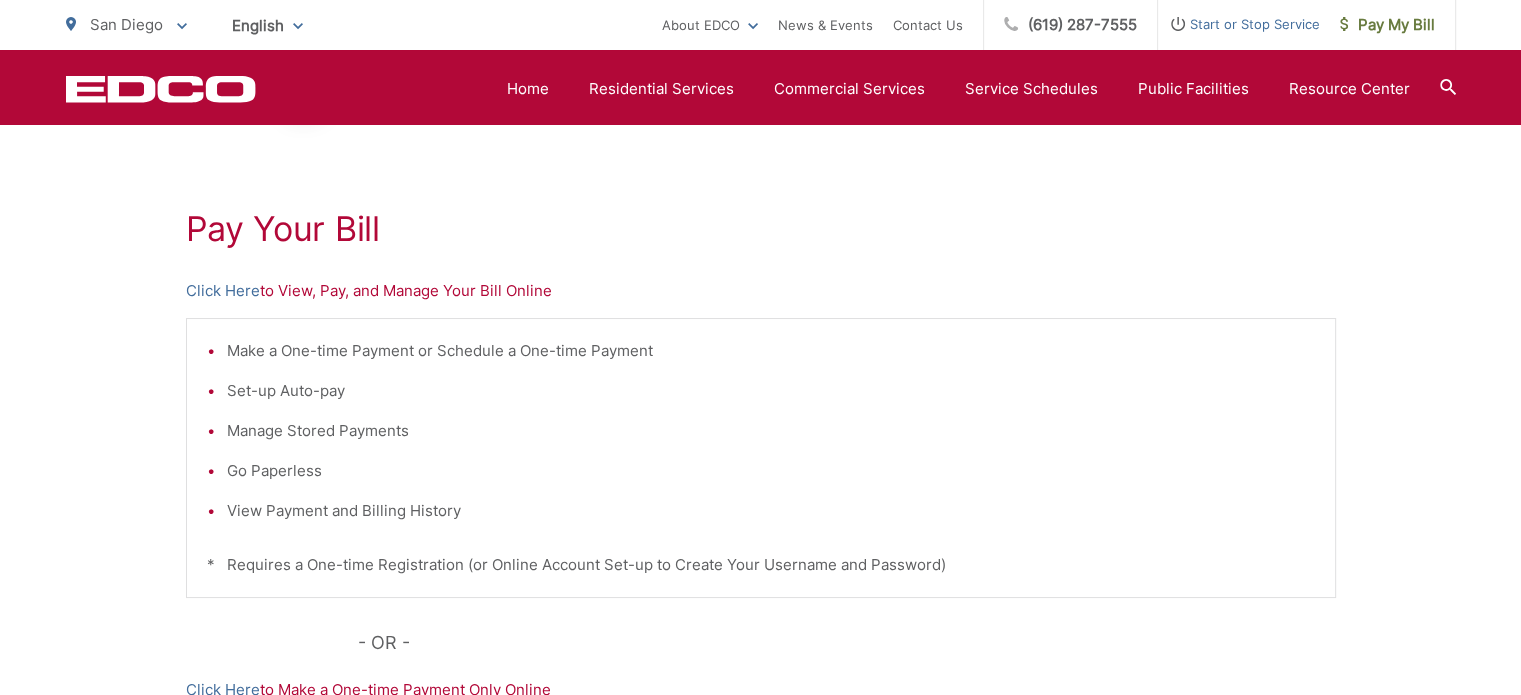 click on "Start or Stop Service" at bounding box center [1239, 24] 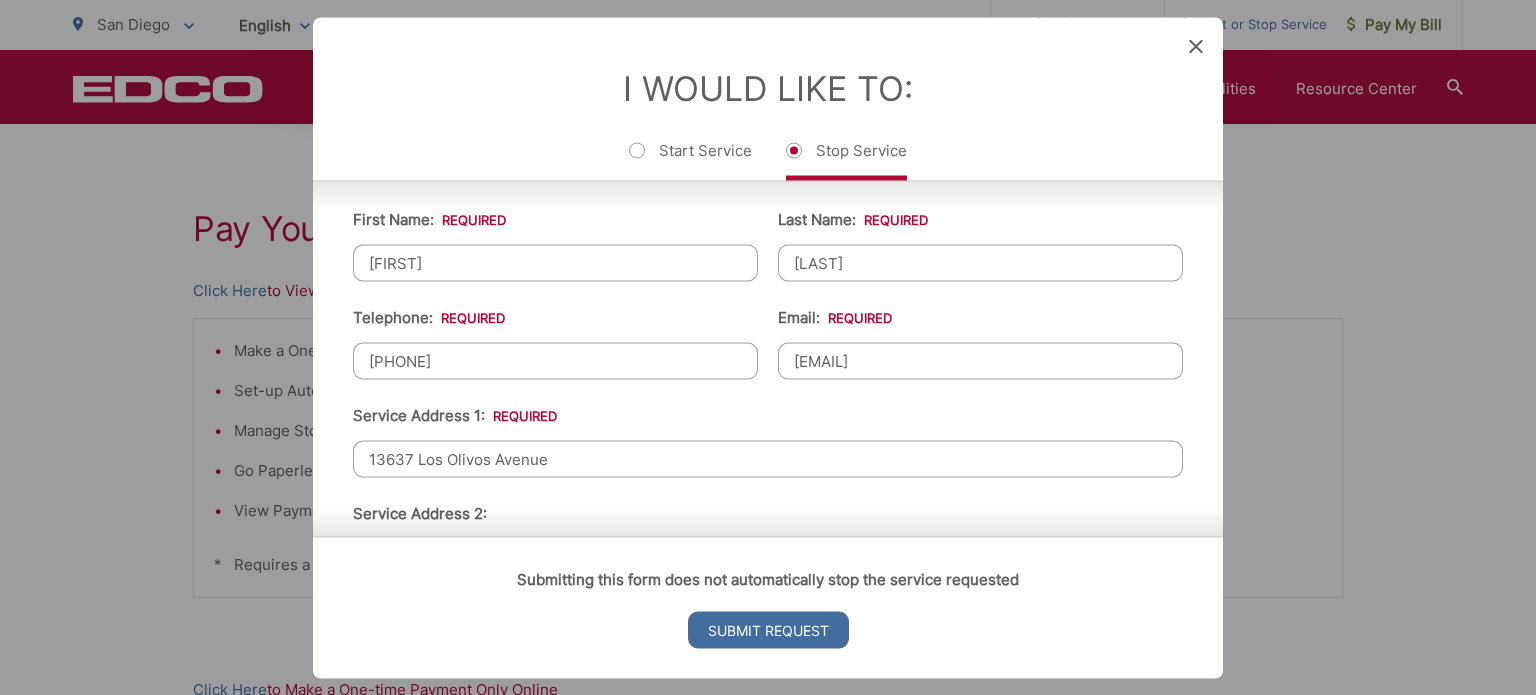 drag, startPoint x: 1078, startPoint y: 349, endPoint x: 1012, endPoint y: 419, distance: 96.20811 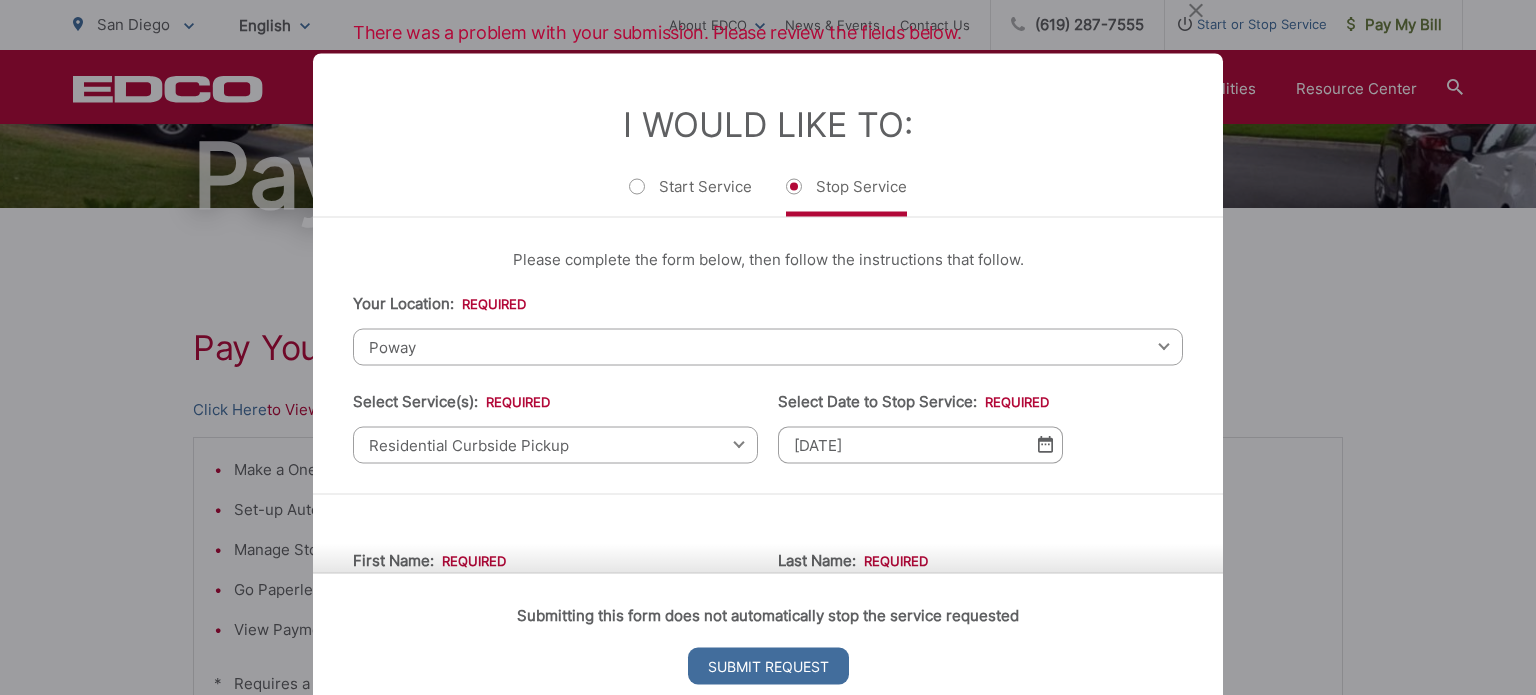 scroll, scrollTop: 0, scrollLeft: 0, axis: both 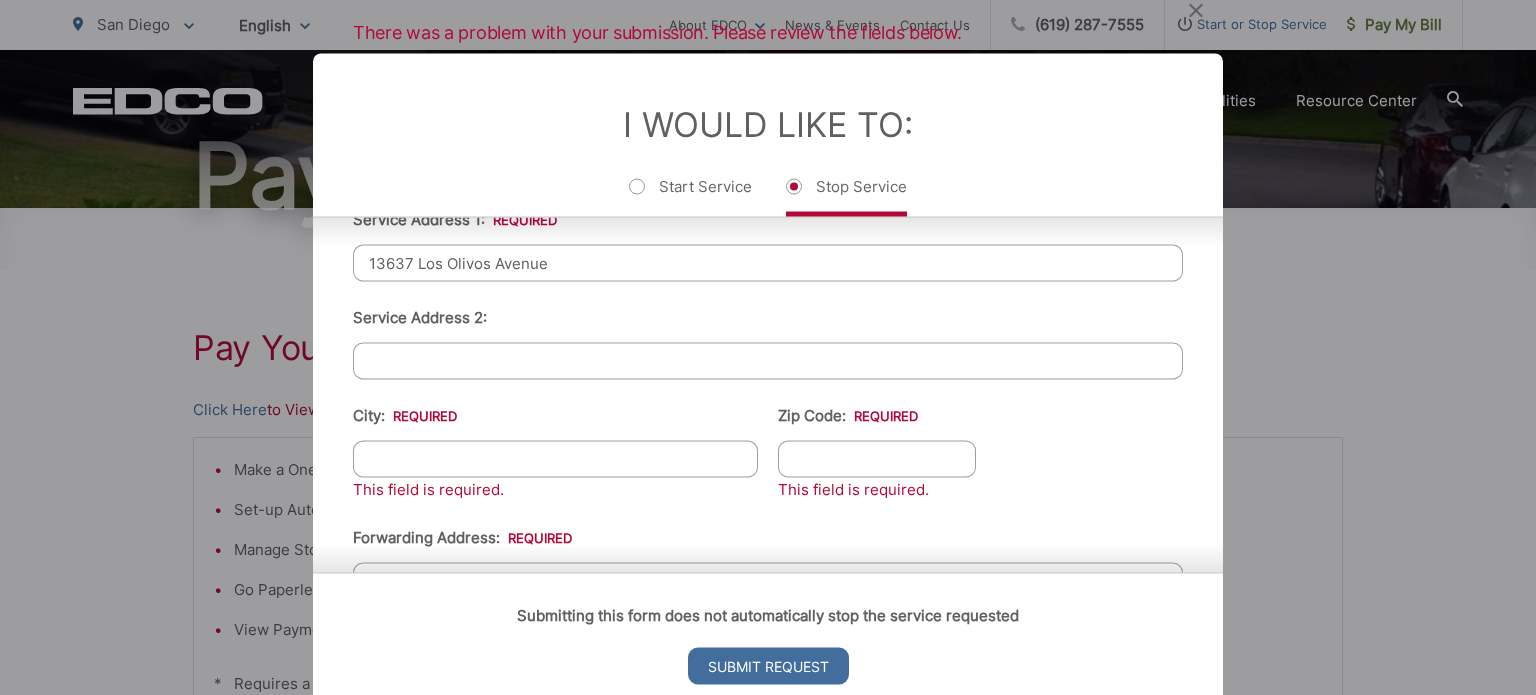 click on "City: *" at bounding box center (555, 458) 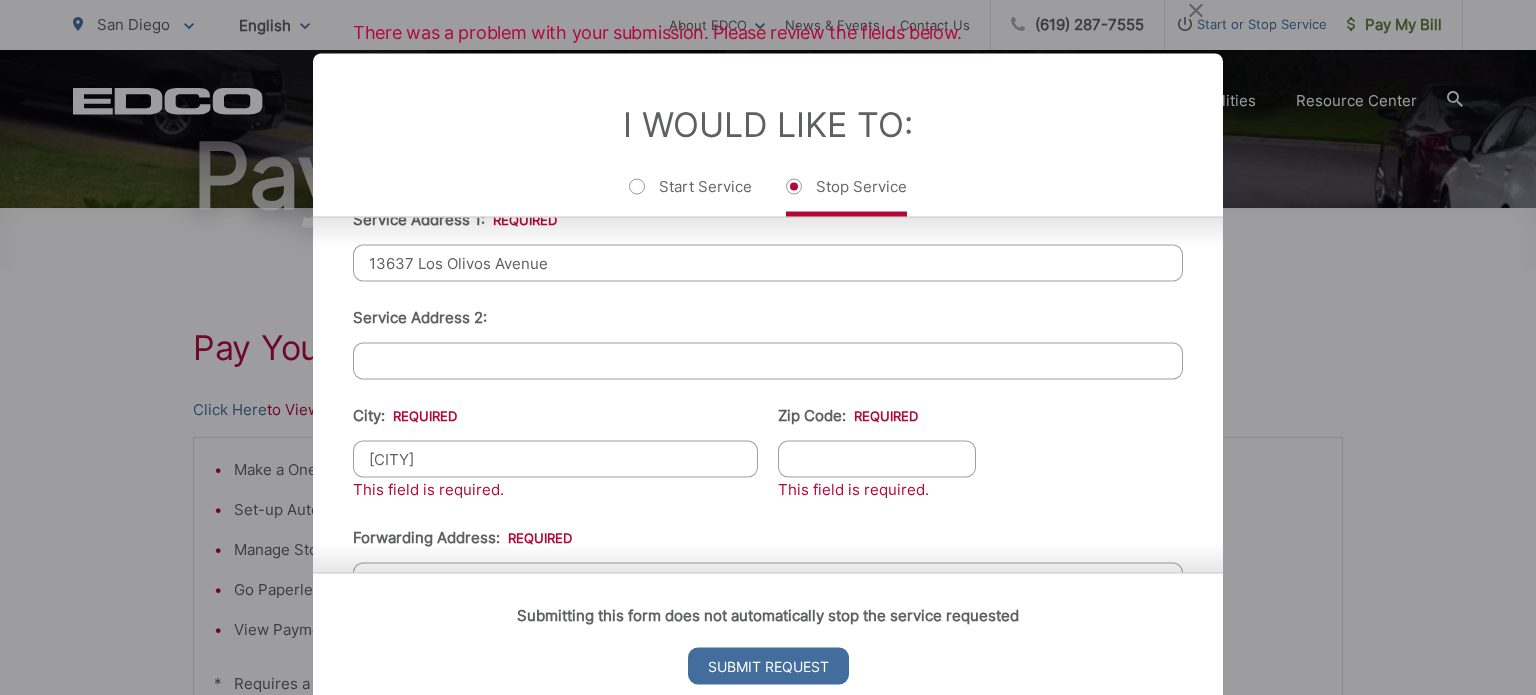 type on "92064" 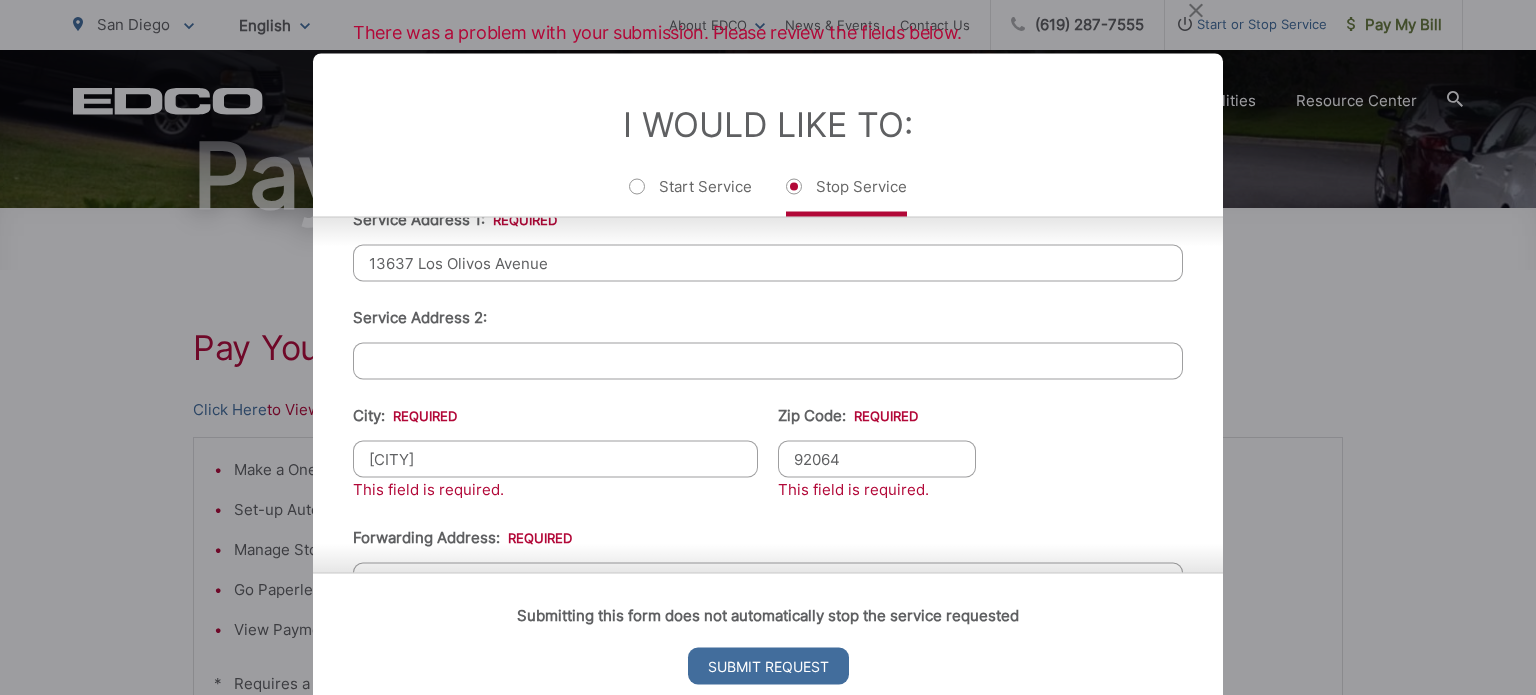 type on "13637 Los Olivos Avenue" 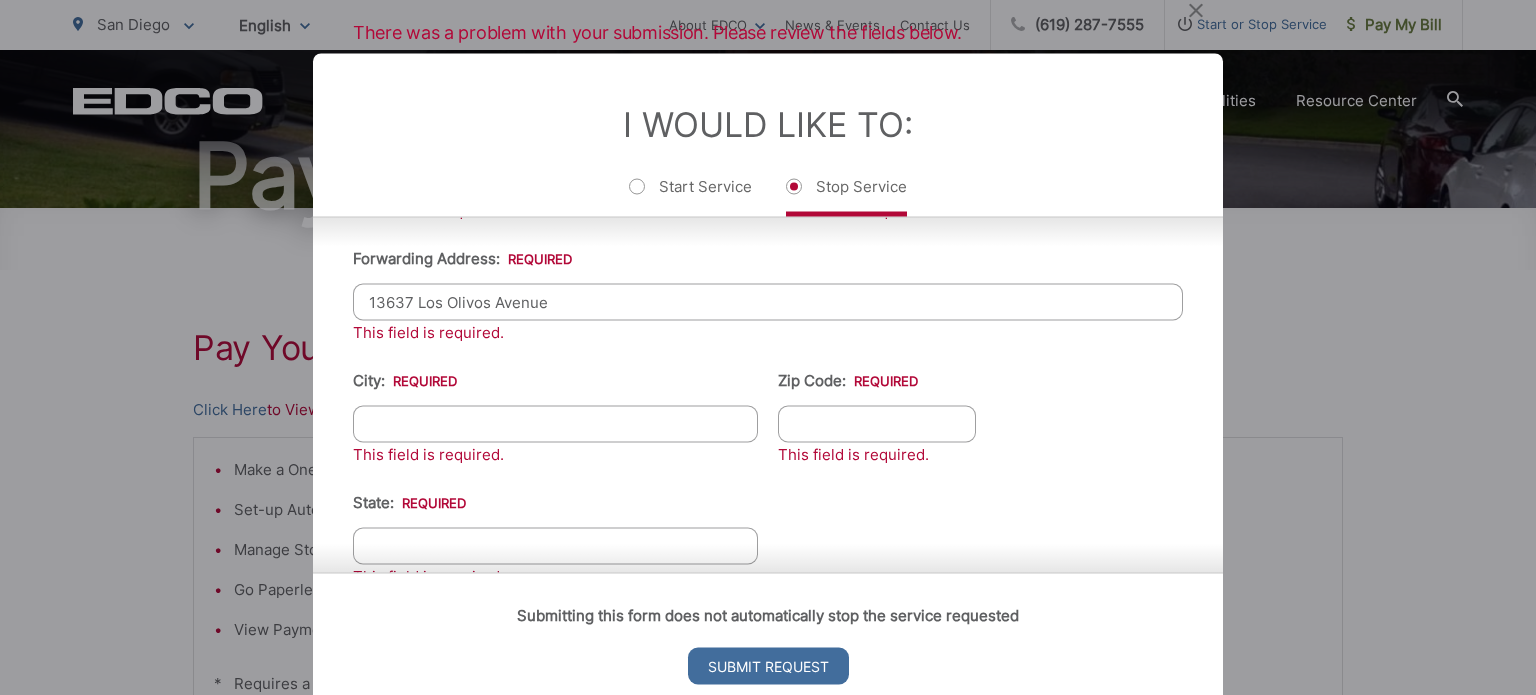 scroll, scrollTop: 861, scrollLeft: 0, axis: vertical 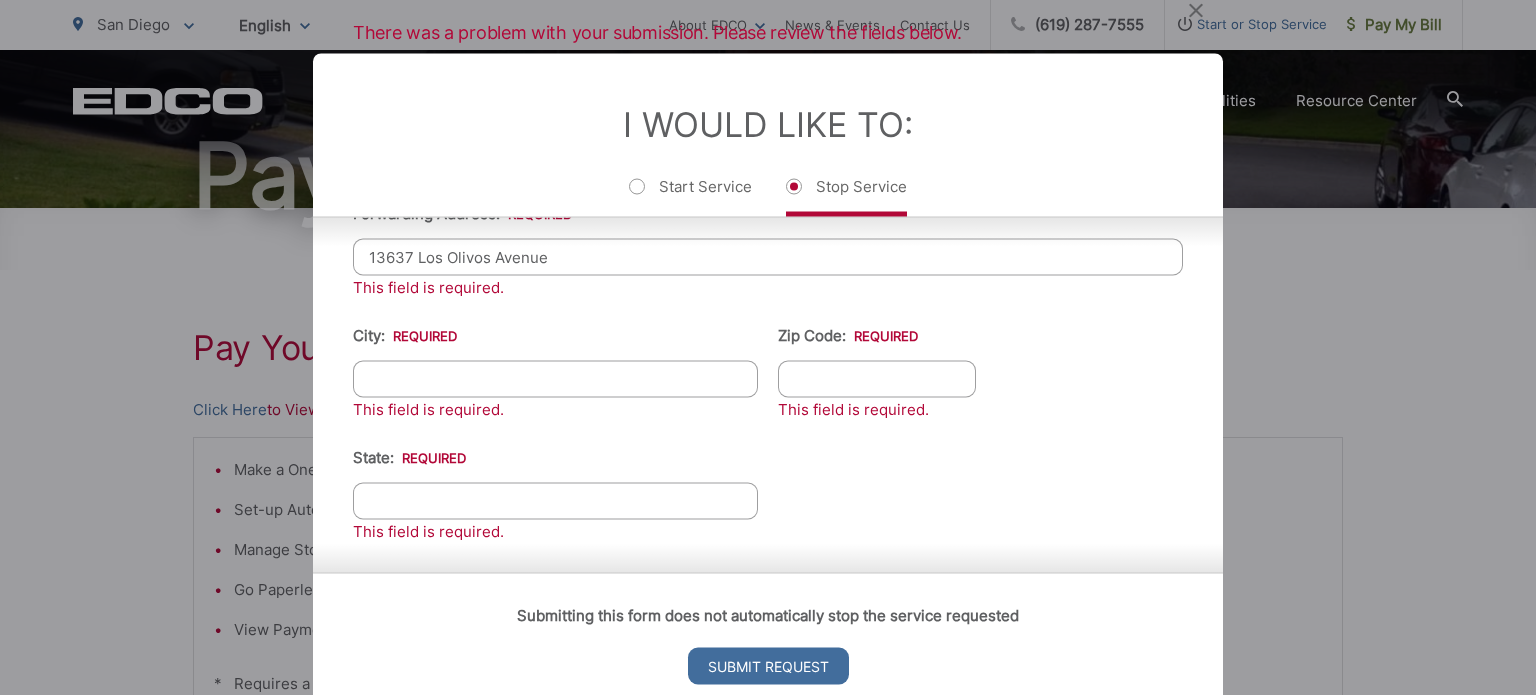 click on "First Name: * William Last Name: * Anderson Telephone: * (818) 681-5937 Email: *
cmanderson.1175@gmail.com
Service Address 1: * 13637 Los Olivos Avenue Service Address 2: City: * POWAY This field is required. Zip Code: * 92064 This field is required. Billing Address: * Forwarding Address: * 13637 Los Olivos Avenue This field is required. City: * This field is required. Zip Code: * This field is required. State: * This field is required. Comments:" at bounding box center [768, 197] 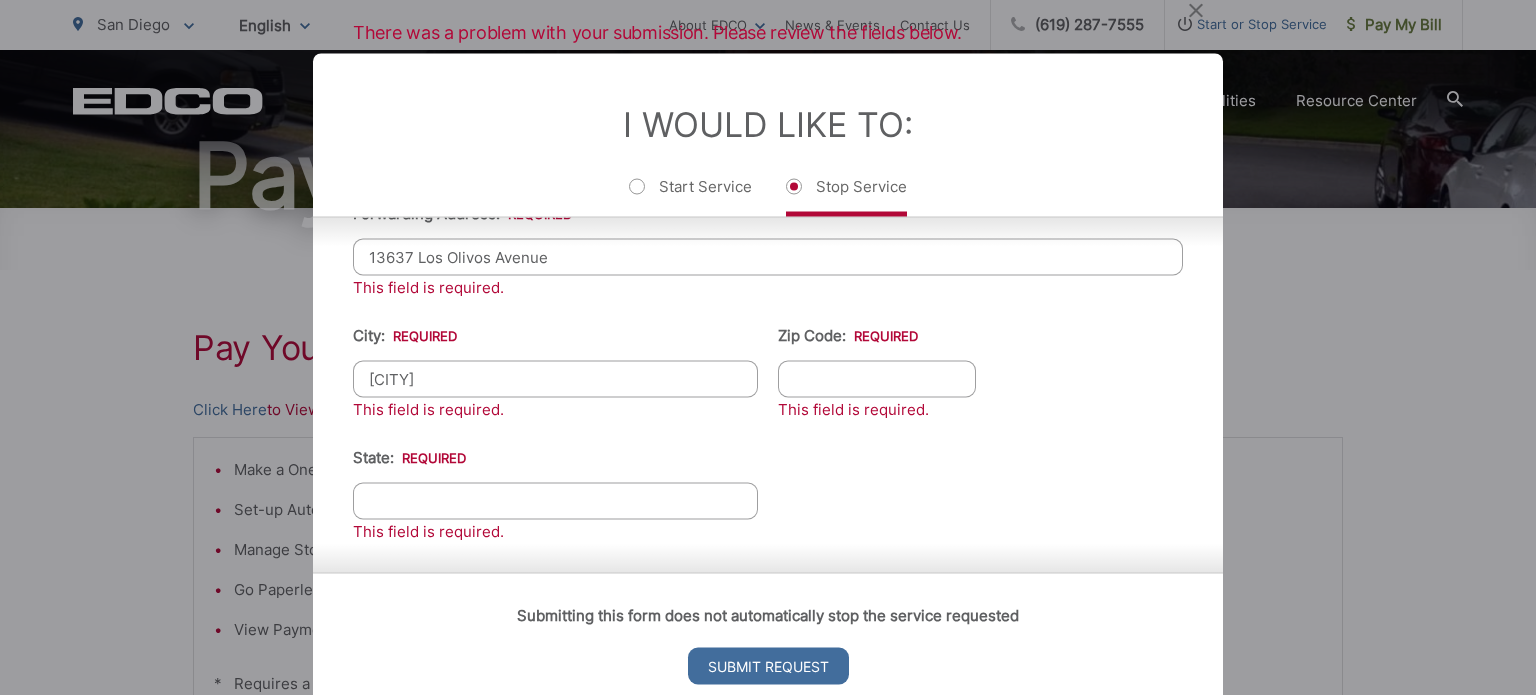 type on "92064" 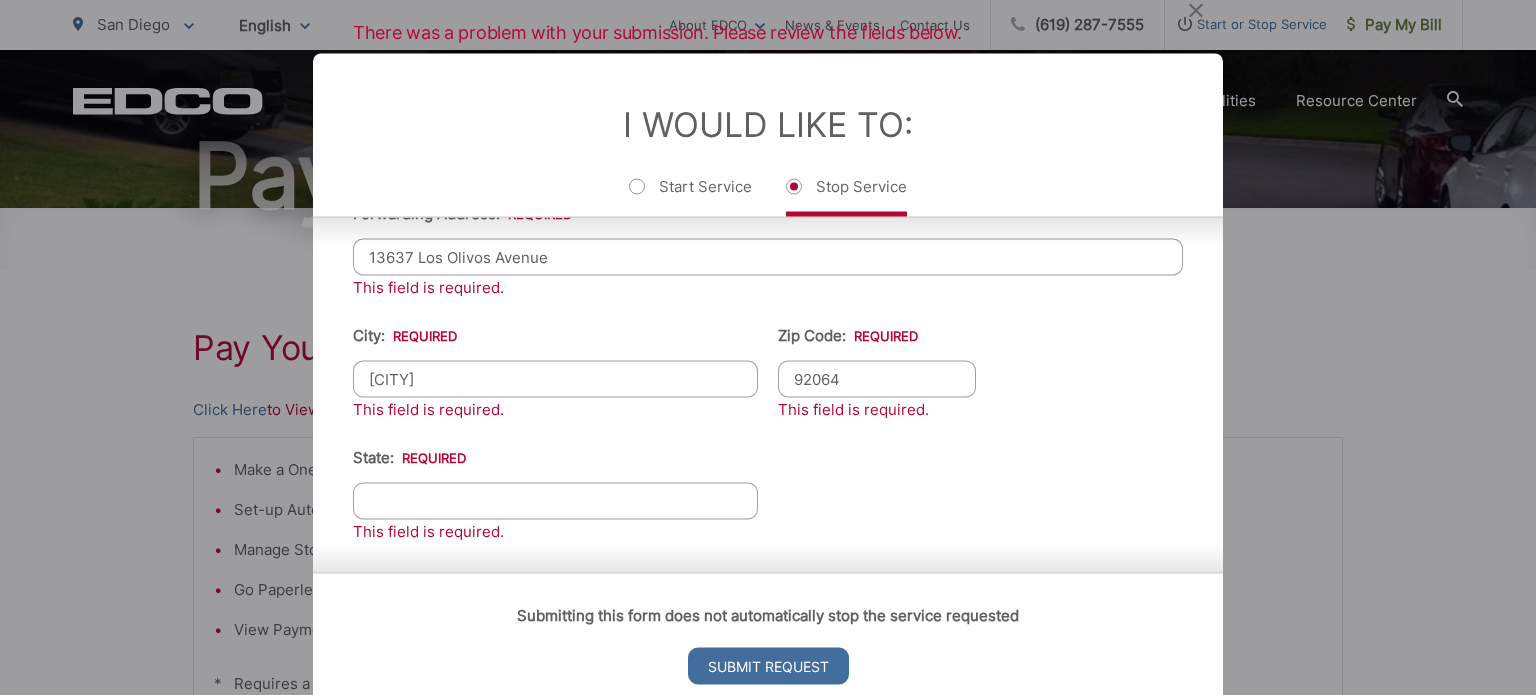 type on "CA" 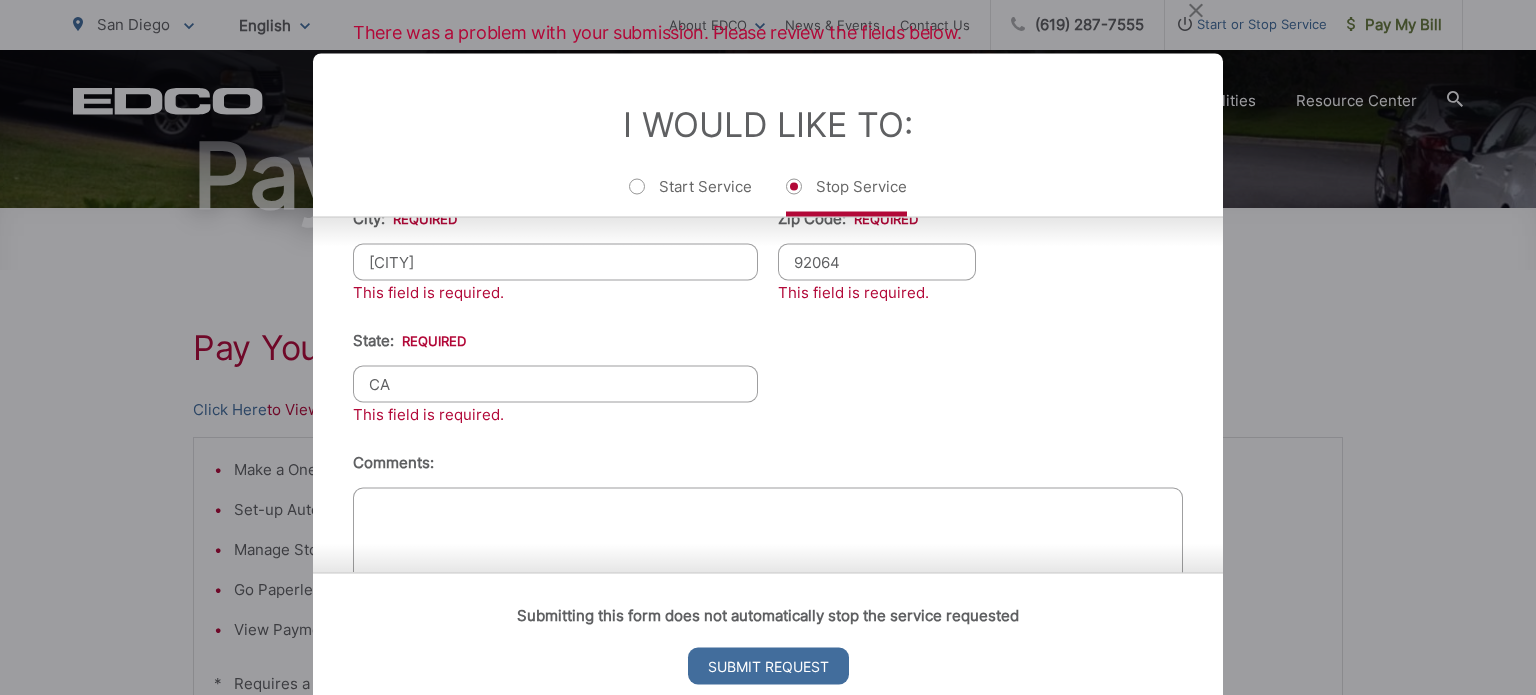 scroll, scrollTop: 1042, scrollLeft: 0, axis: vertical 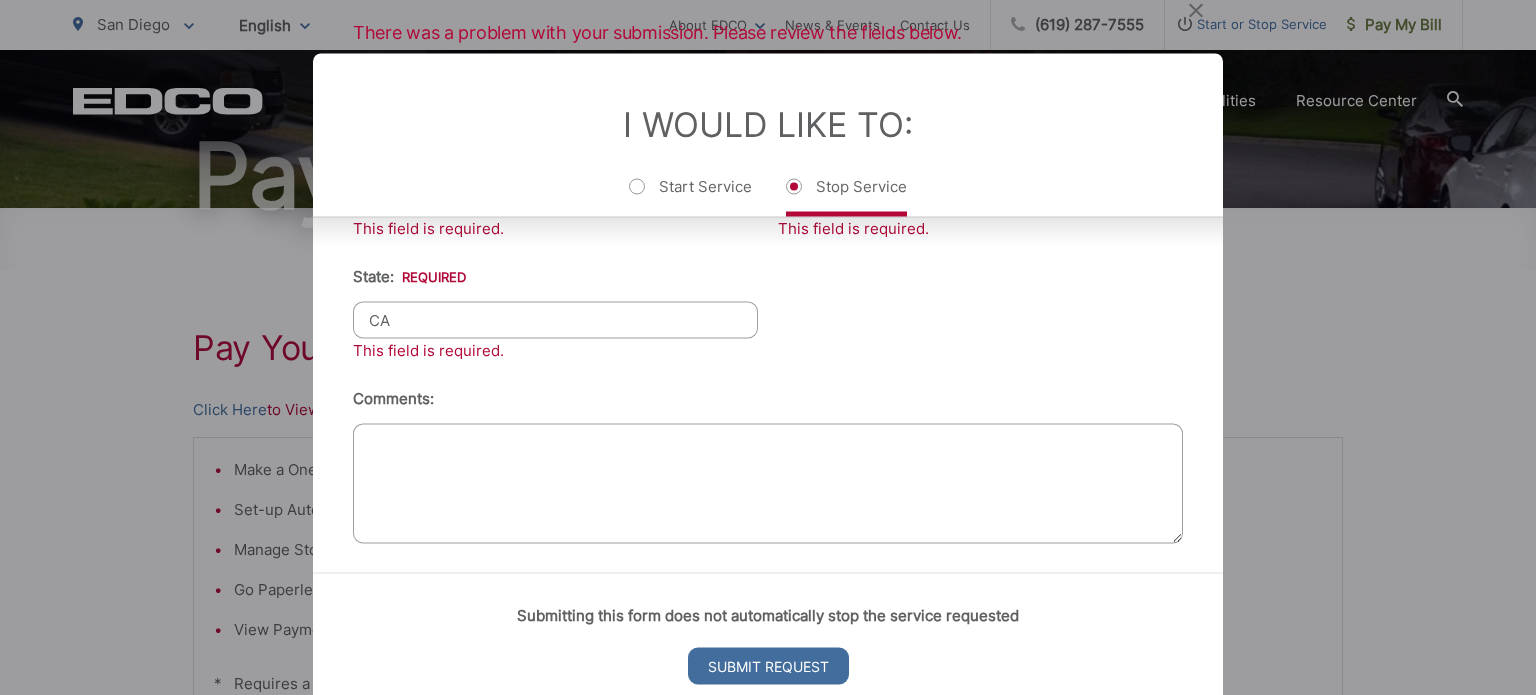 click on "Comments:" at bounding box center (768, 483) 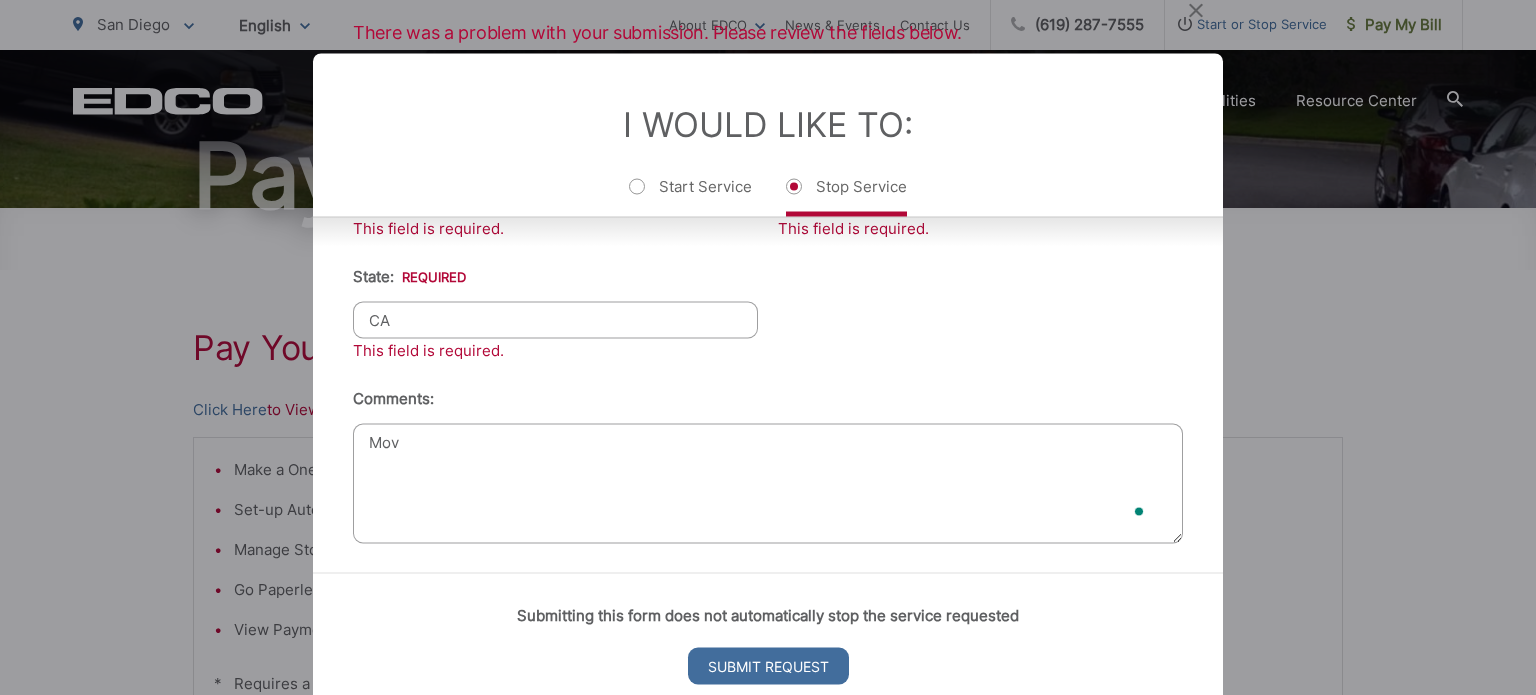 scroll, scrollTop: 1042, scrollLeft: 0, axis: vertical 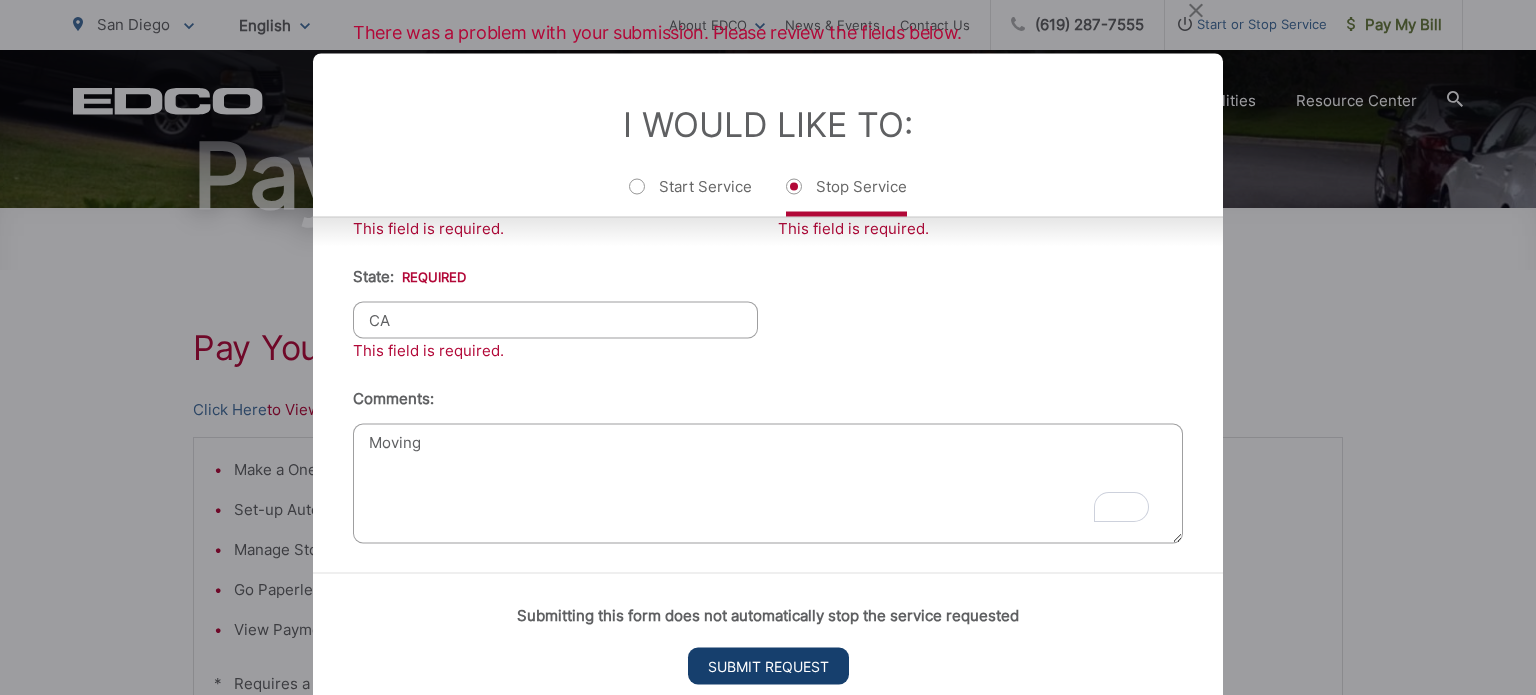 type on "Moving" 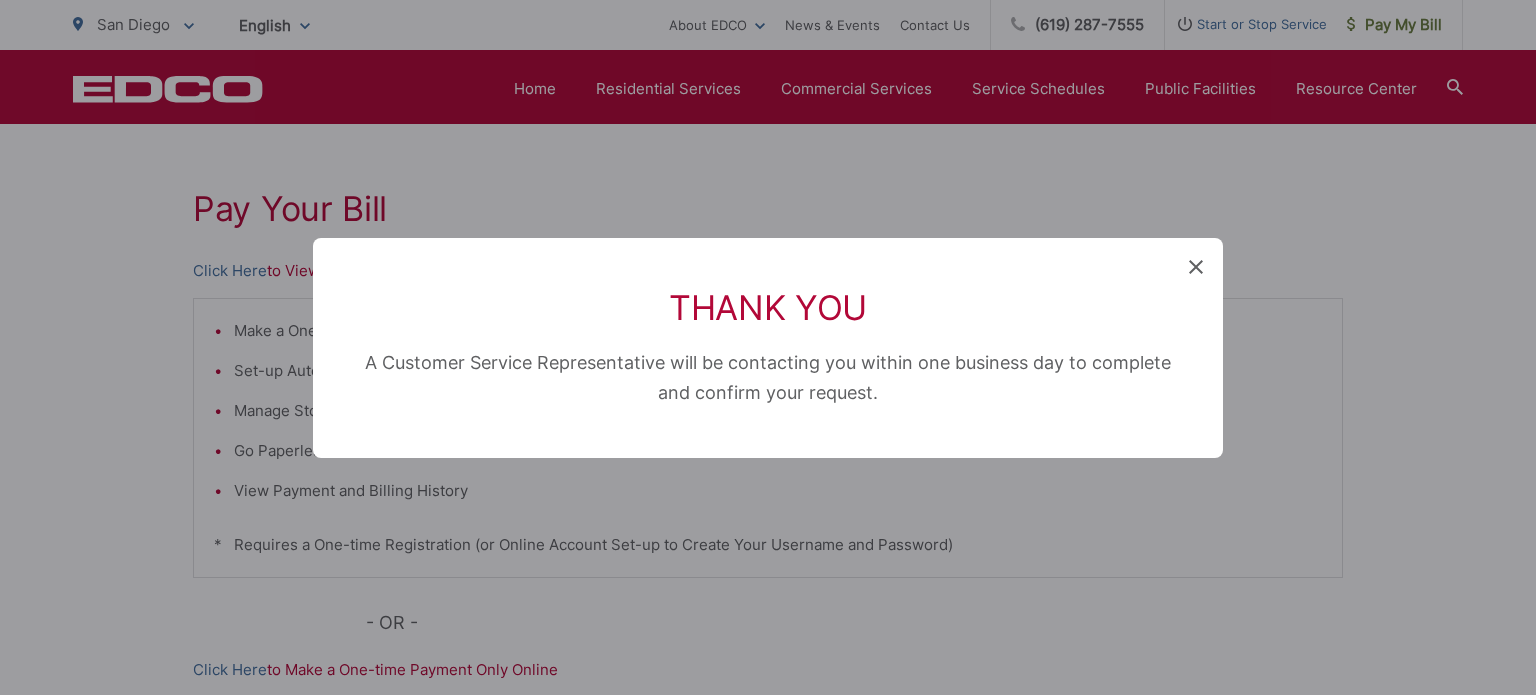 scroll, scrollTop: 20, scrollLeft: 8, axis: both 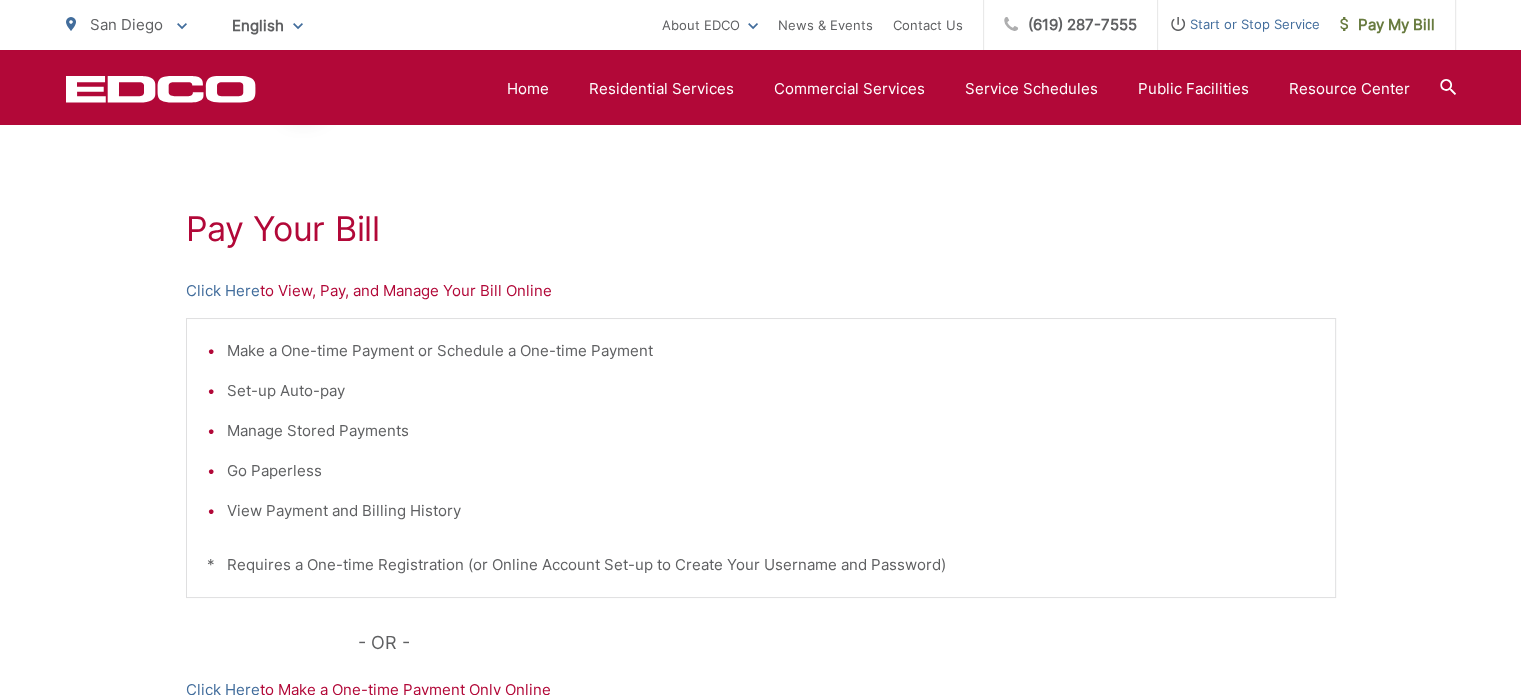 click on "Start or Stop Service" at bounding box center [1239, 24] 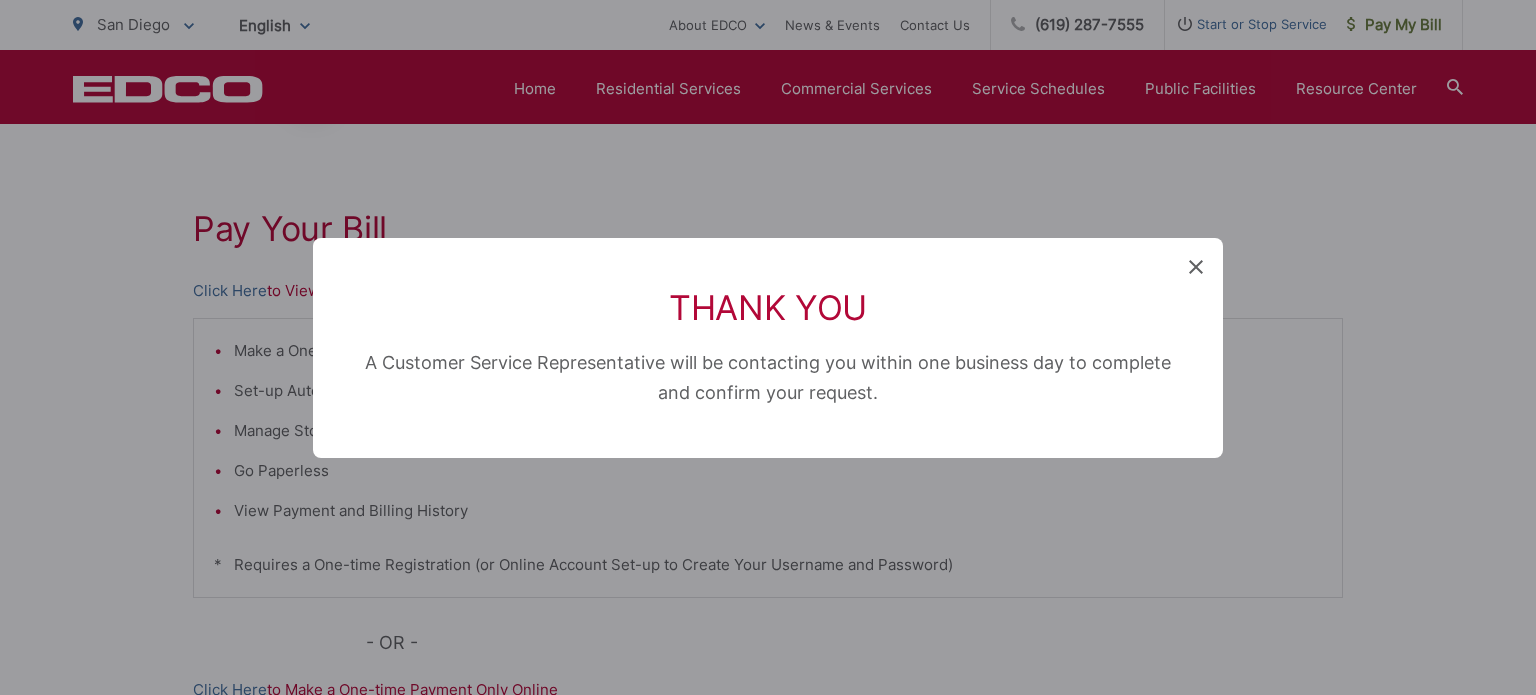 click on "Thank You
A Customer Service Representative will be contacting you within one business day to complete and confirm your request." at bounding box center (768, 348) 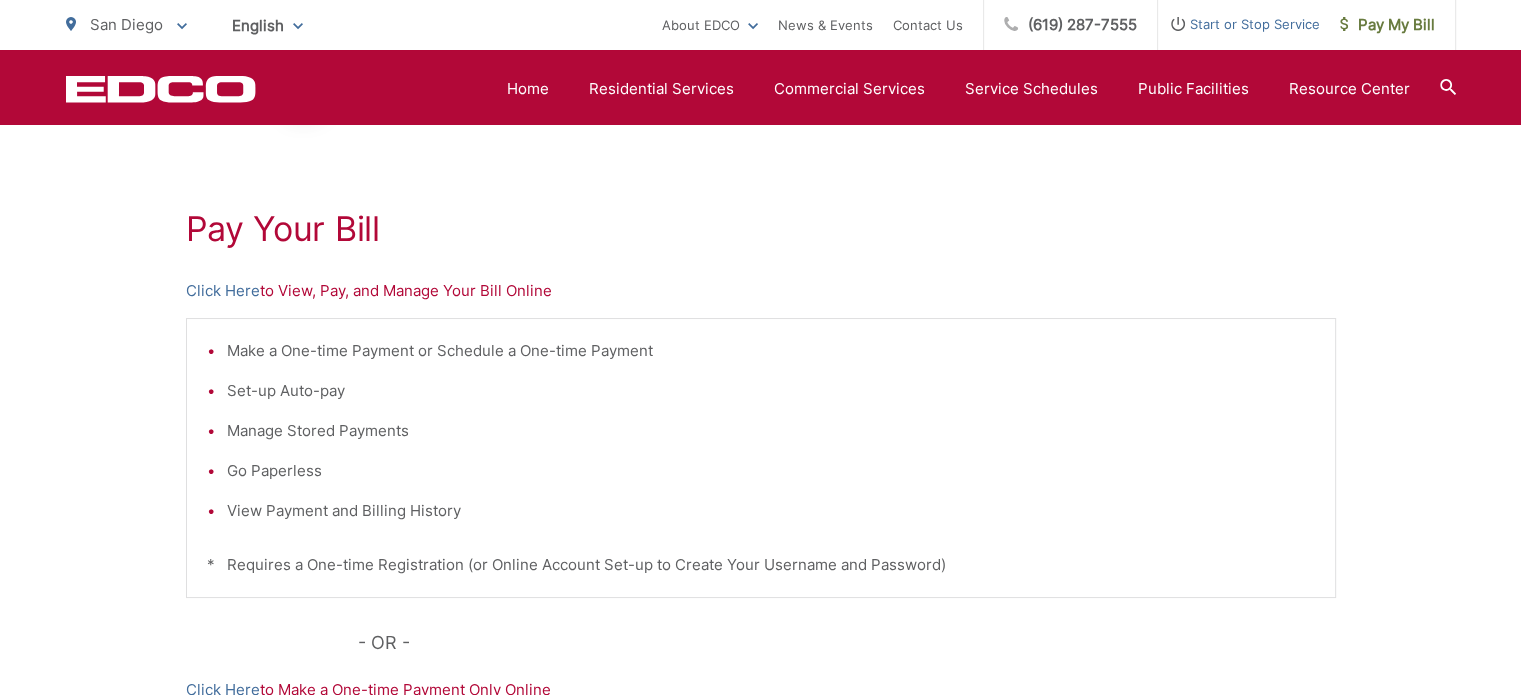 click on "Start or Stop Service" at bounding box center (1239, 25) 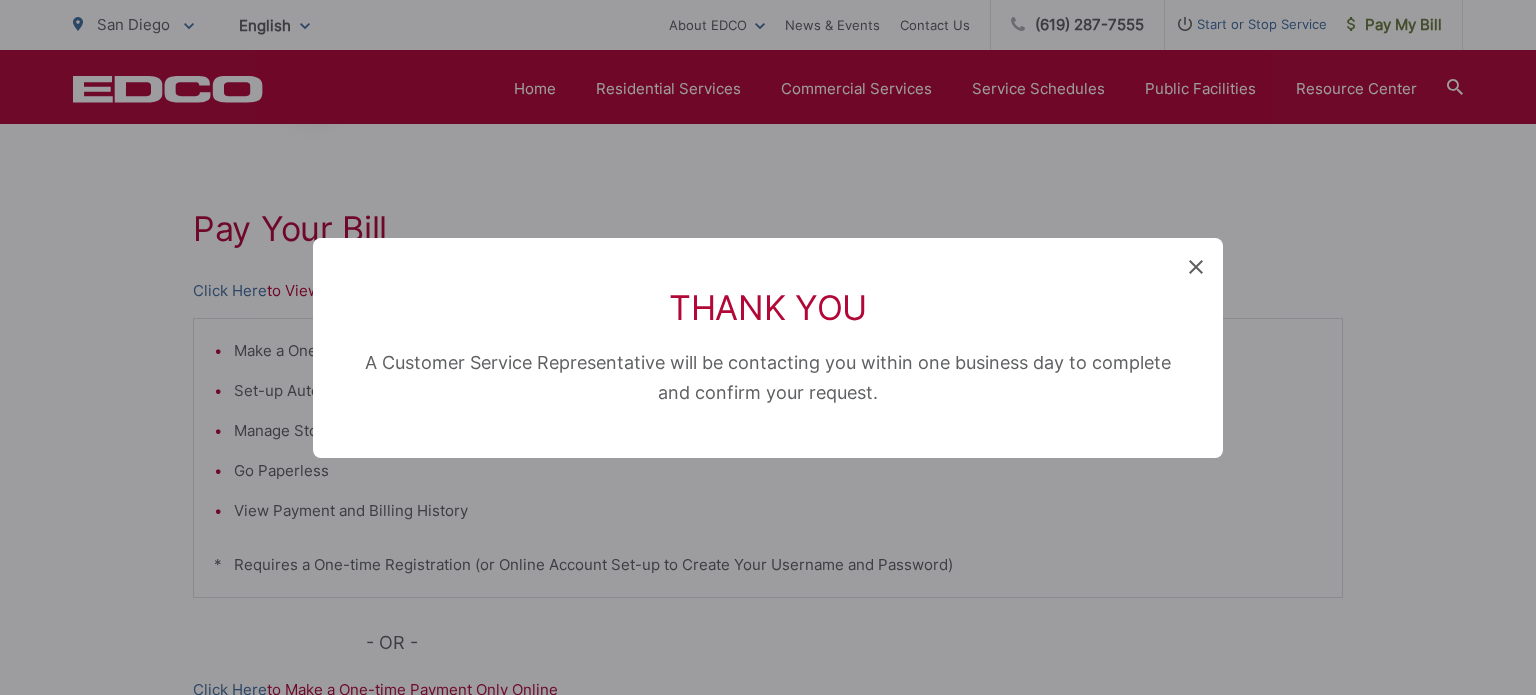 click 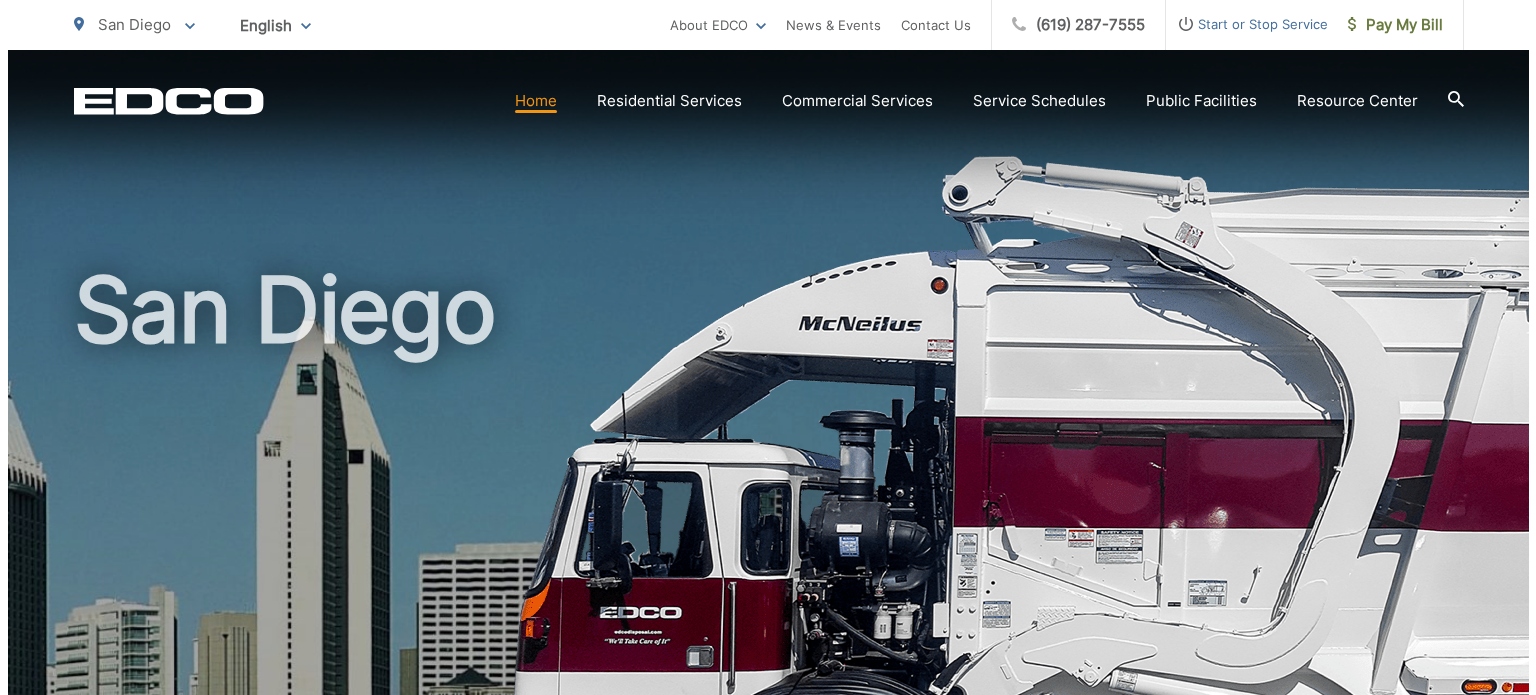 scroll, scrollTop: 0, scrollLeft: 0, axis: both 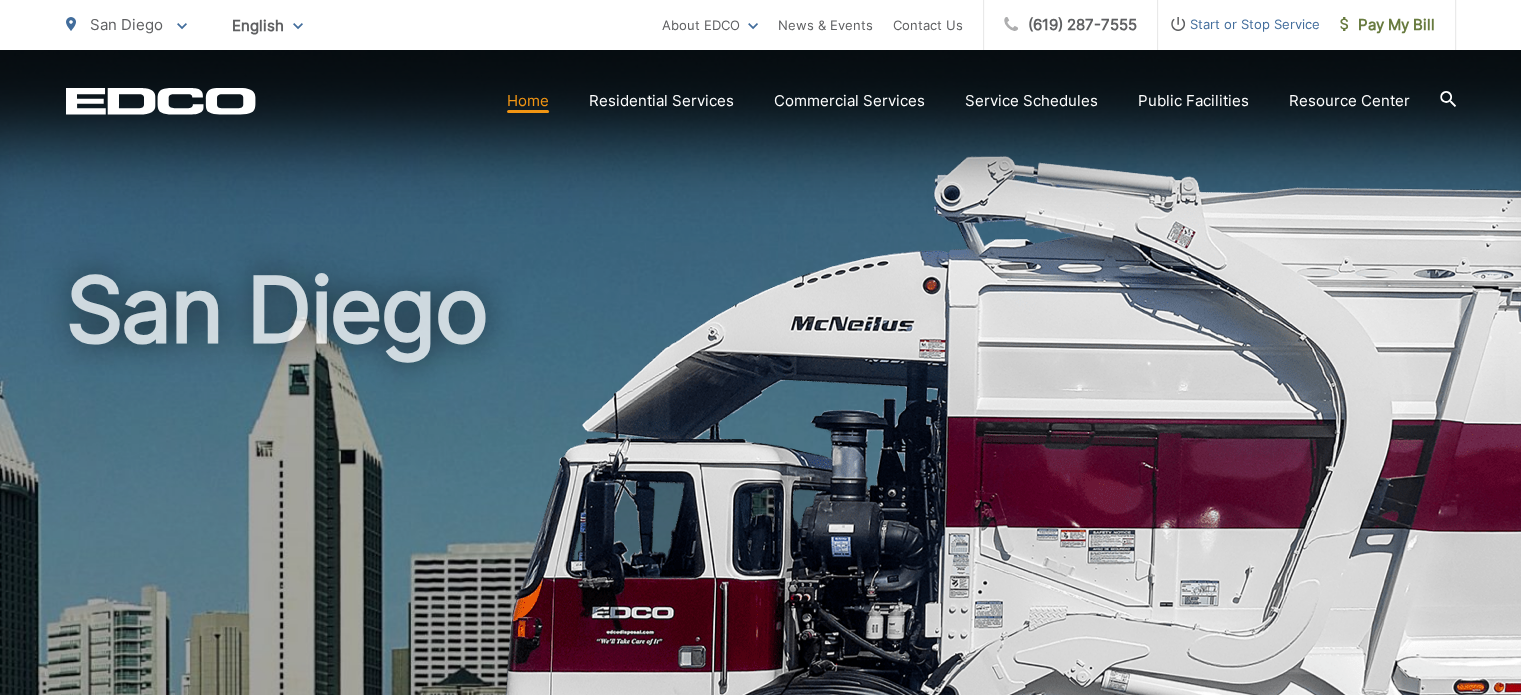 click on "Start or Stop Service" at bounding box center (1239, 24) 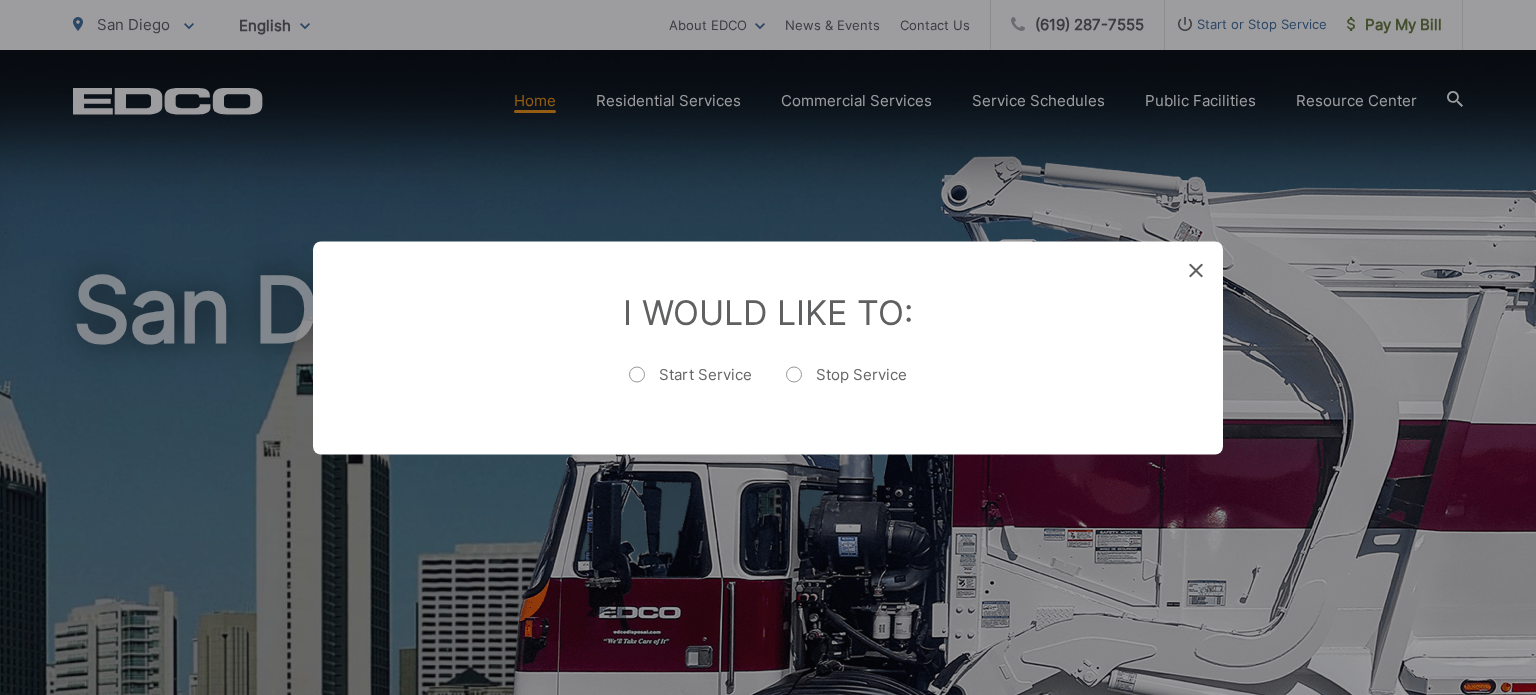 click on "Start Service" at bounding box center [690, 384] 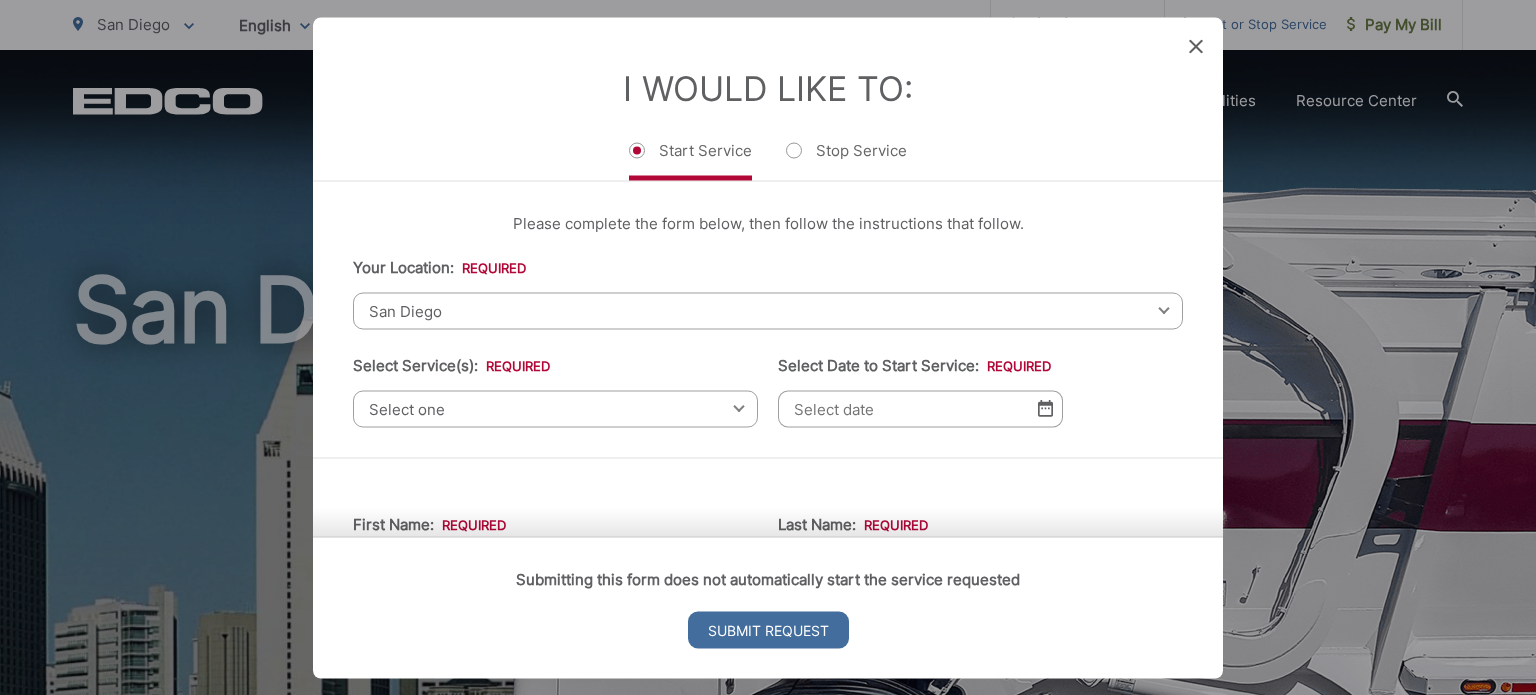 click on "Select one" at bounding box center (555, 408) 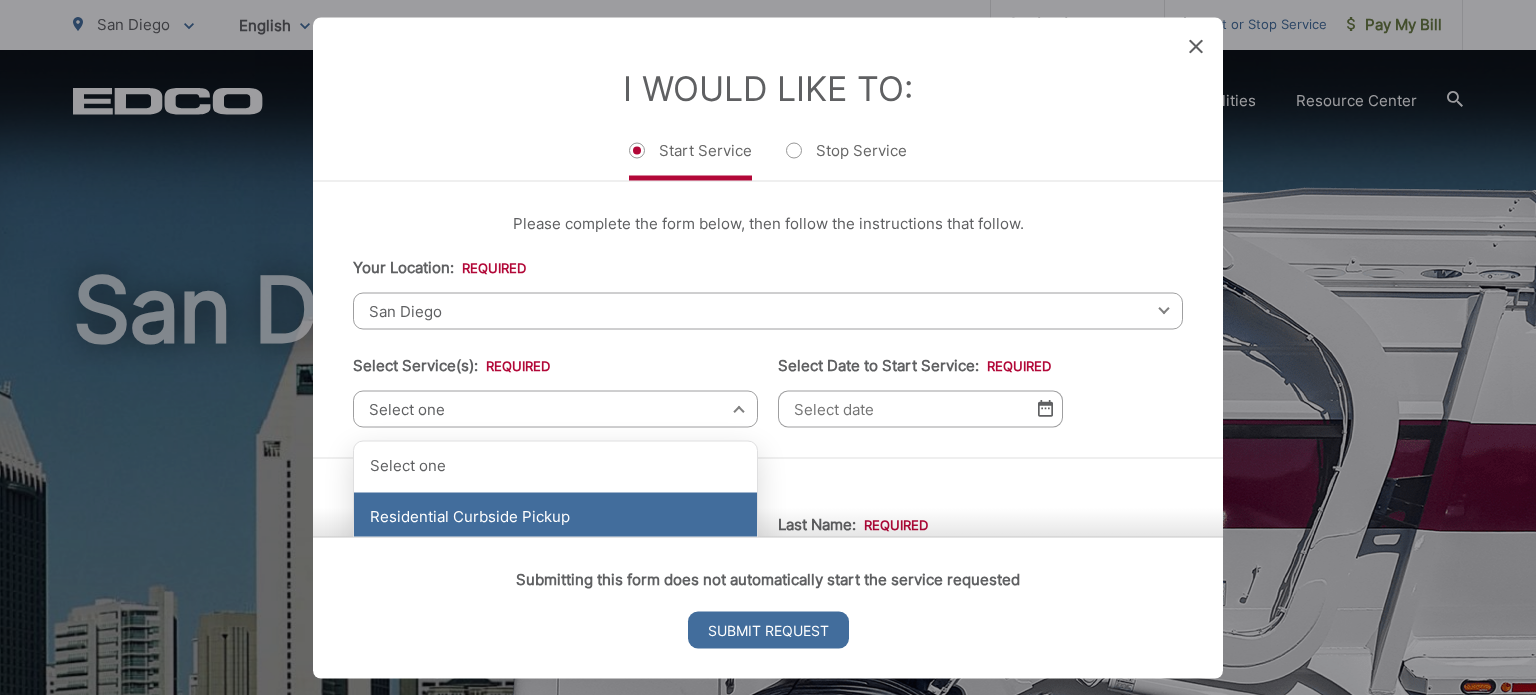 click on "Residential Curbside Pickup" at bounding box center (555, 517) 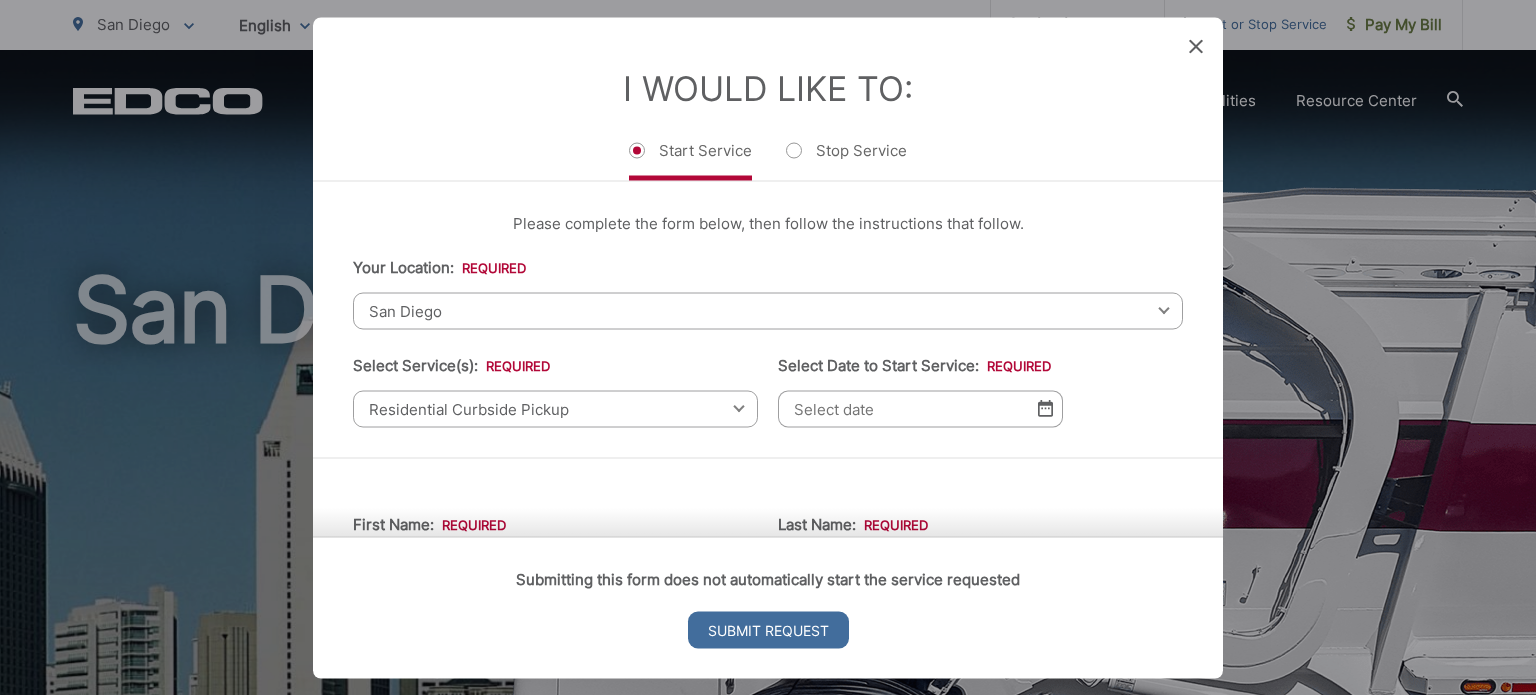 click at bounding box center (1045, 408) 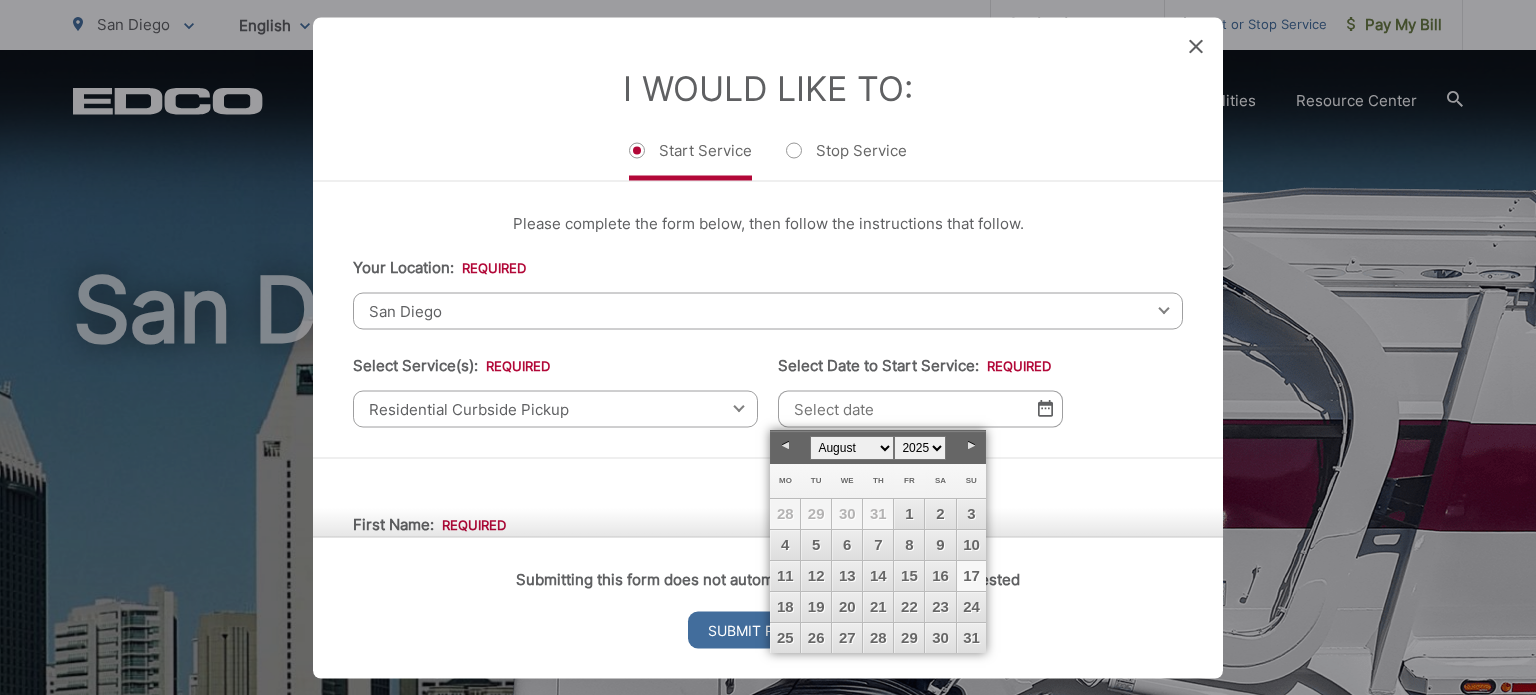 click on "17" at bounding box center (972, 576) 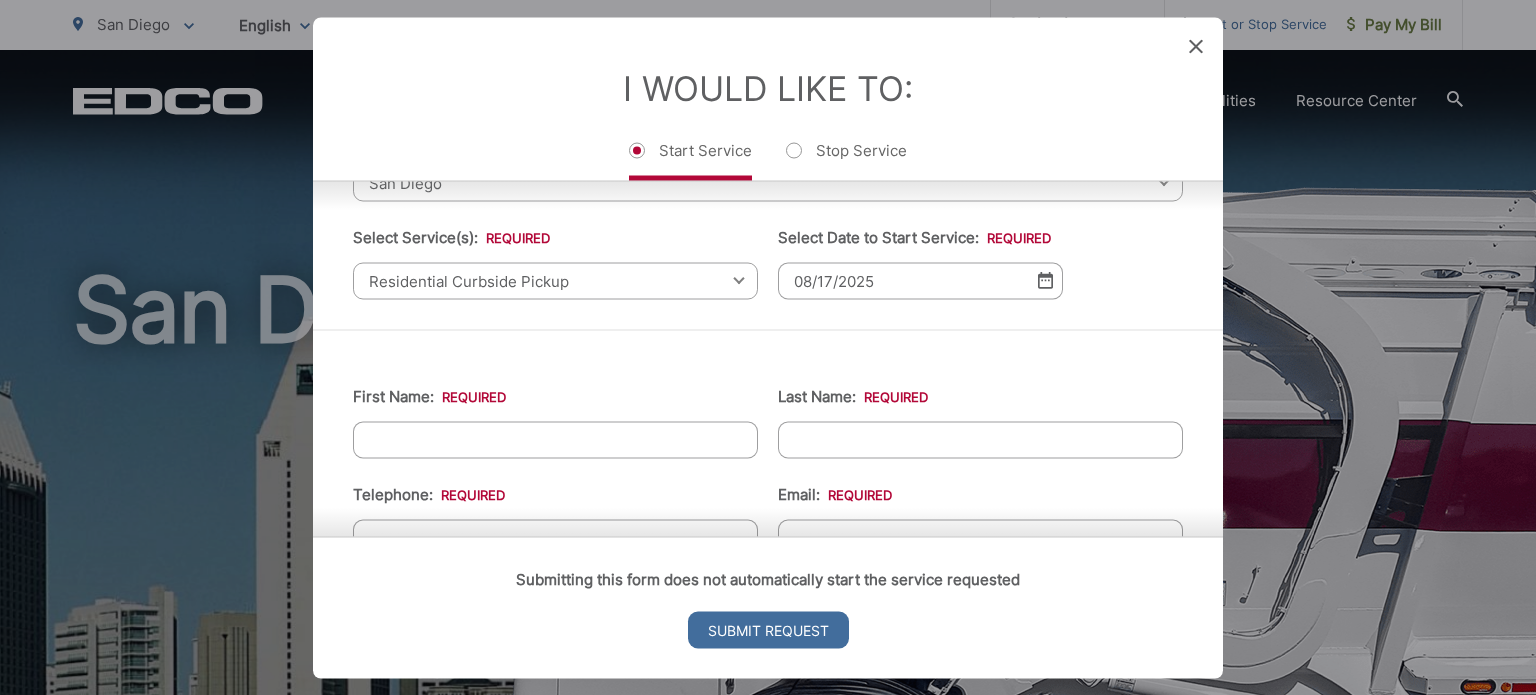 scroll, scrollTop: 181, scrollLeft: 0, axis: vertical 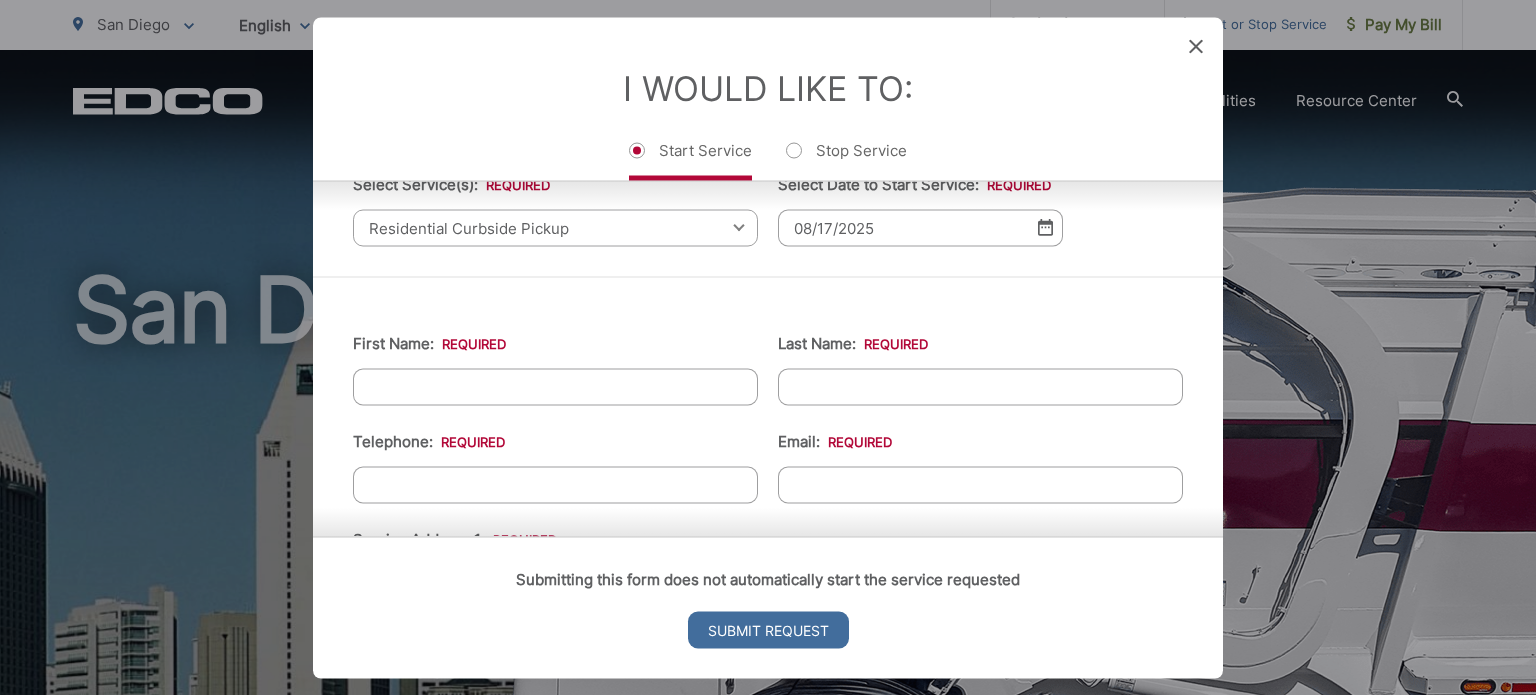 click on "First Name: *" at bounding box center [555, 368] 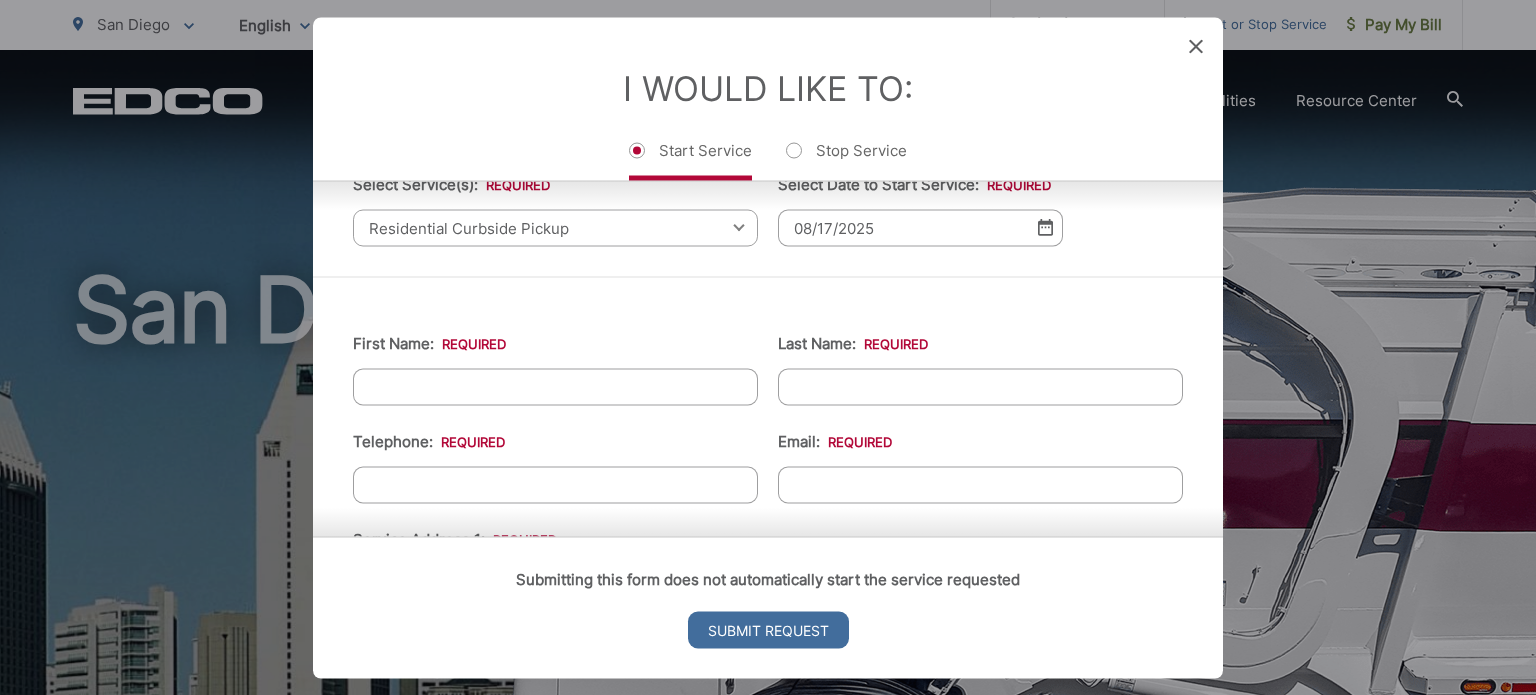 type on "[FIRST]" 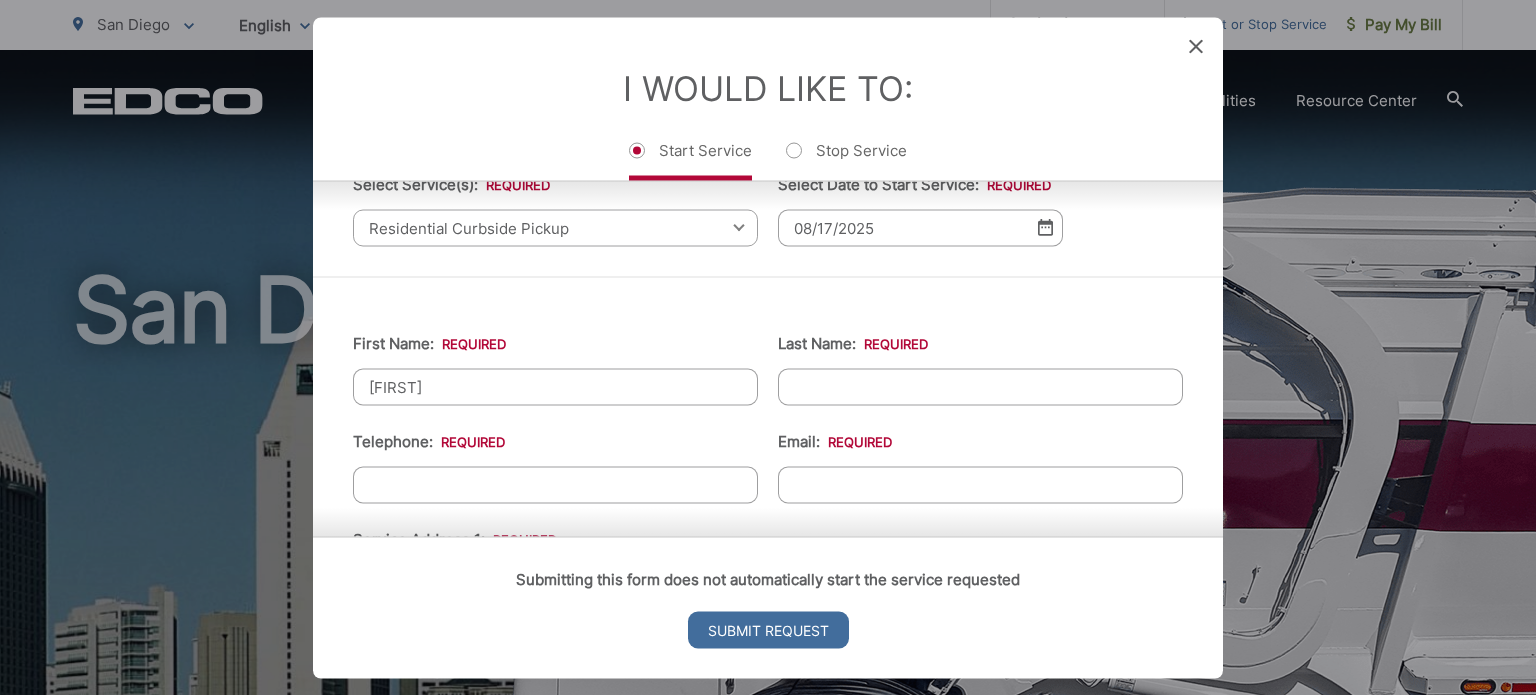 type on "[LAST]" 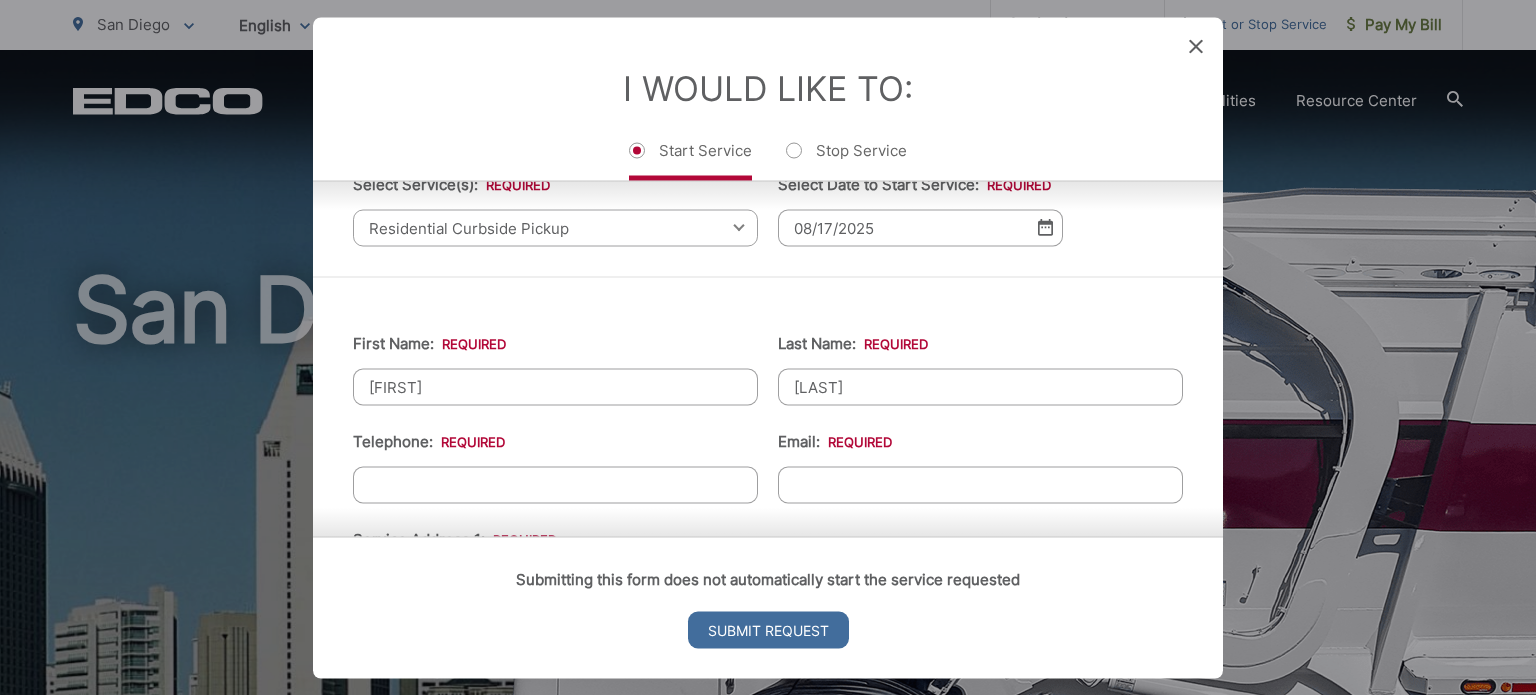 type on "[PHONE]" 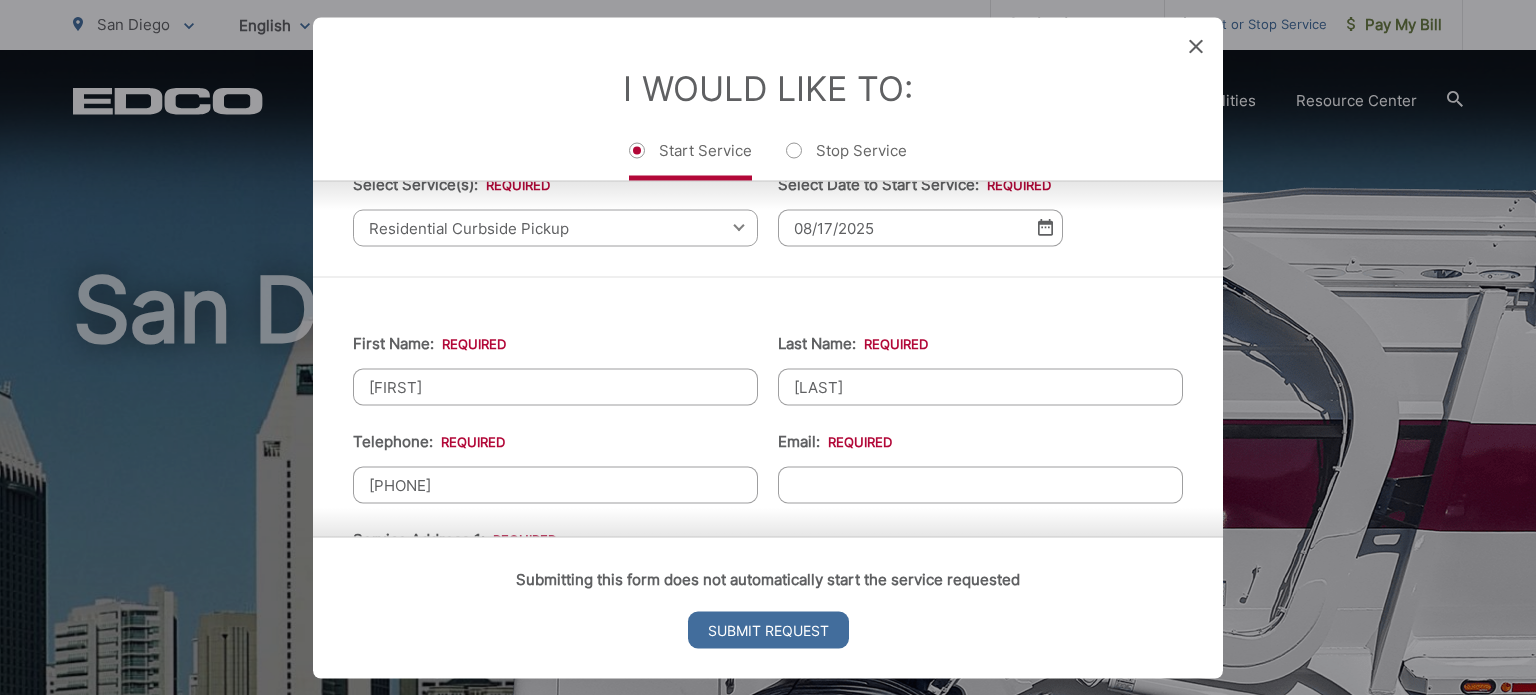 type on "[EMAIL]" 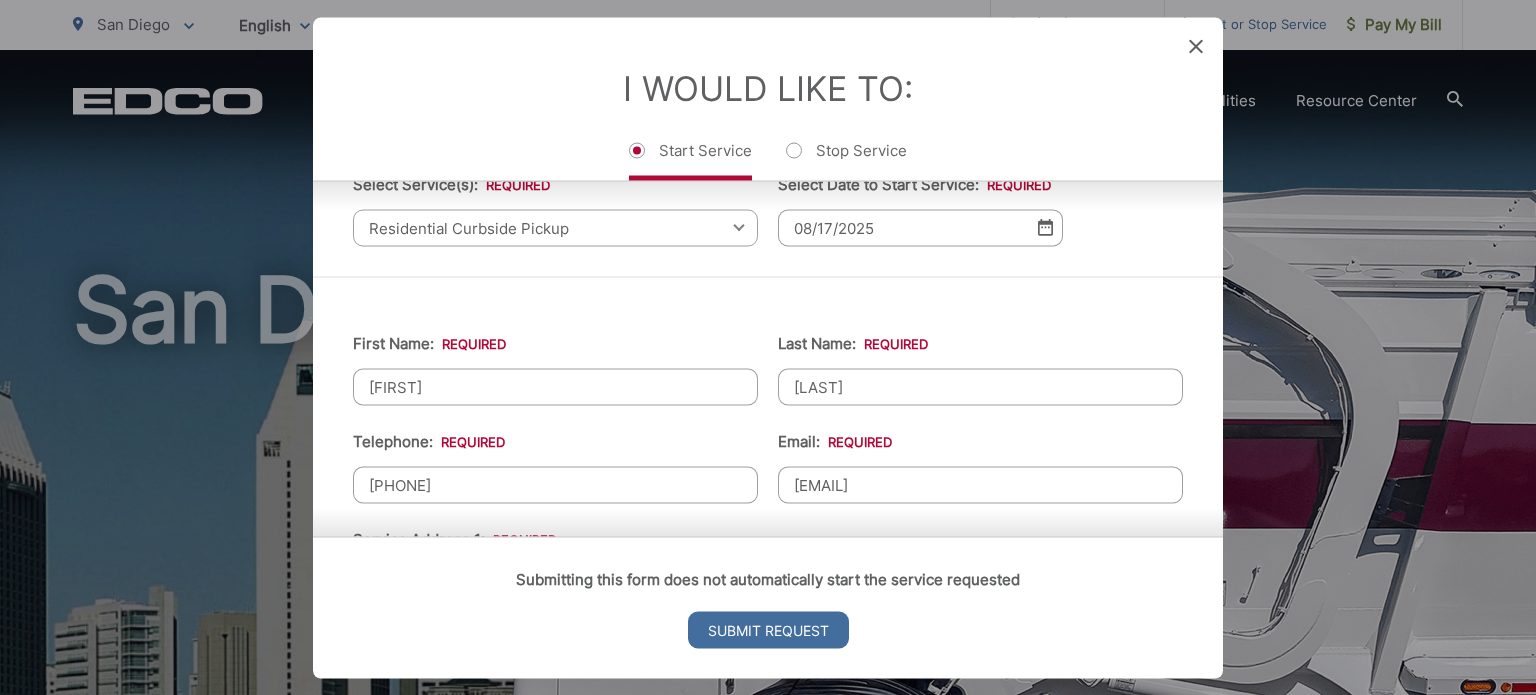 type on "13637 Los Olivos Avenue" 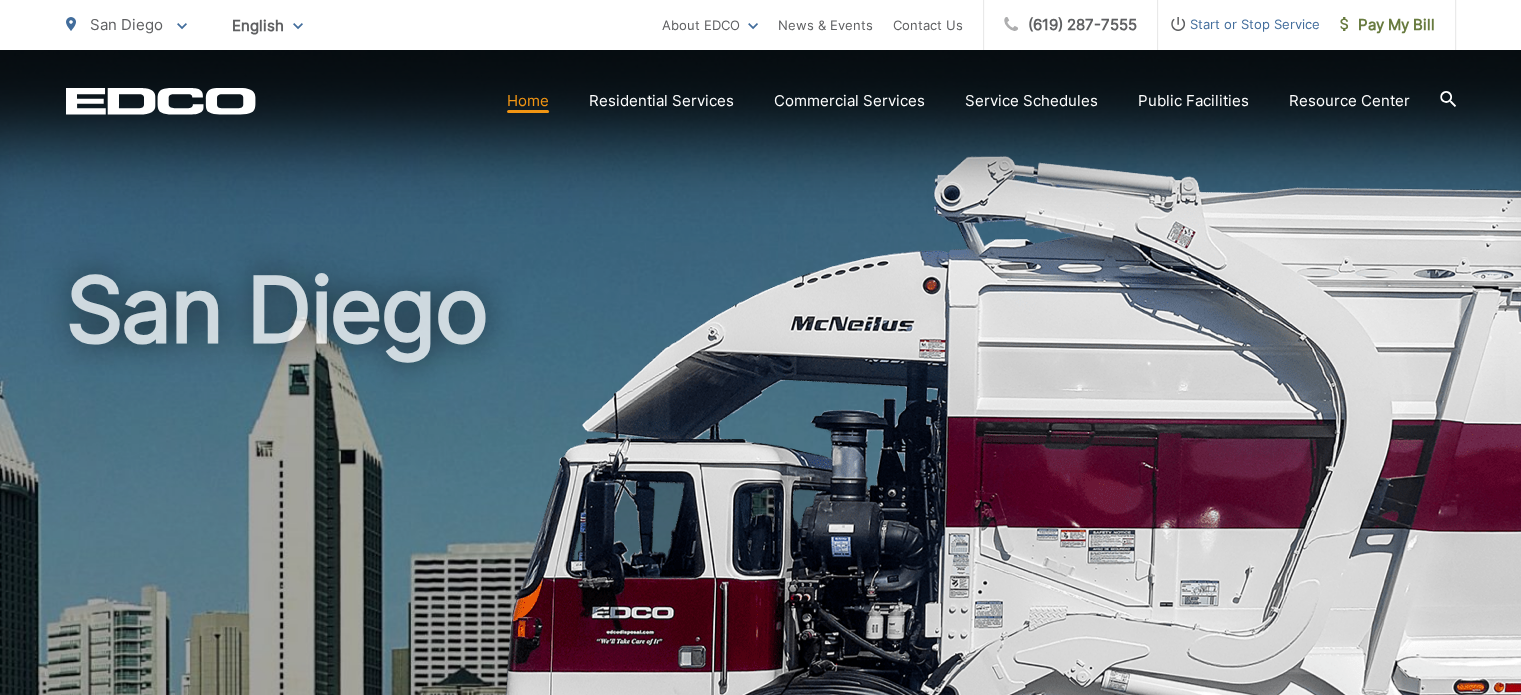 click on "Start or Stop Service" at bounding box center [1239, 25] 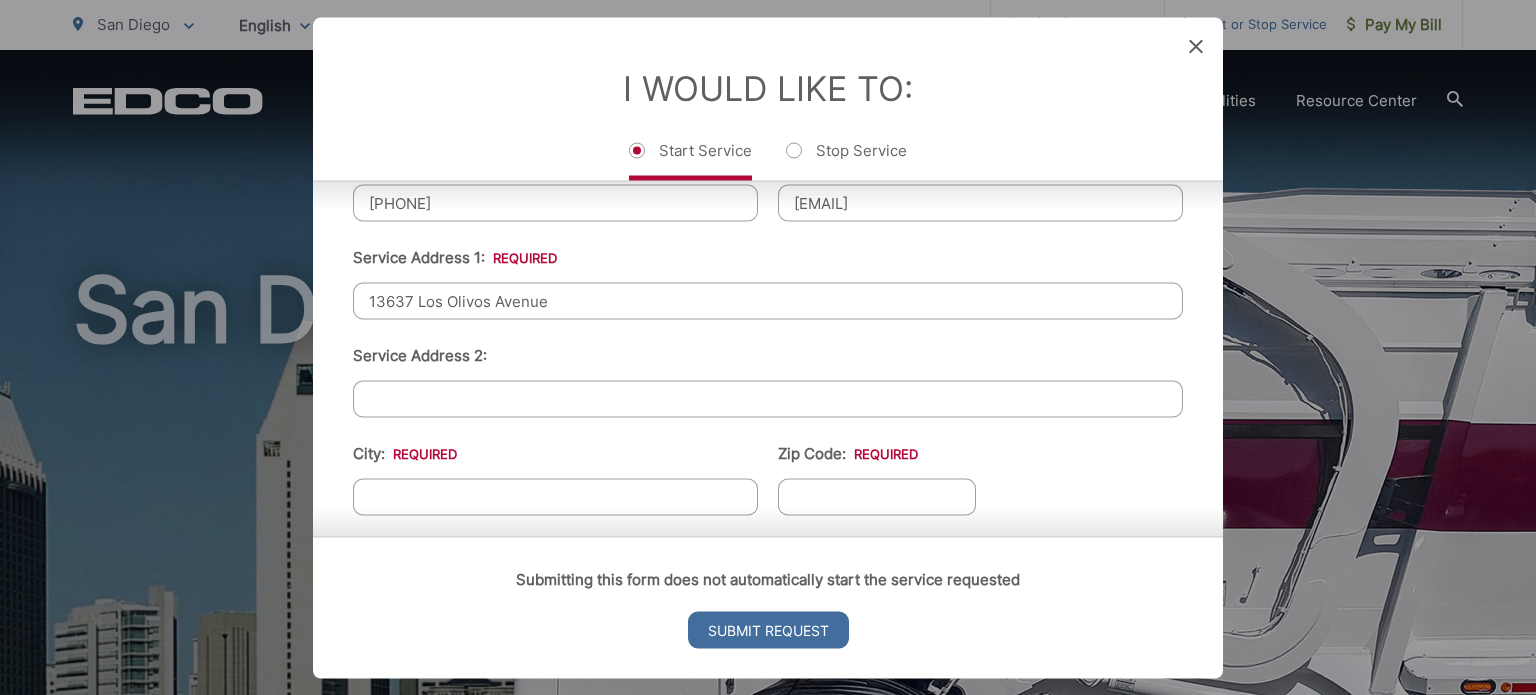 scroll, scrollTop: 469, scrollLeft: 0, axis: vertical 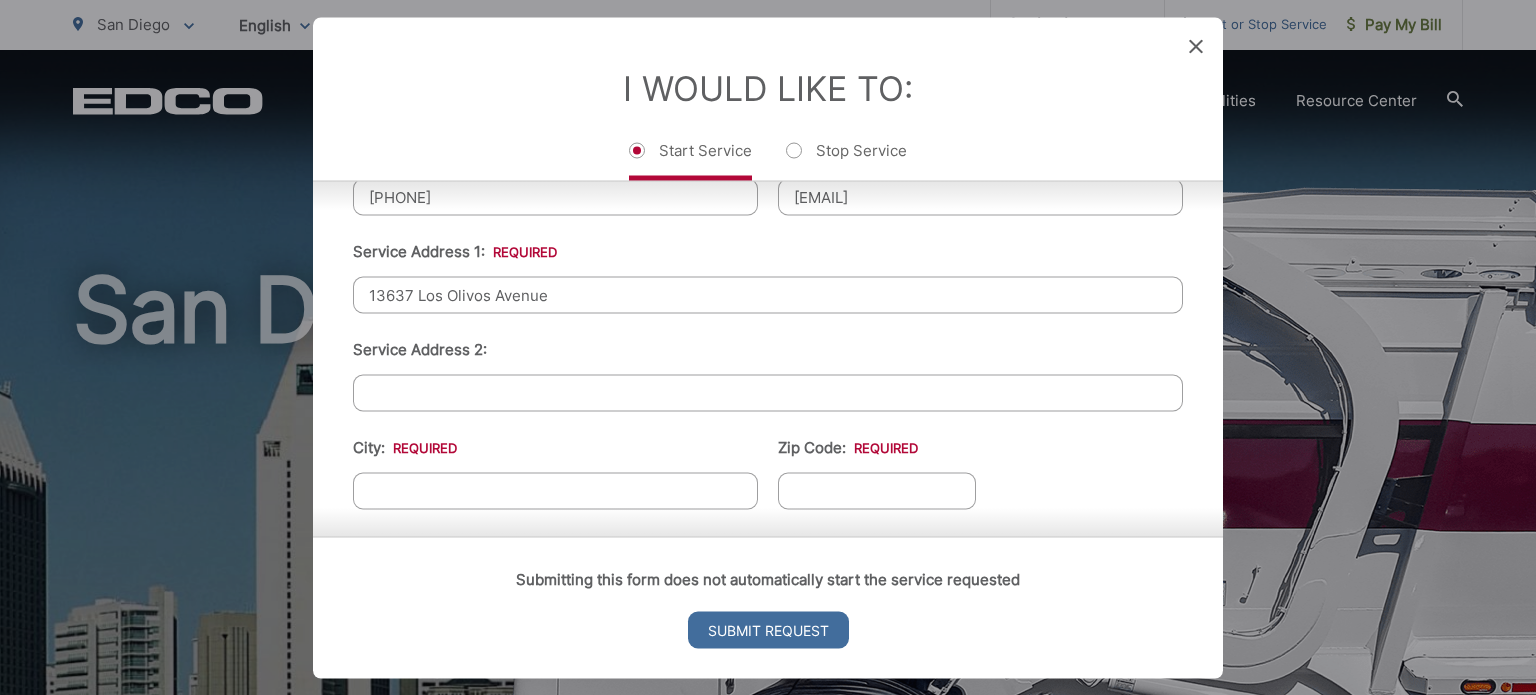 drag, startPoint x: 582, startPoint y: 289, endPoint x: 113, endPoint y: 310, distance: 469.4699 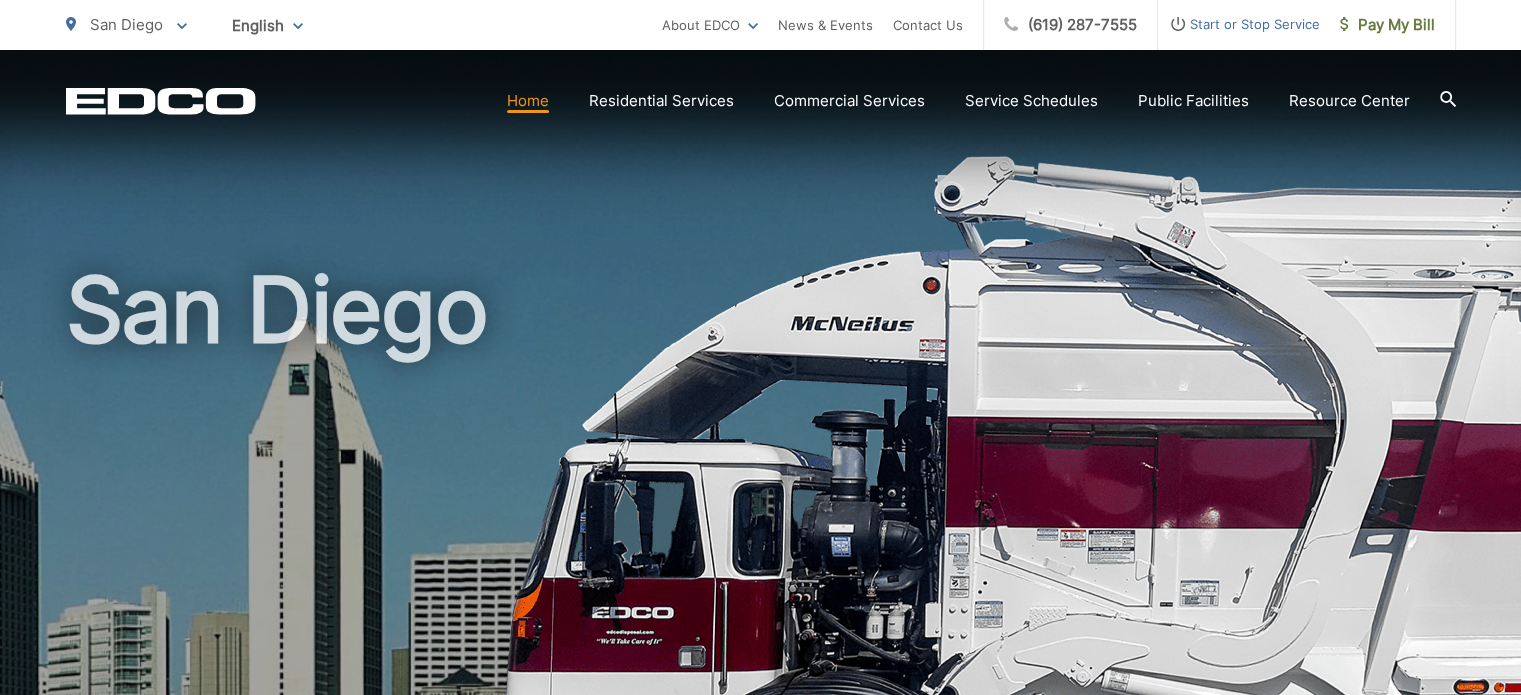 click on "Start or Stop Service" at bounding box center (1239, 24) 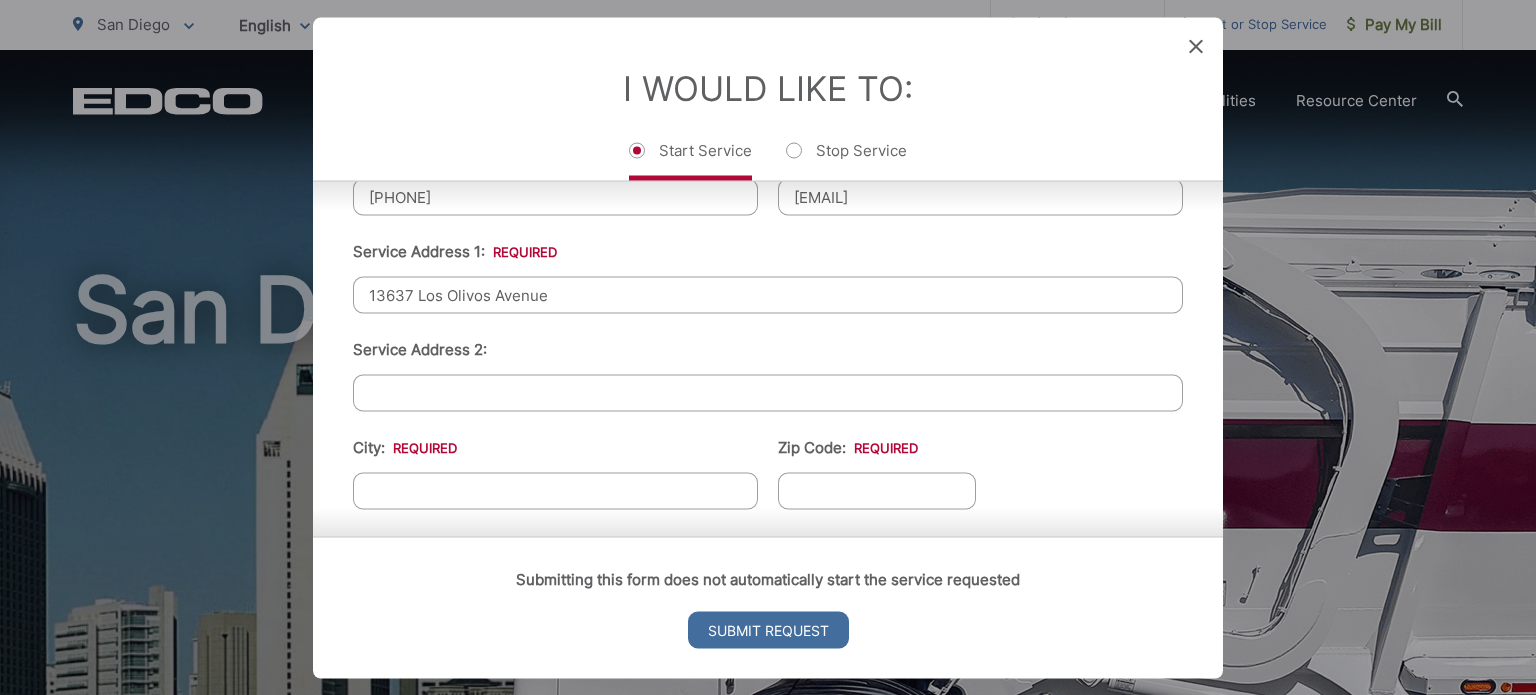 scroll, scrollTop: 497, scrollLeft: 0, axis: vertical 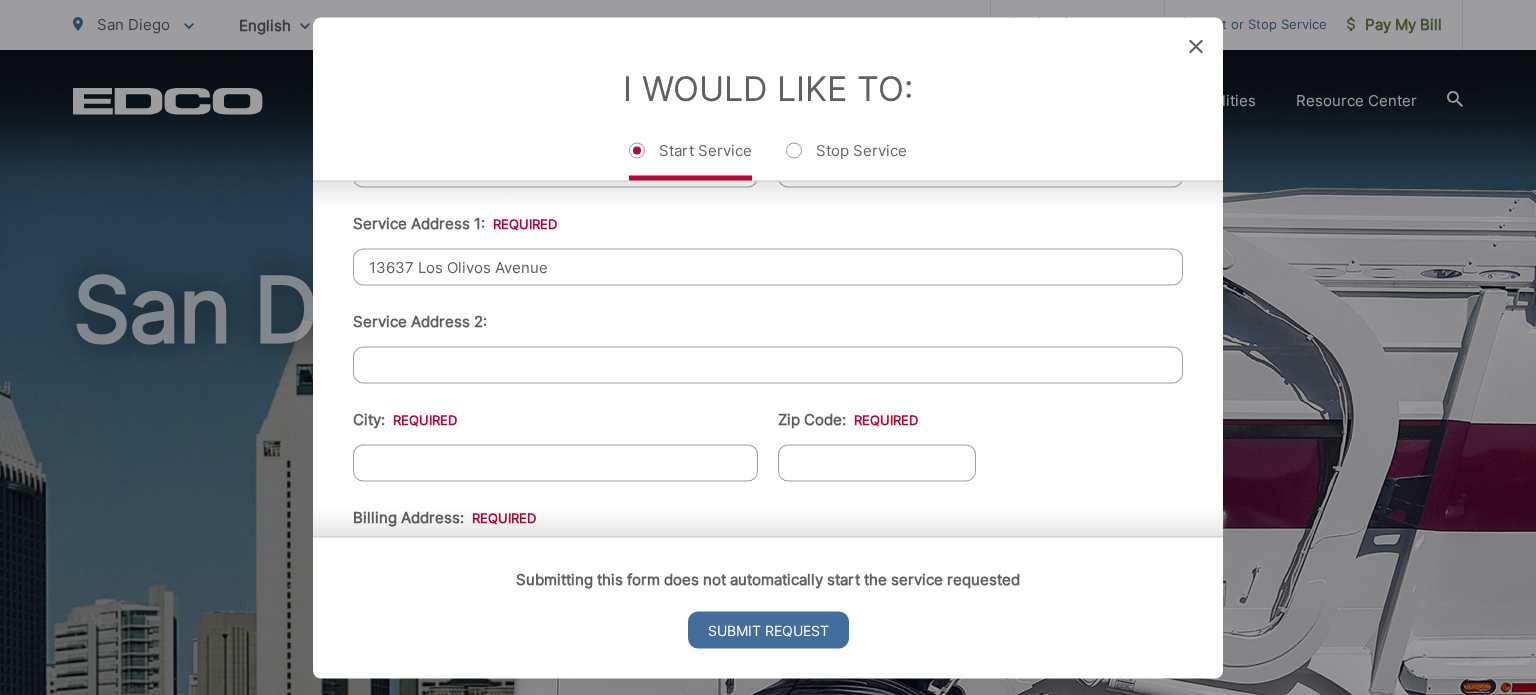 click on "13637 Los Olivos Avenue" at bounding box center (768, 266) 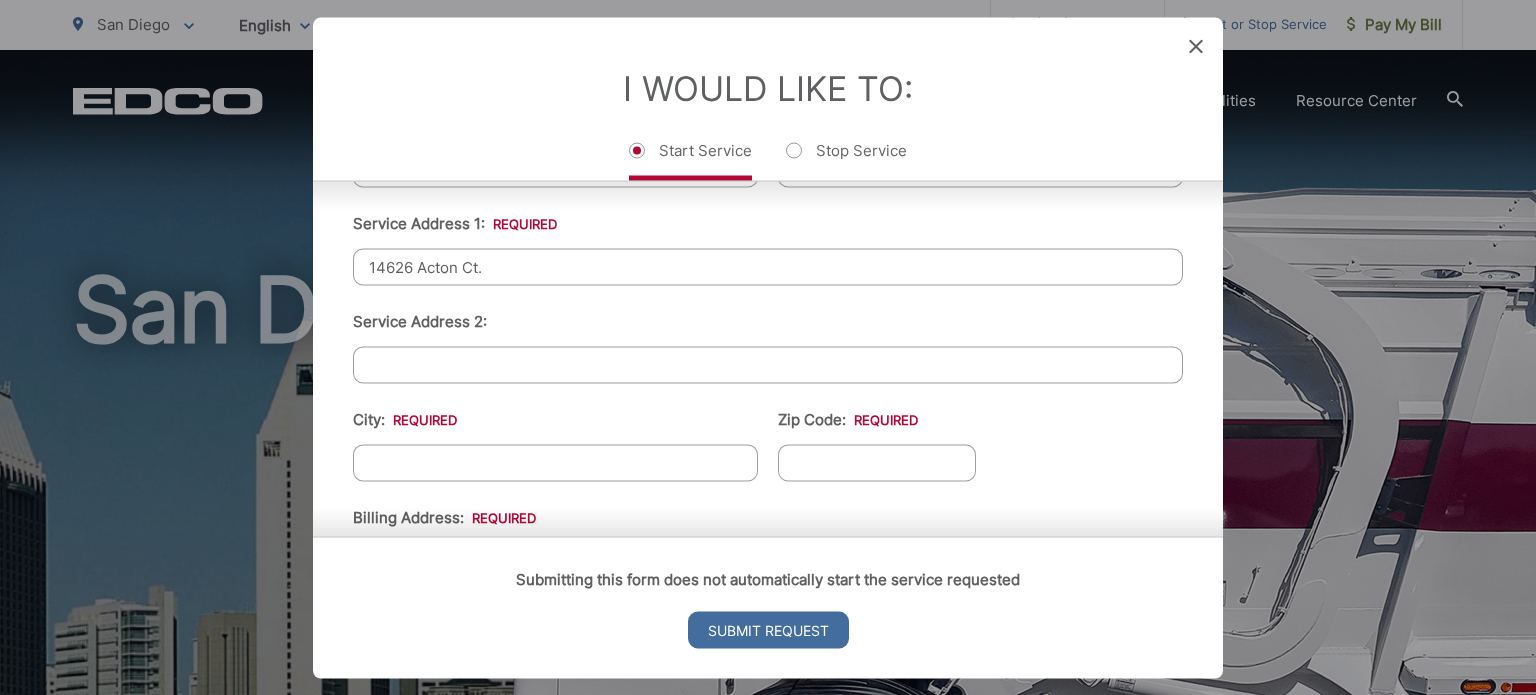 type on "14626 Acton Ct." 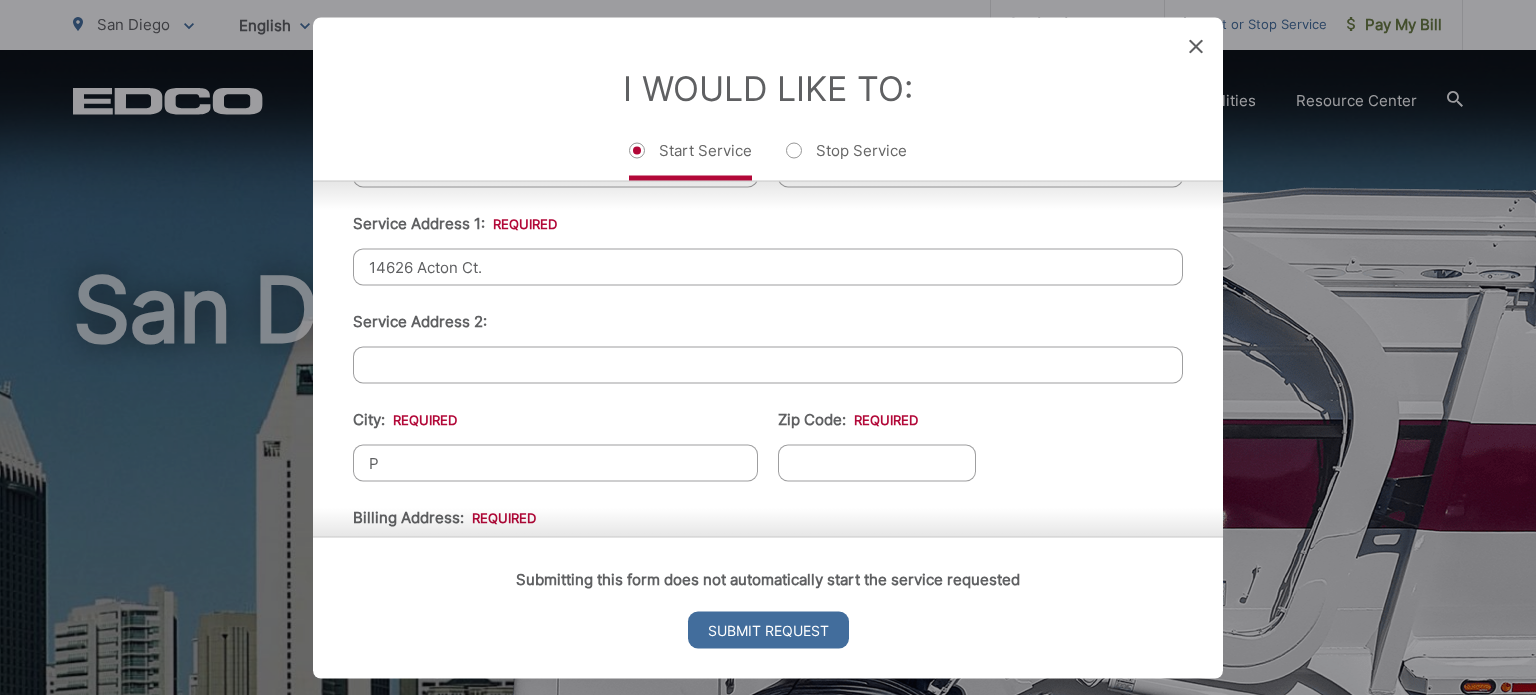 type on "[CITY]" 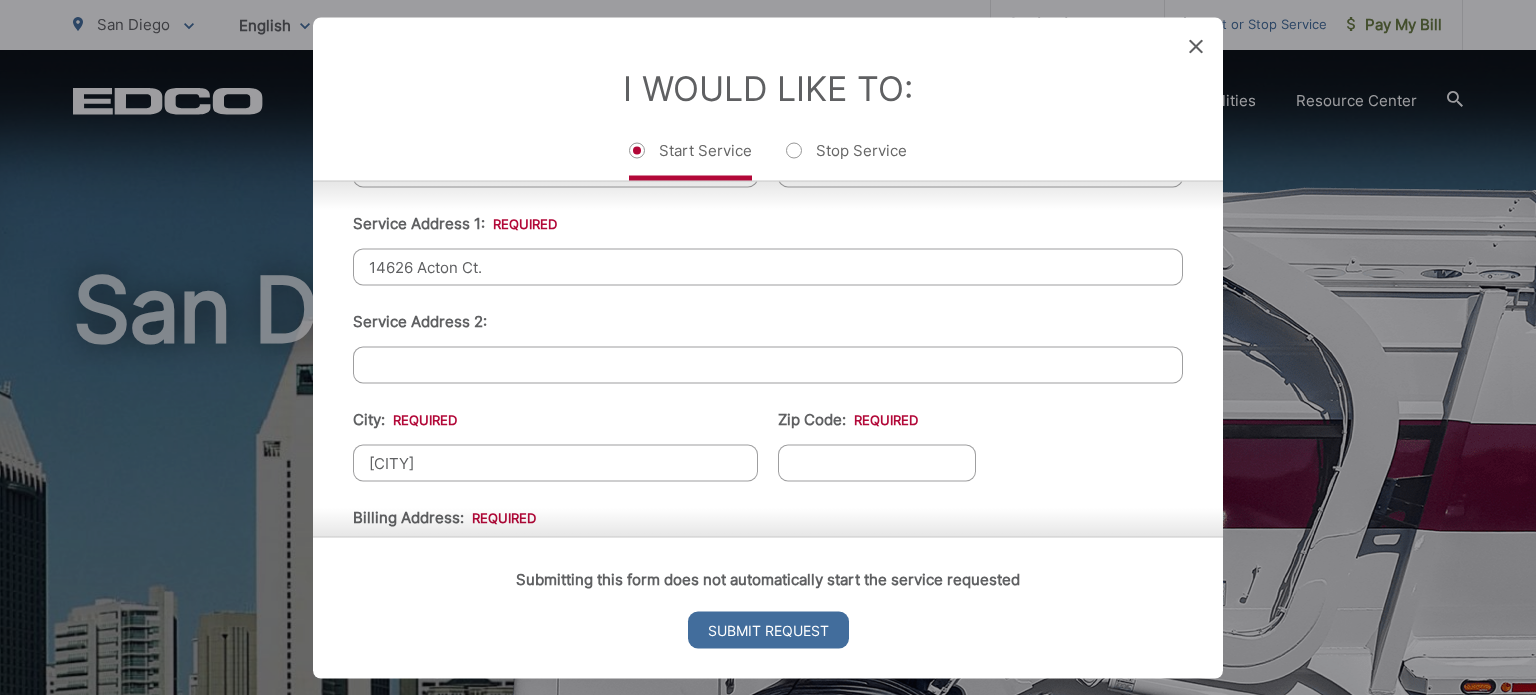 type on "92064" 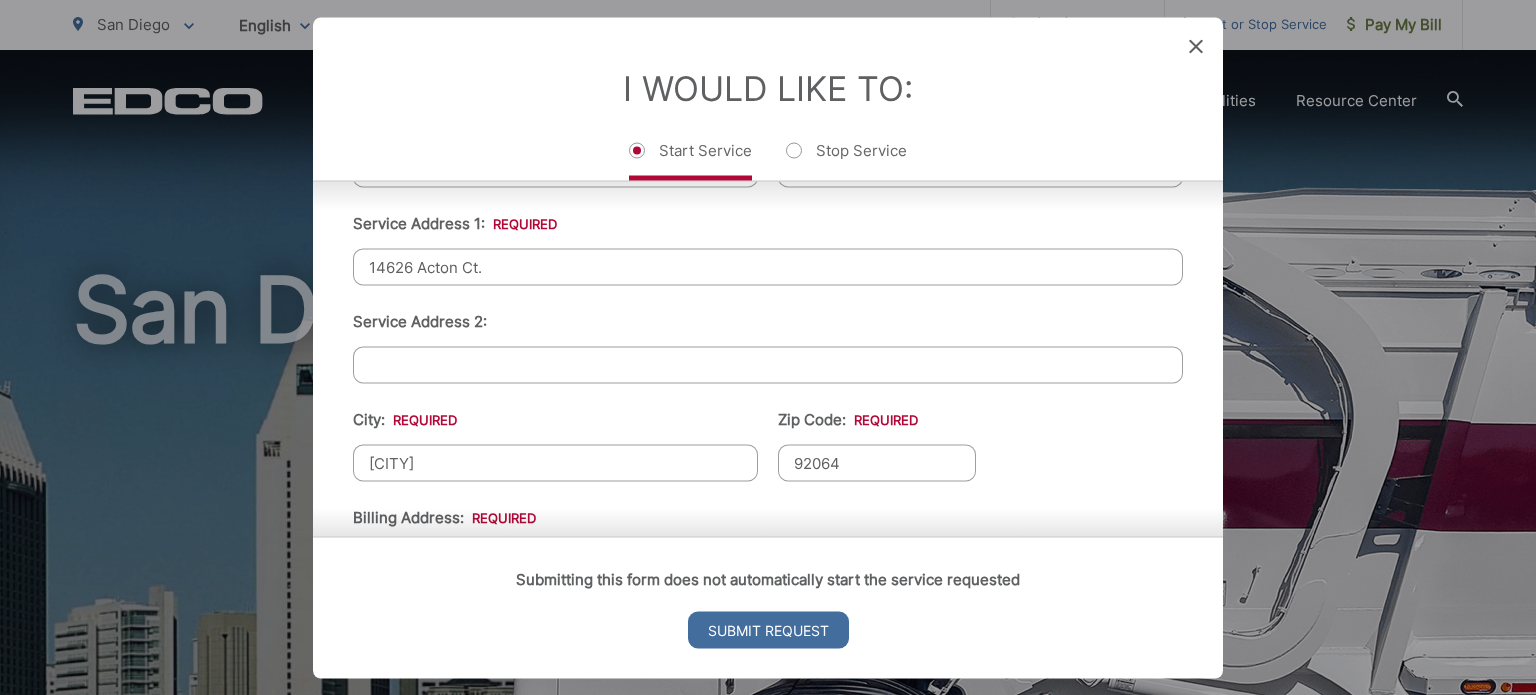 type on "13637 Los Olivos Avenue" 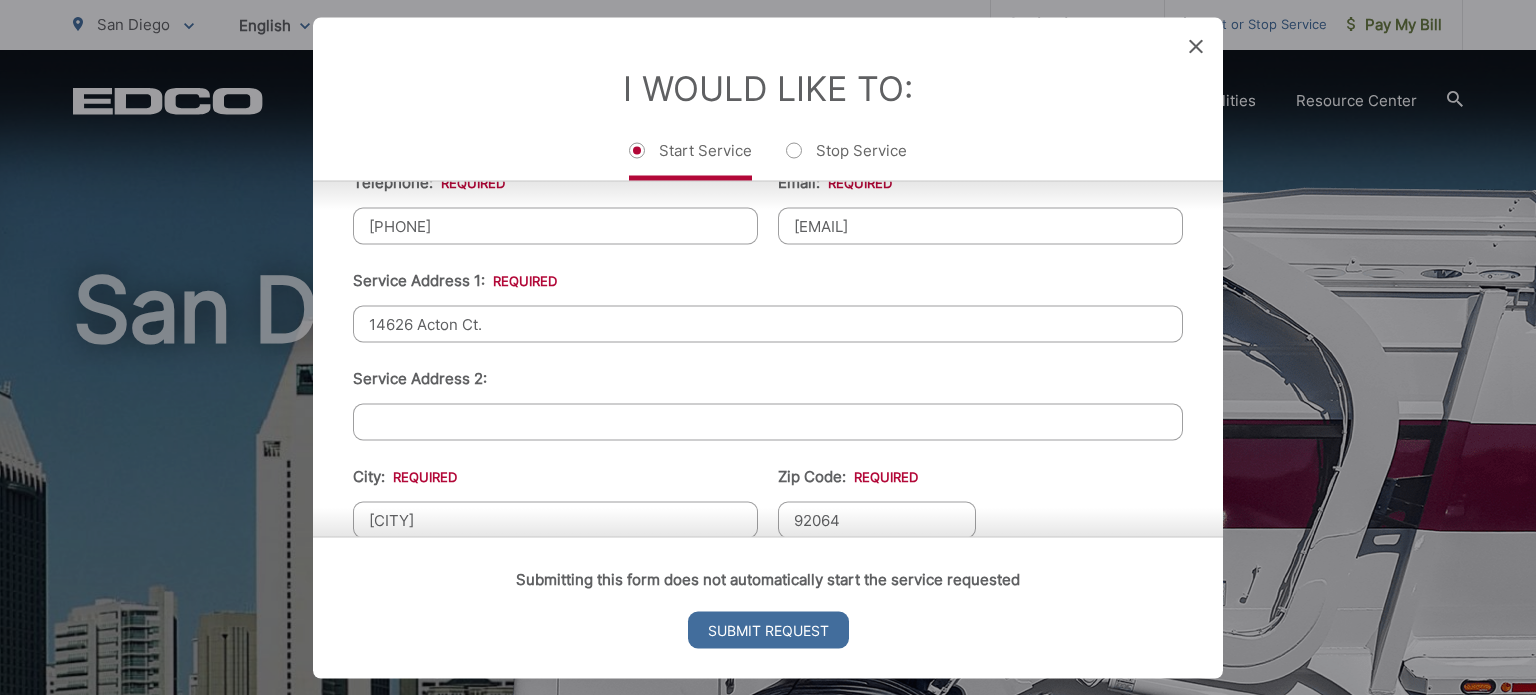 scroll, scrollTop: 449, scrollLeft: 0, axis: vertical 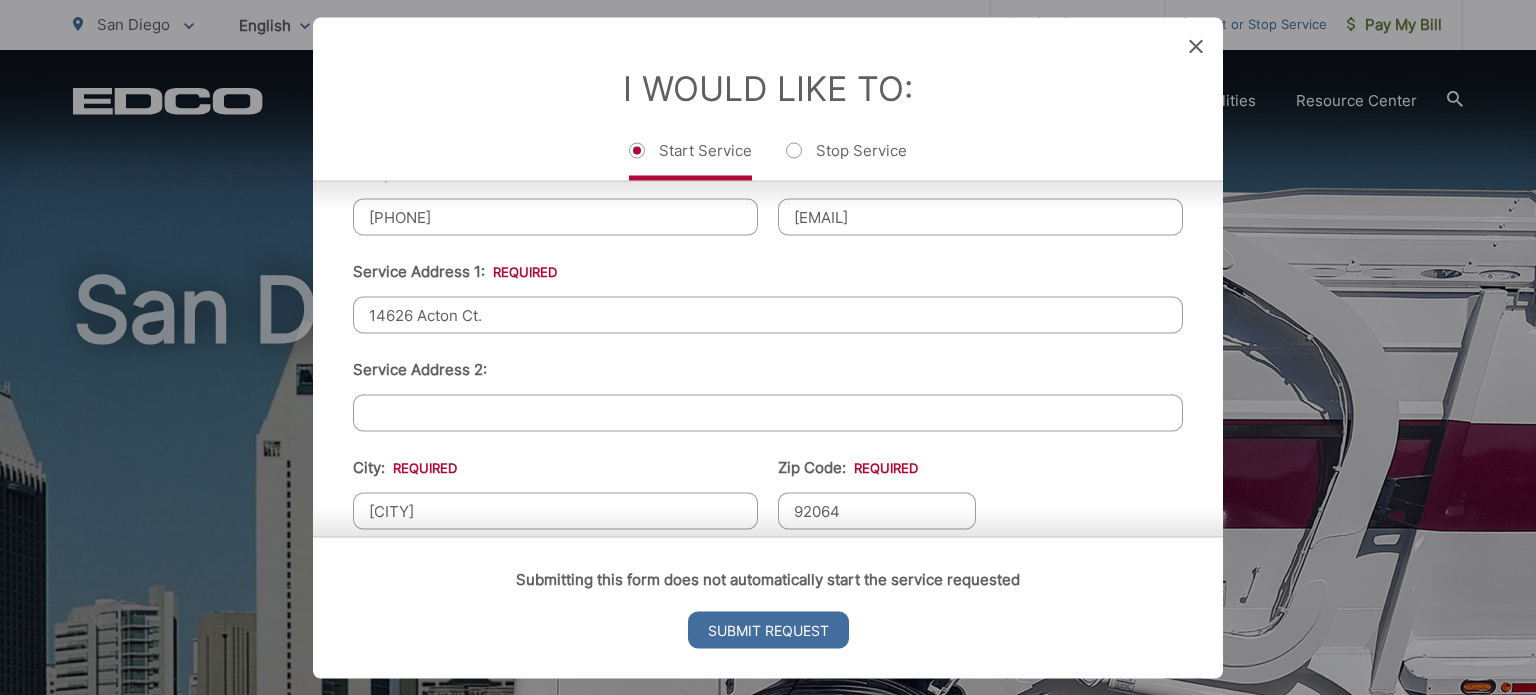 drag, startPoint x: 504, startPoint y: 203, endPoint x: 285, endPoint y: 202, distance: 219.00229 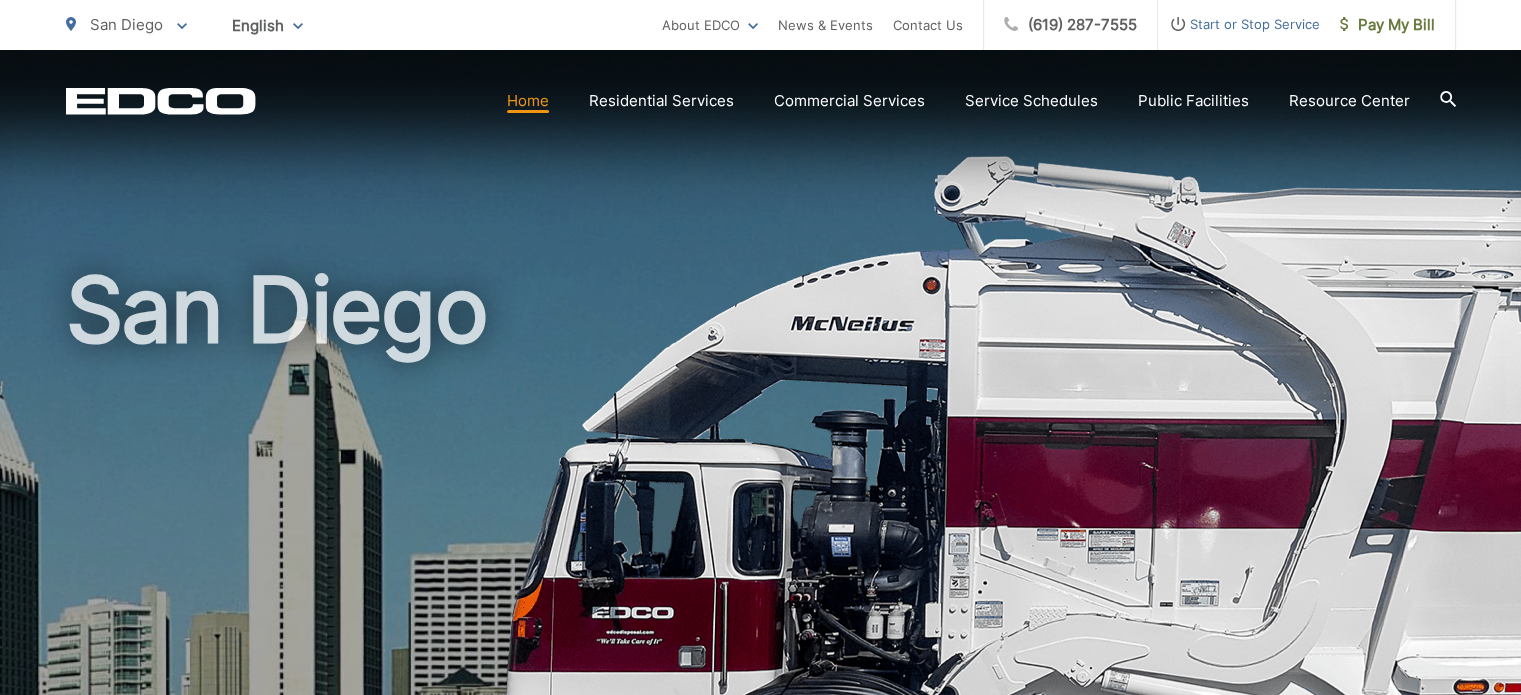 click on "Start or Stop Service" at bounding box center (1239, 24) 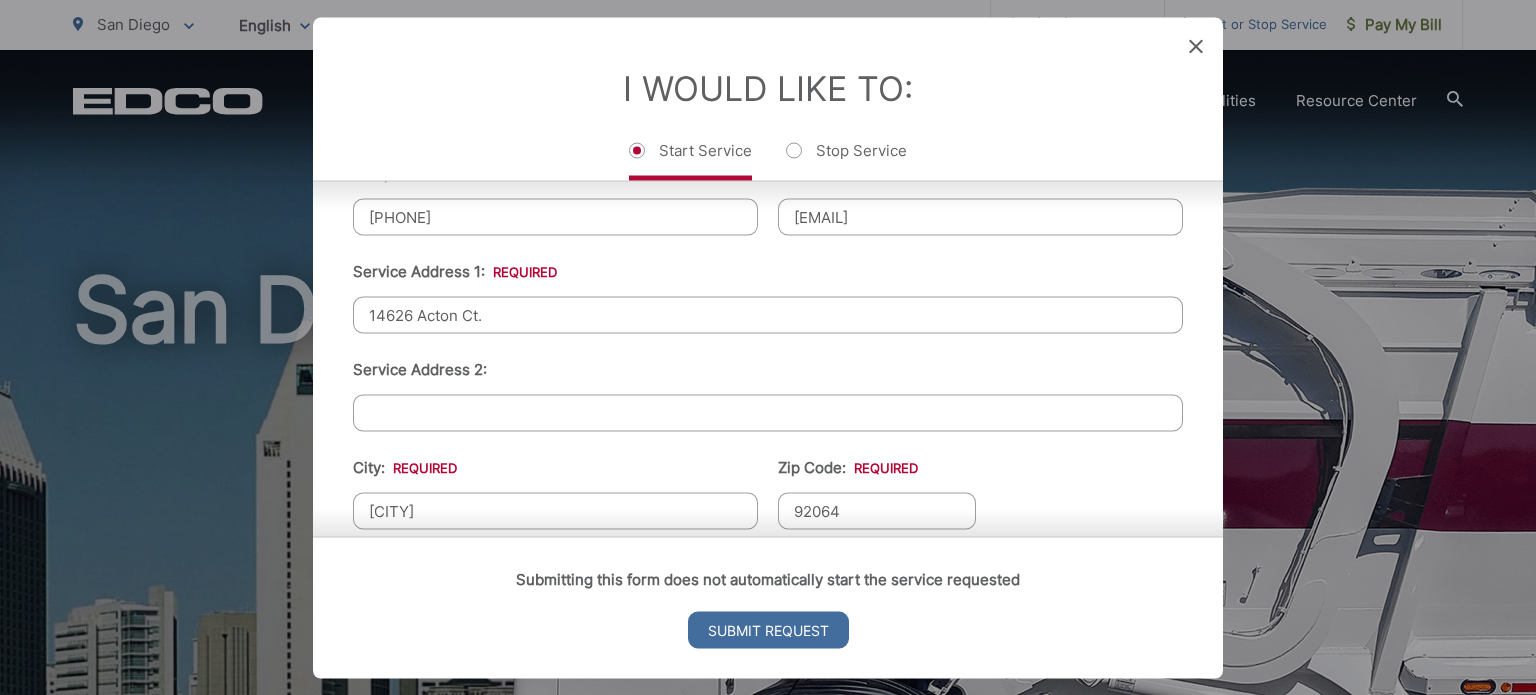click on "[PHONE]" at bounding box center [555, 216] 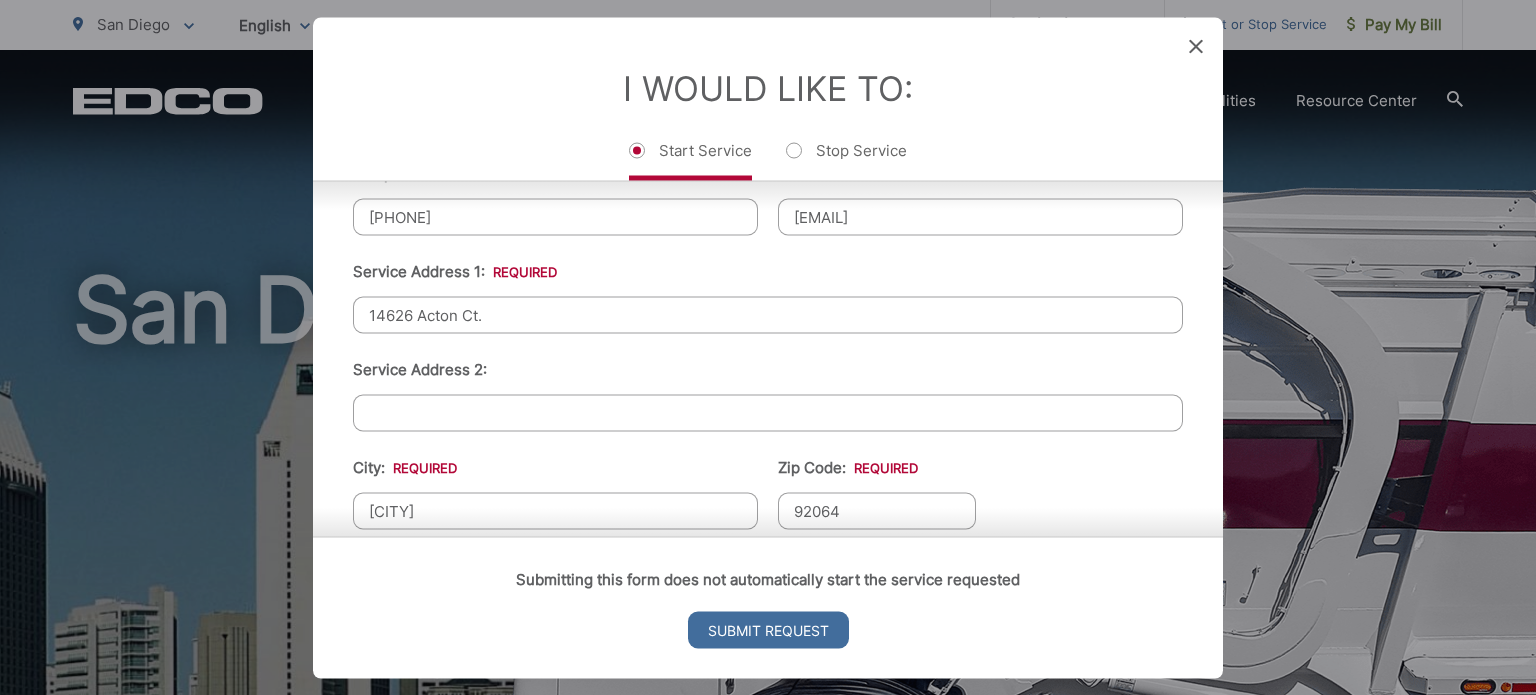 type on "[PHONE]" 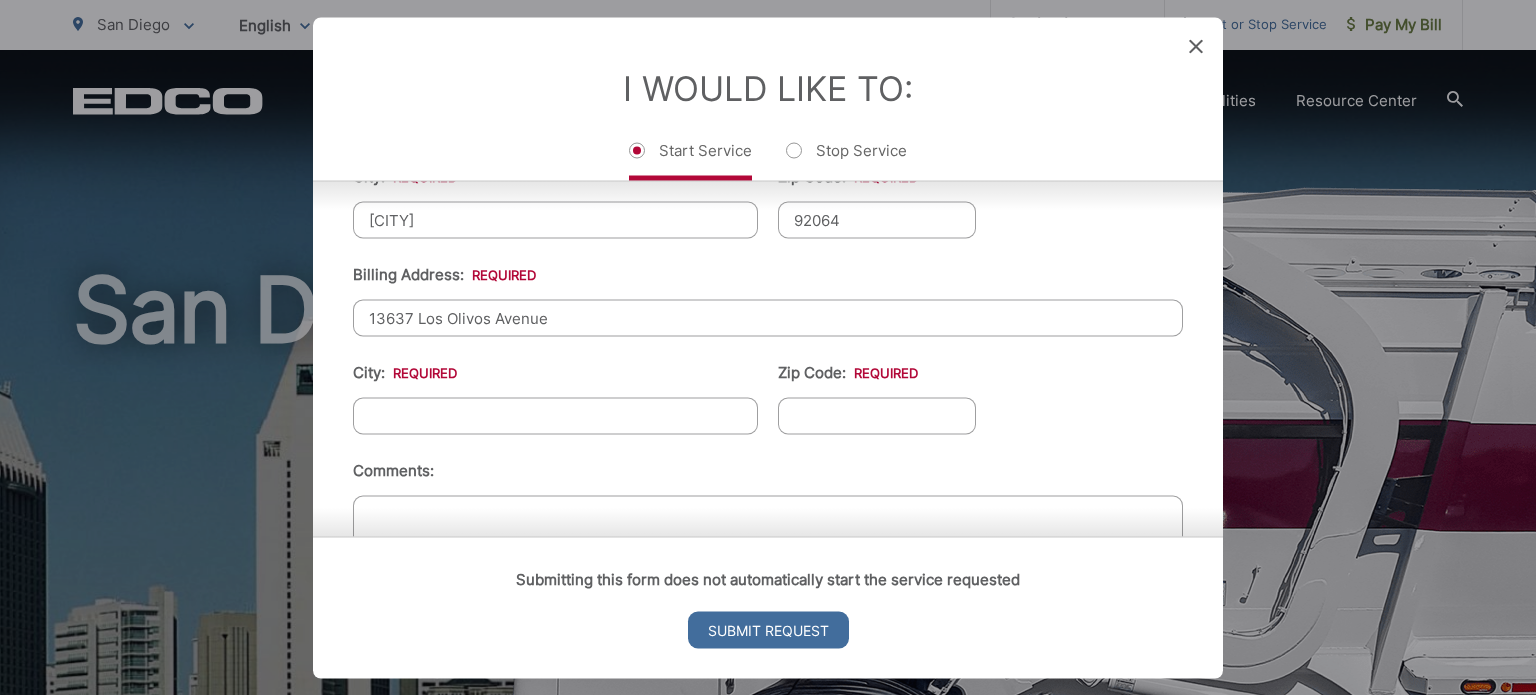 scroll, scrollTop: 746, scrollLeft: 0, axis: vertical 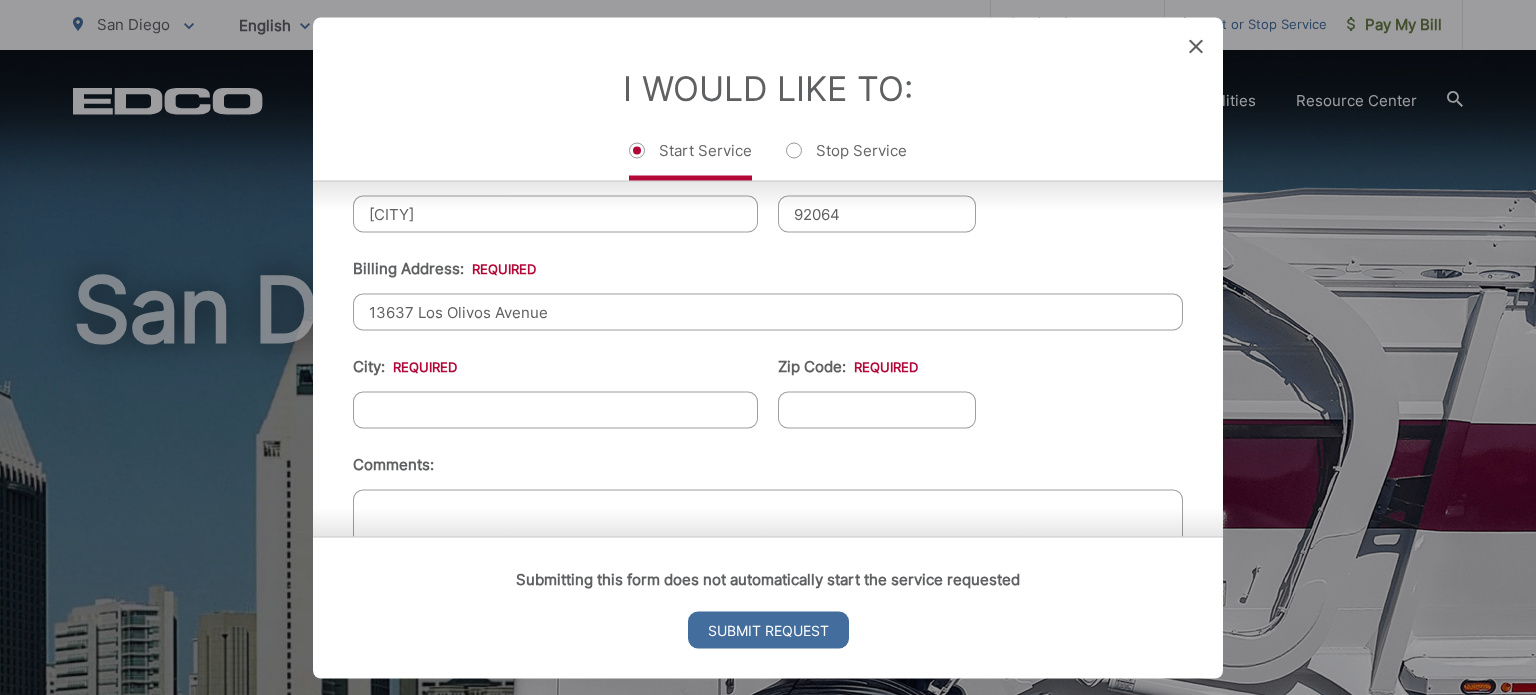 click on "City: *" at bounding box center (555, 409) 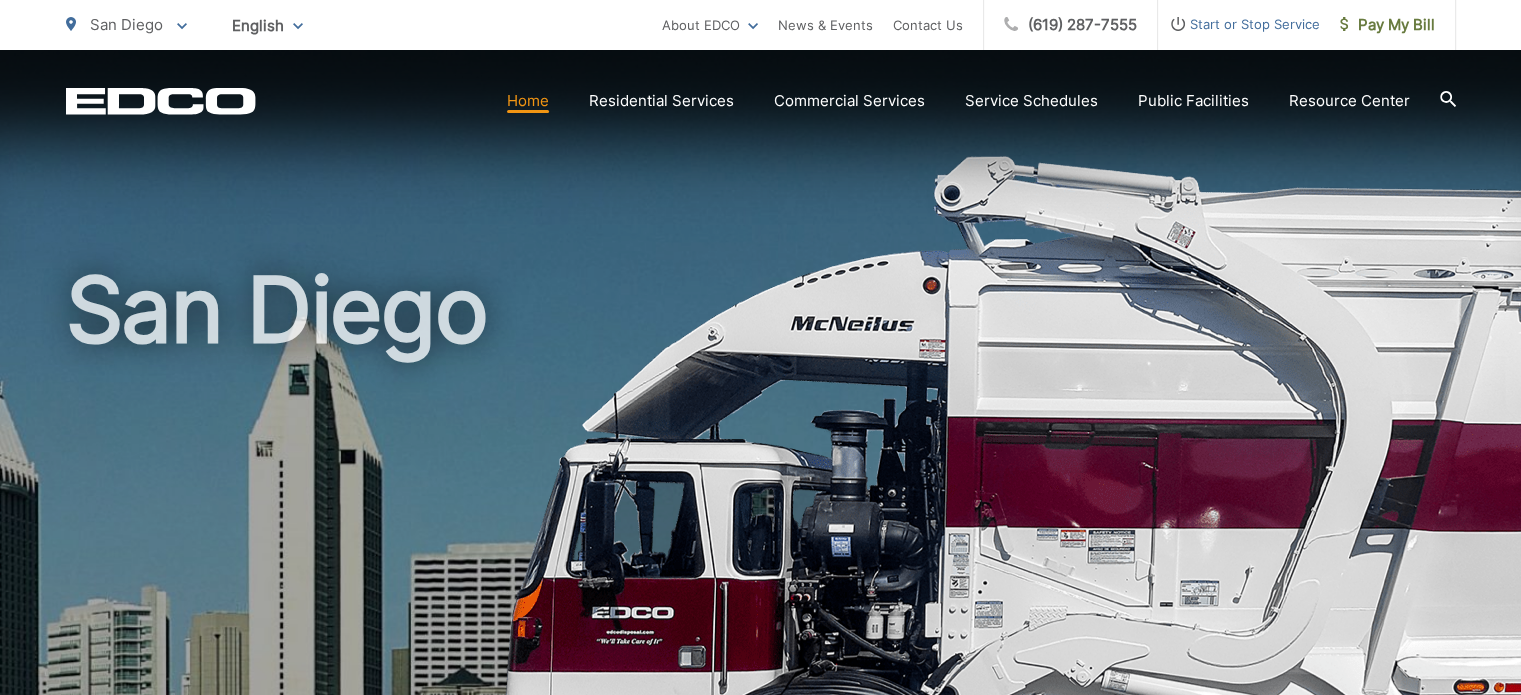 click on "Start or Stop Service" at bounding box center (1239, 24) 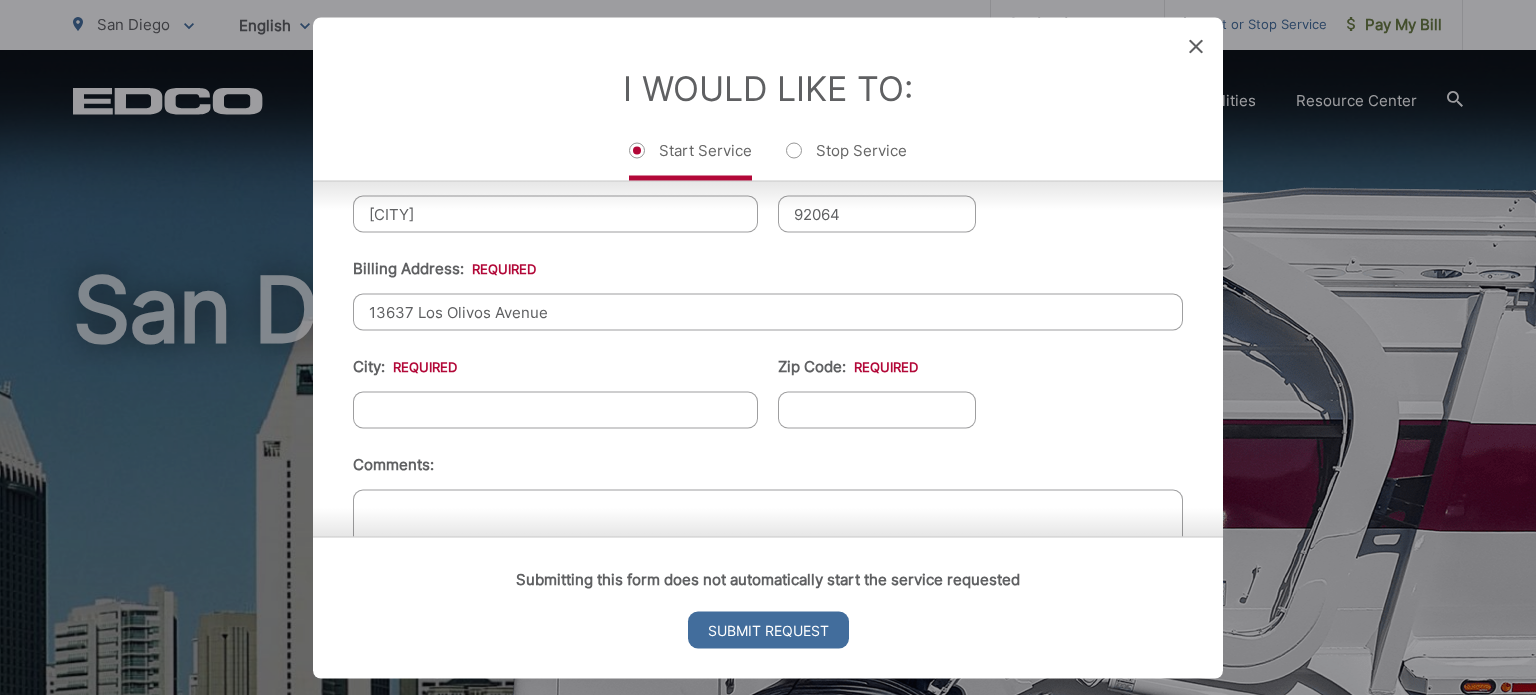 click on "13637 Los Olivos Avenue" at bounding box center [768, 311] 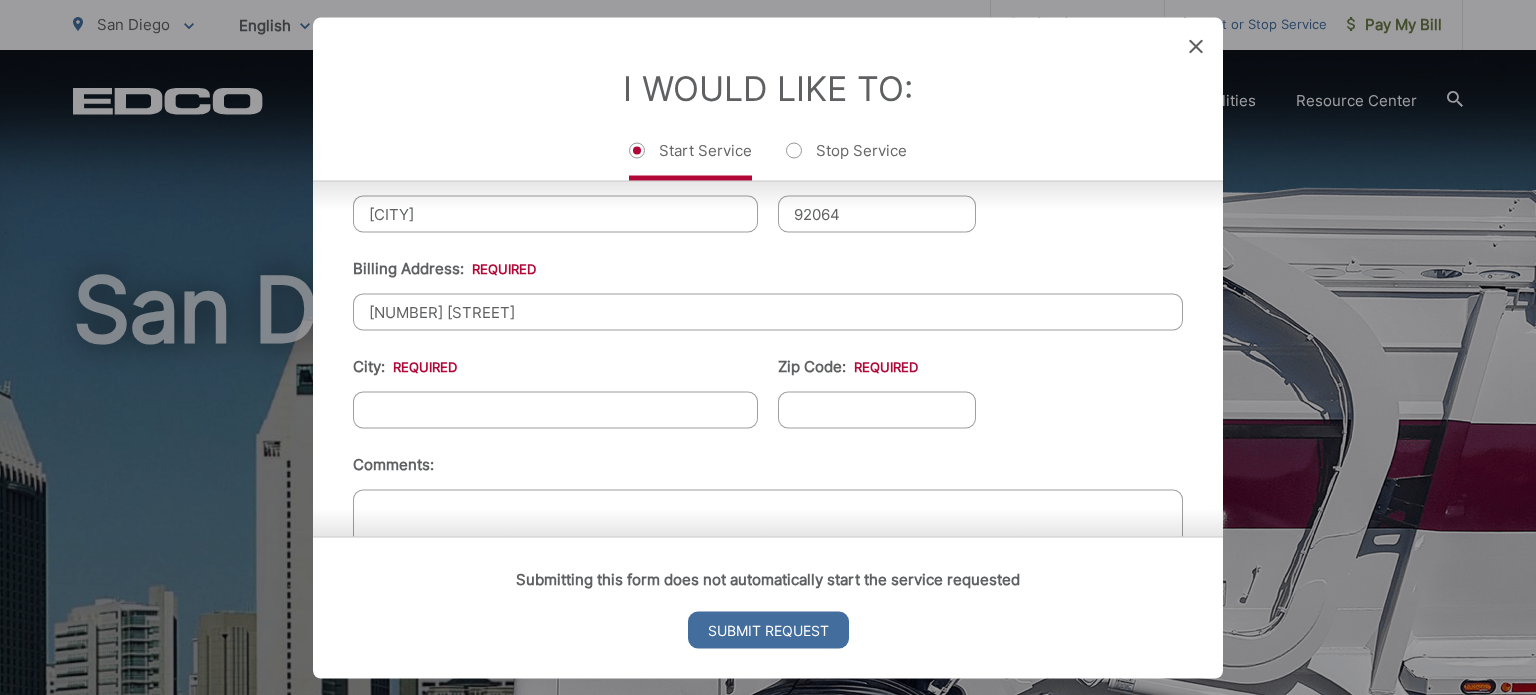 type on "[NUMBER] [STREET]" 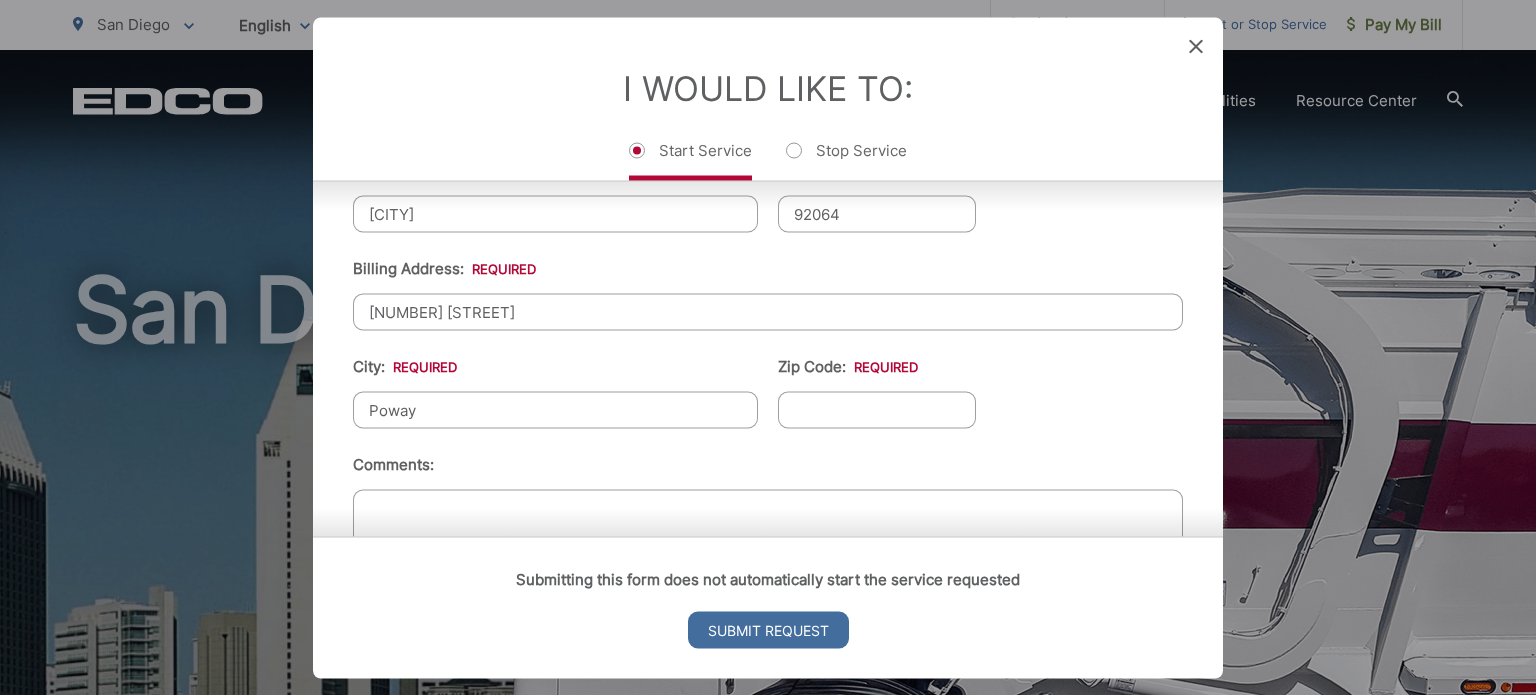 type on "[CITY]" 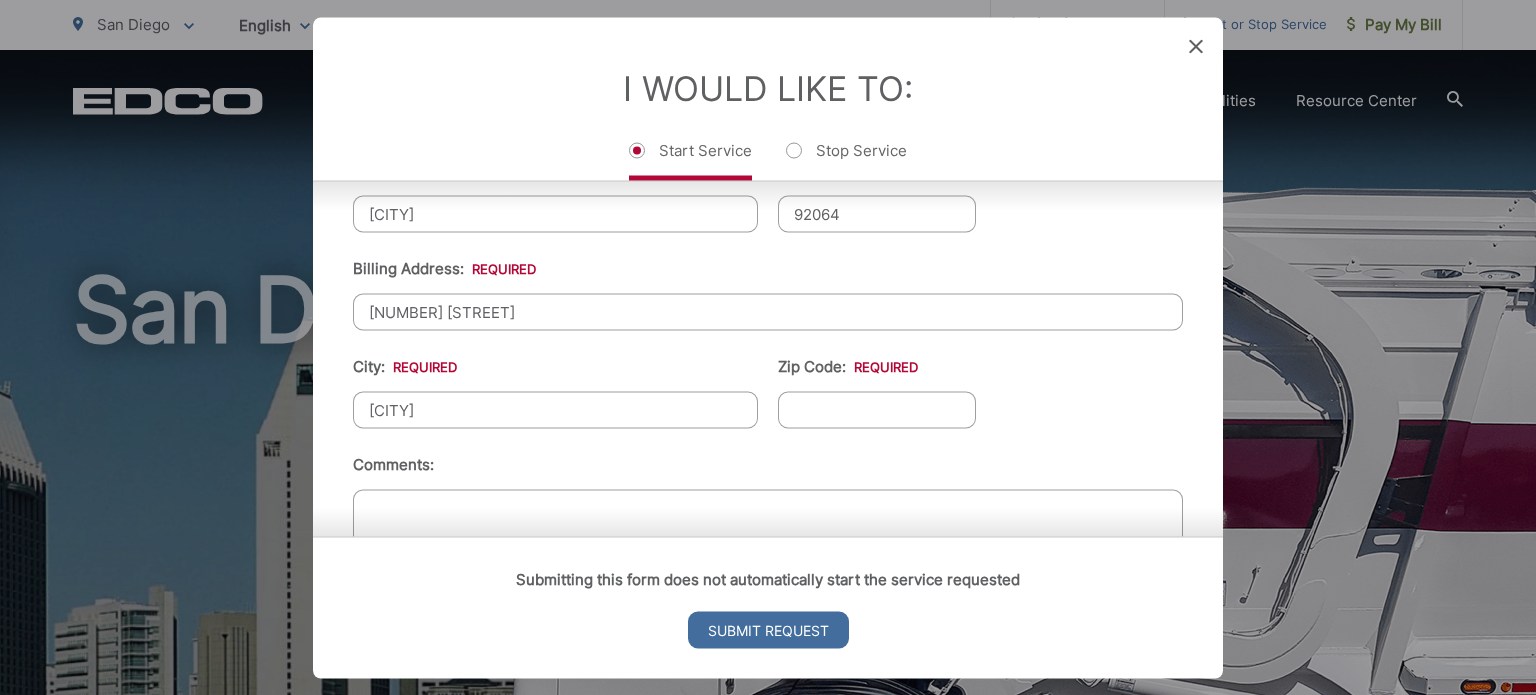 type on "92064" 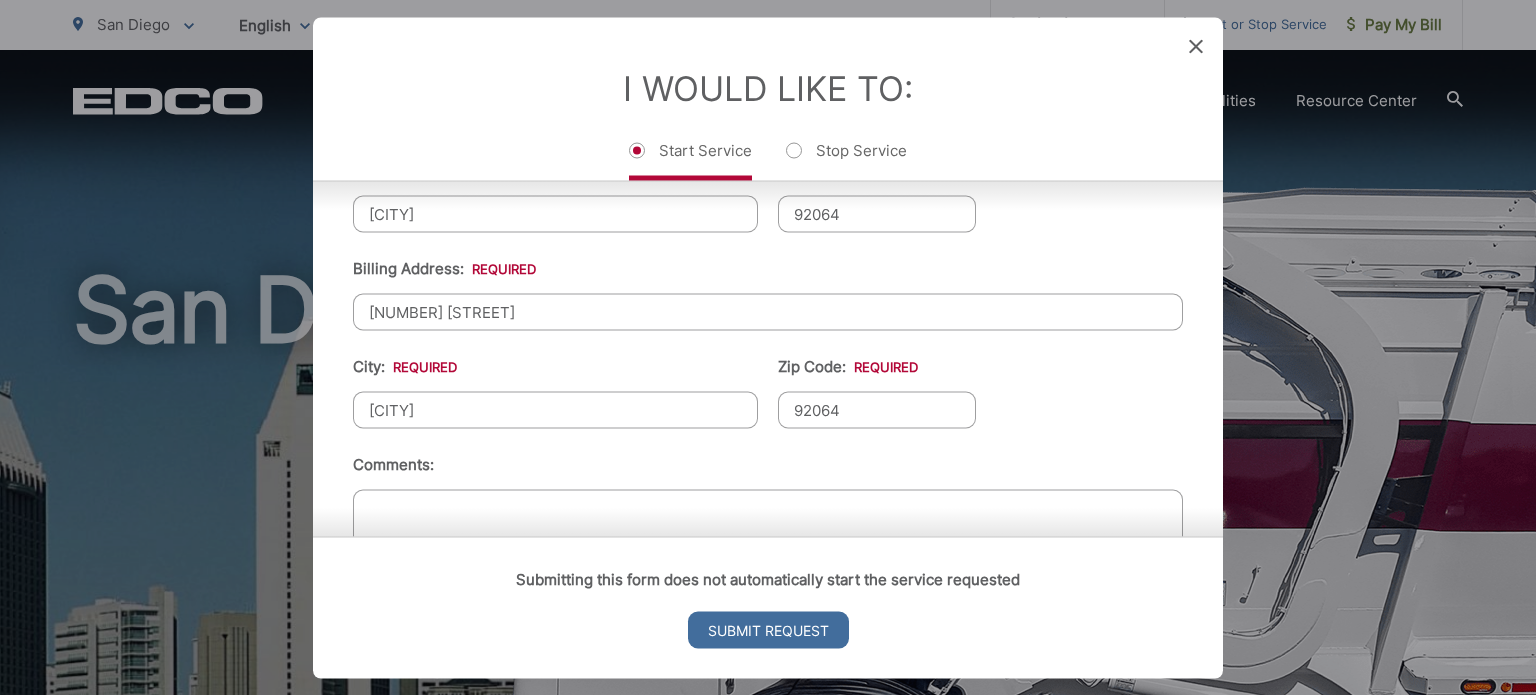 click on "Submitting this form does not automatically start the service requested Submit Request" at bounding box center [768, 607] 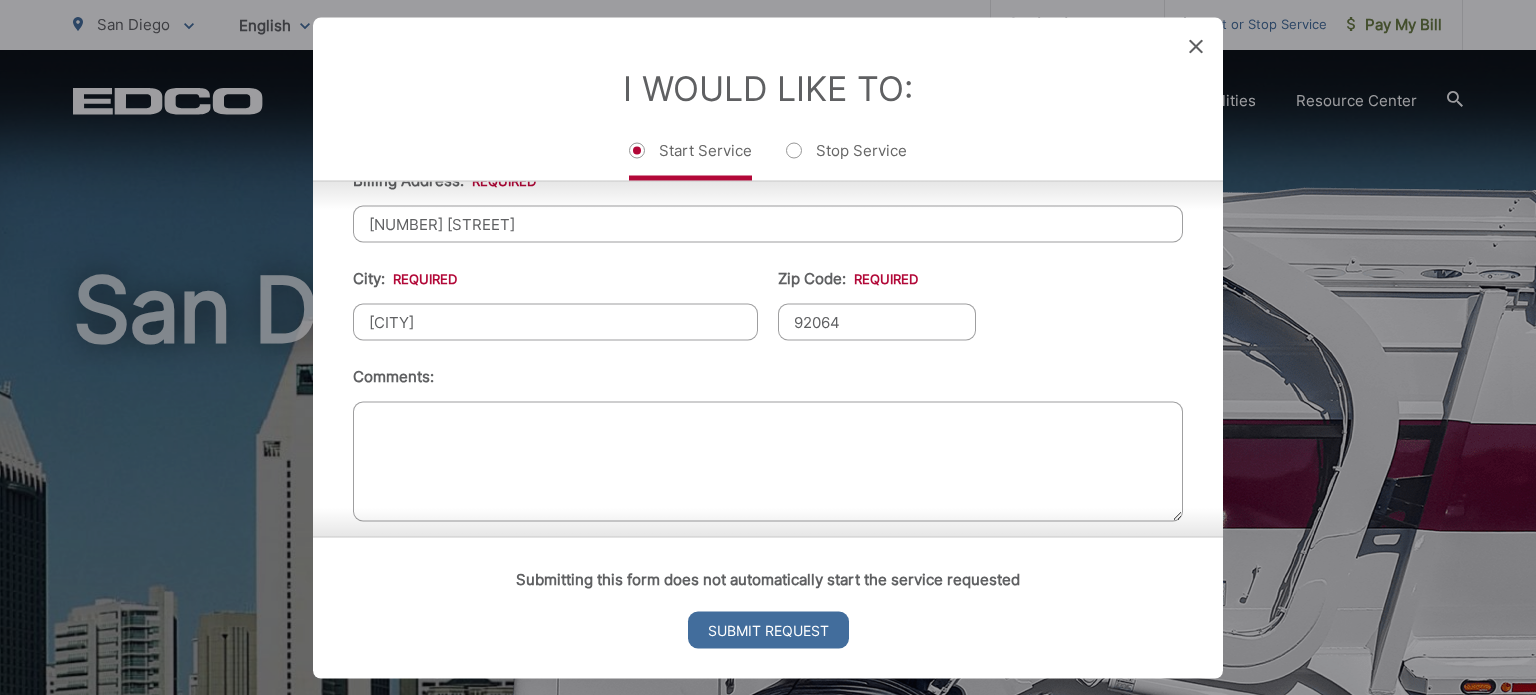 scroll, scrollTop: 828, scrollLeft: 0, axis: vertical 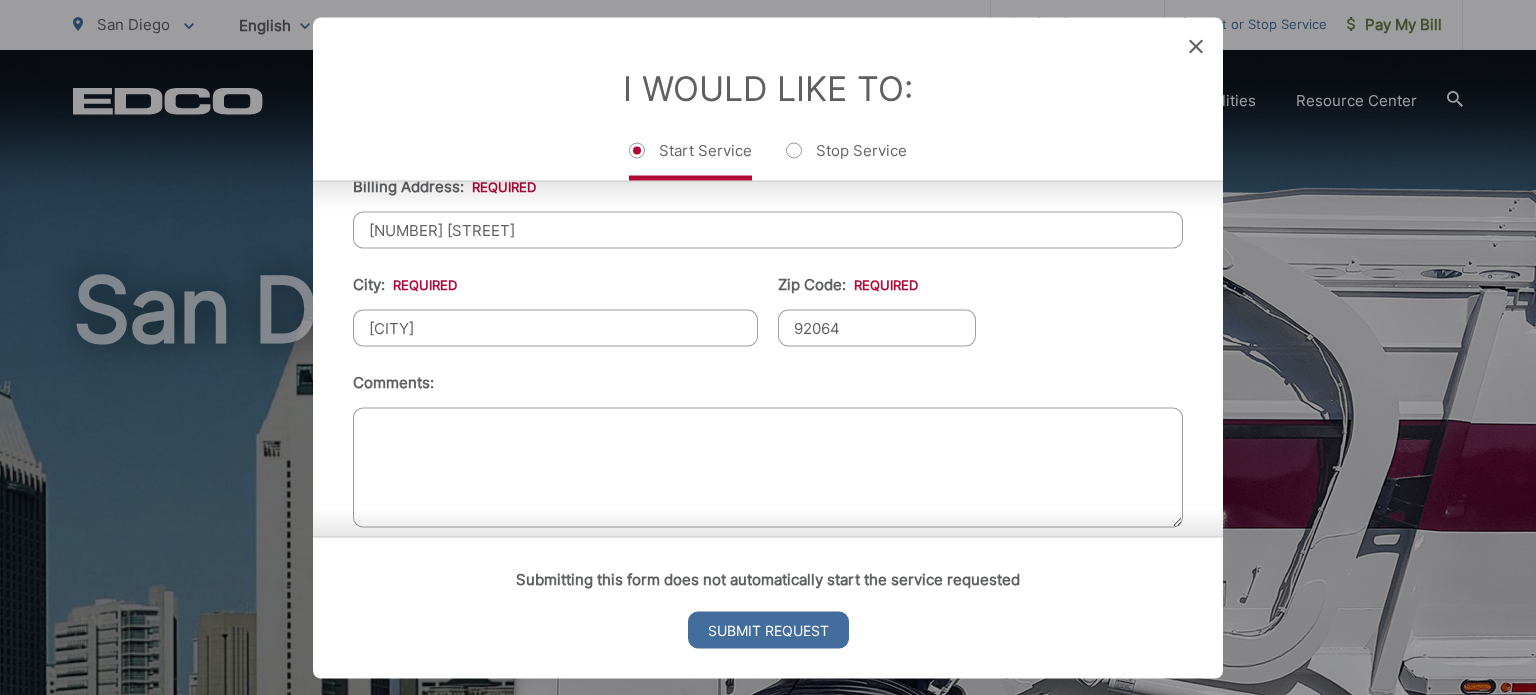 click on "Comments:" at bounding box center [768, 467] 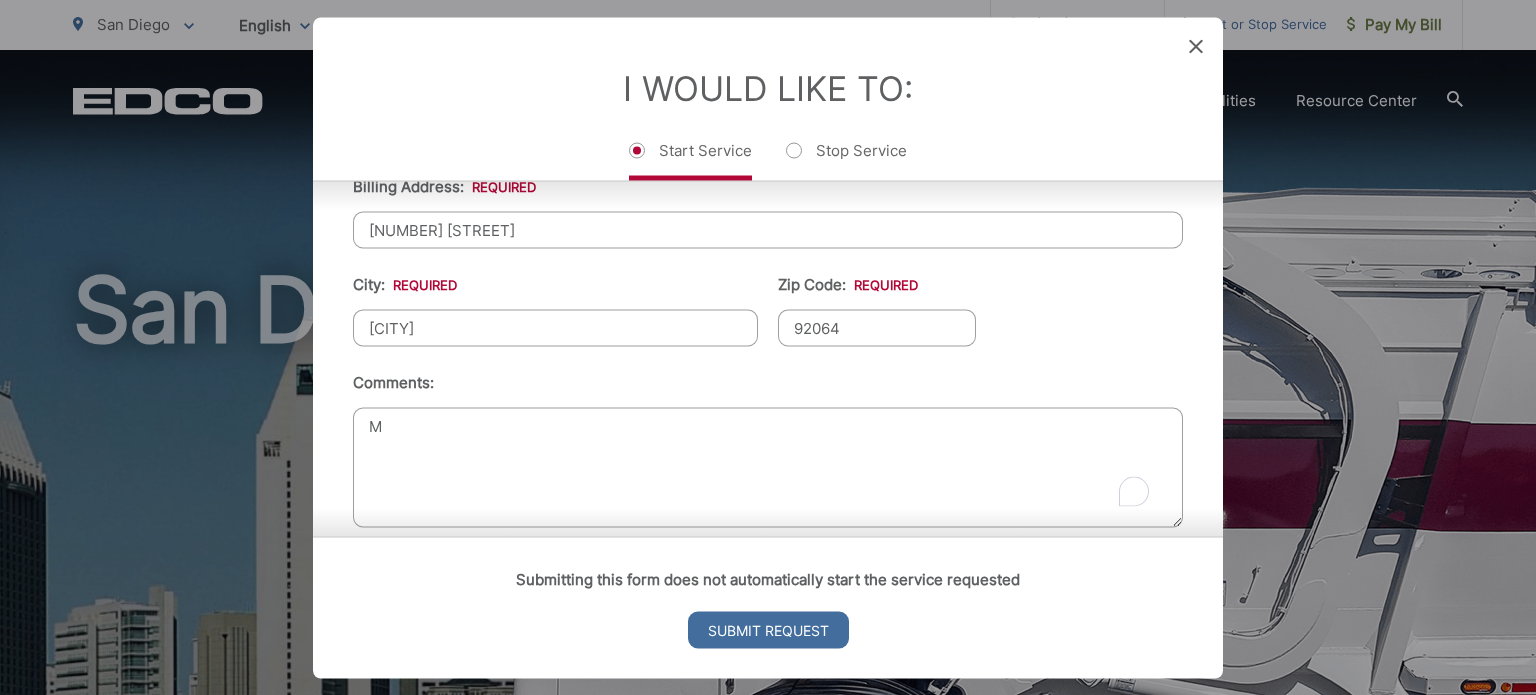 click on "M" at bounding box center (768, 467) 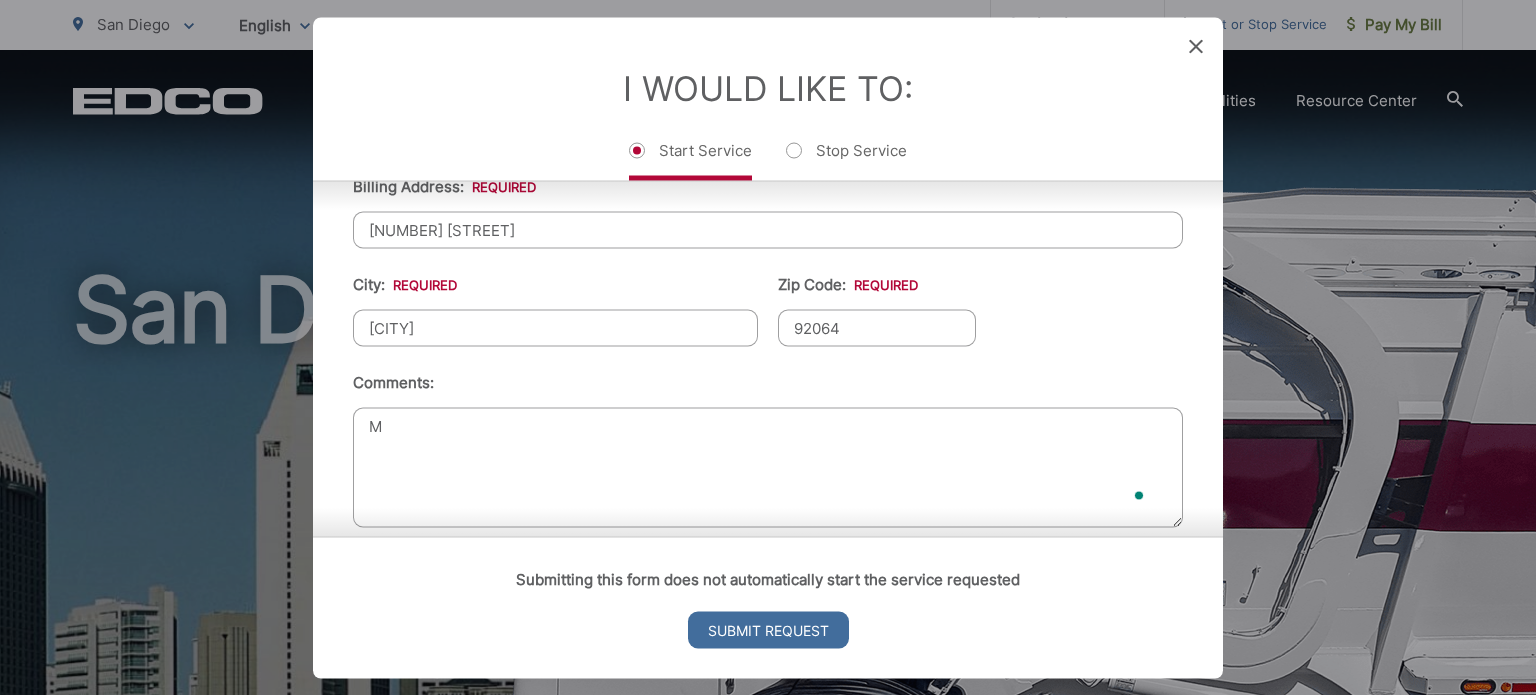 type on "Mo" 